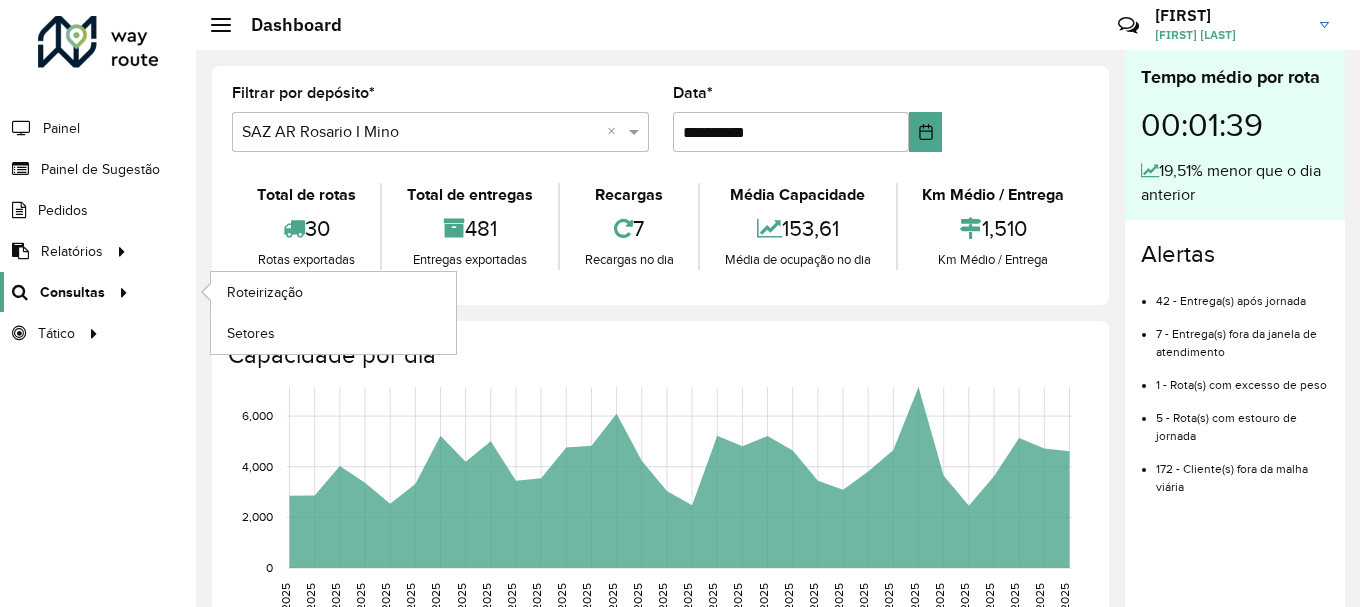 scroll, scrollTop: 0, scrollLeft: 0, axis: both 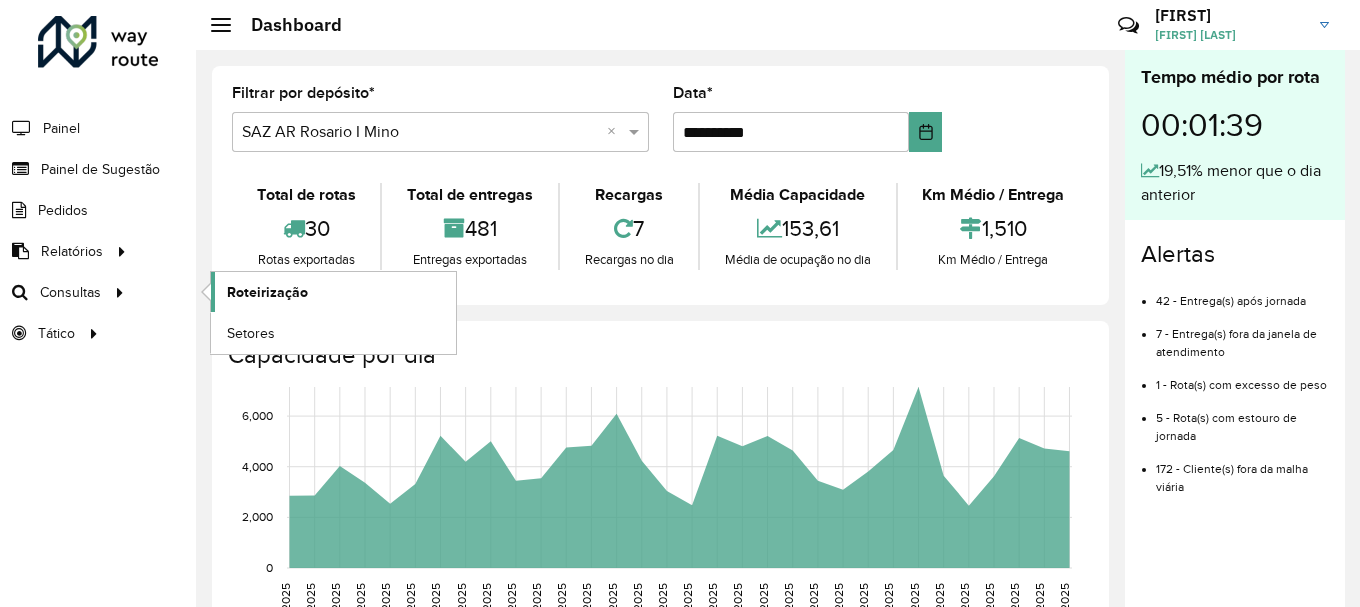 click on "Roteirização" 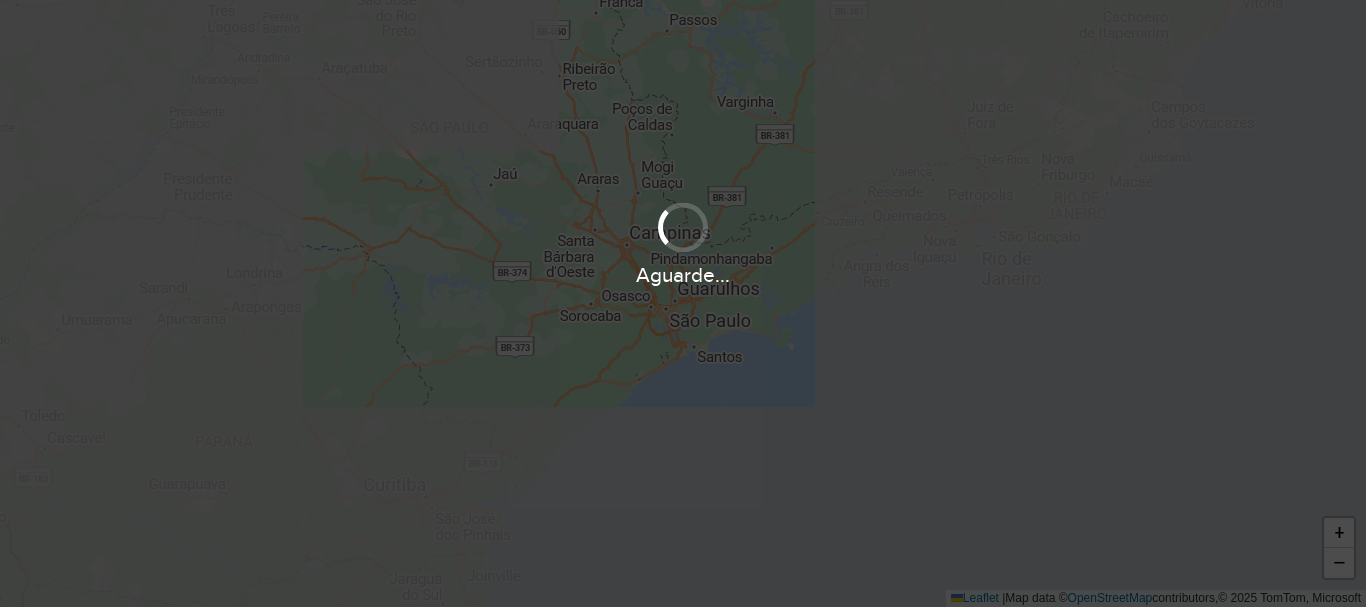 scroll, scrollTop: 0, scrollLeft: 0, axis: both 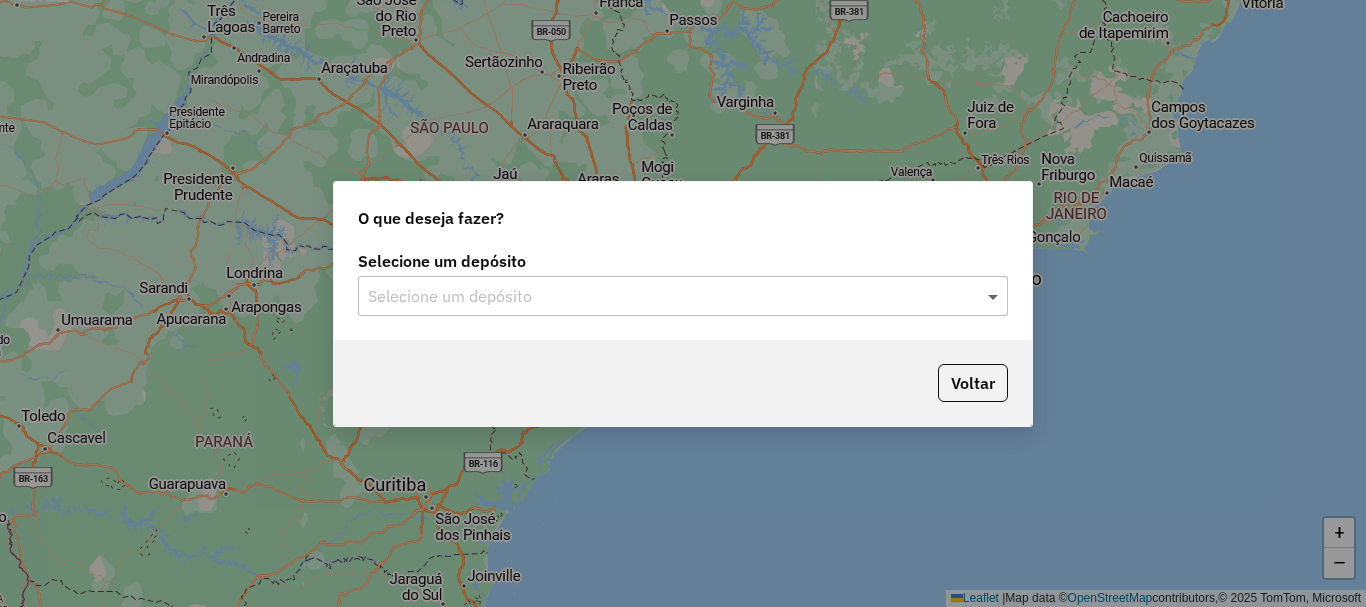 click 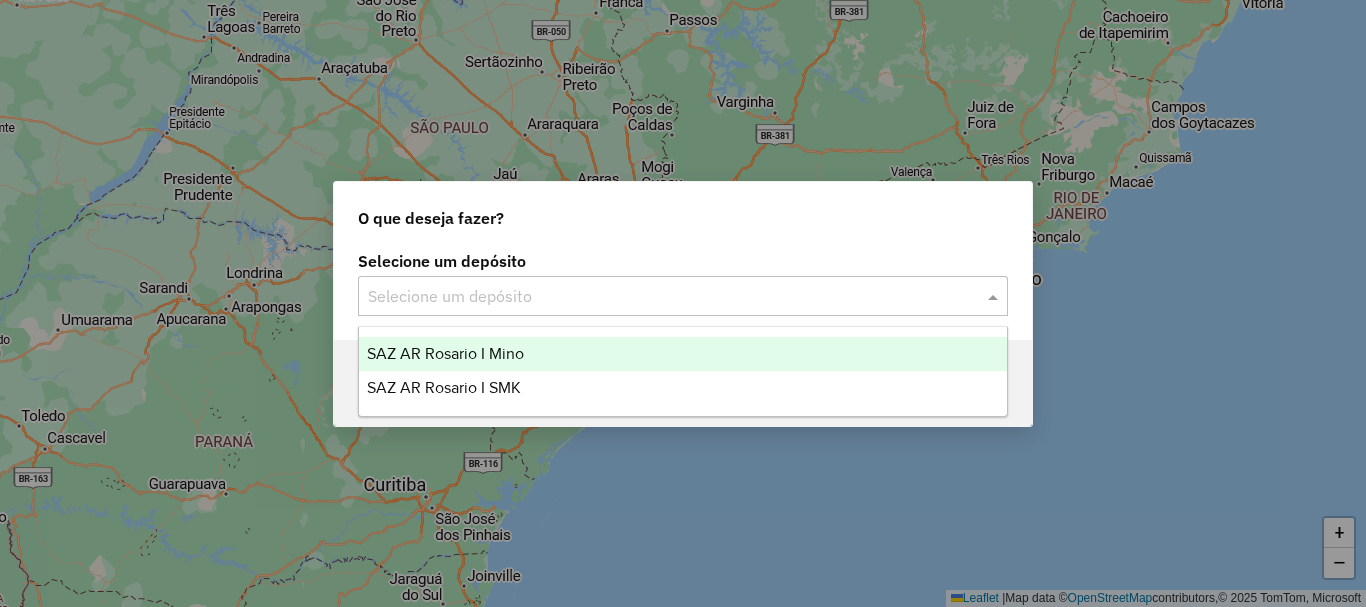 click on "SAZ AR Rosario I Mino" at bounding box center (445, 353) 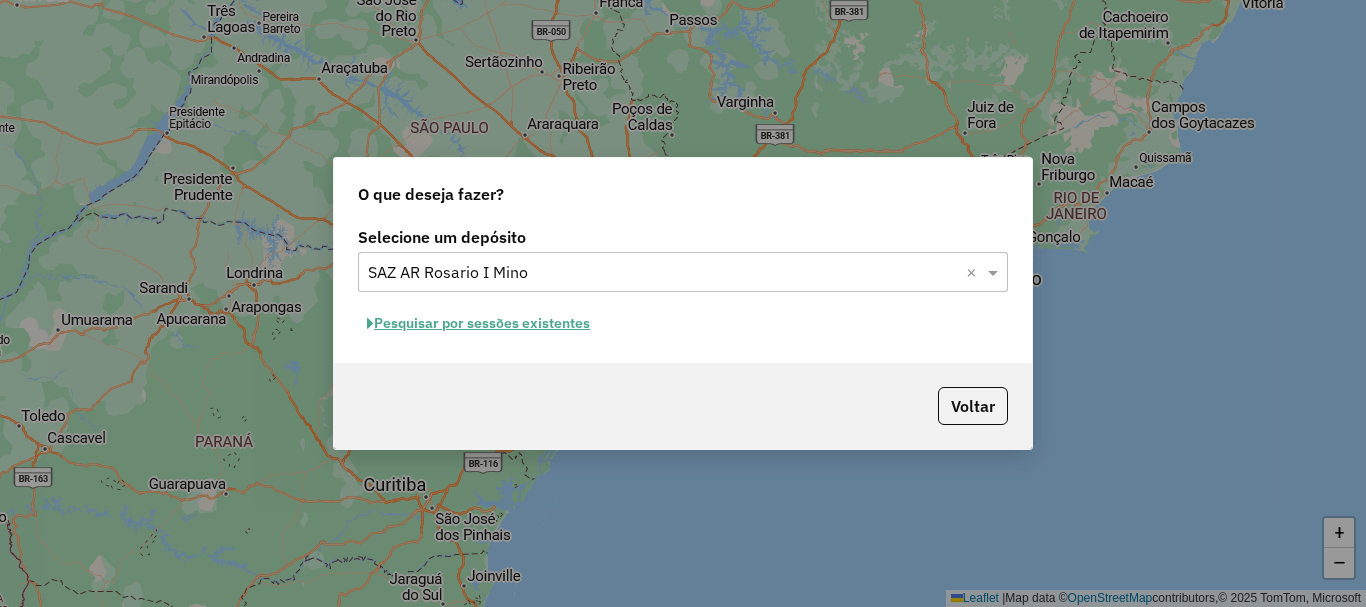 click on "Pesquisar por sessões existentes" 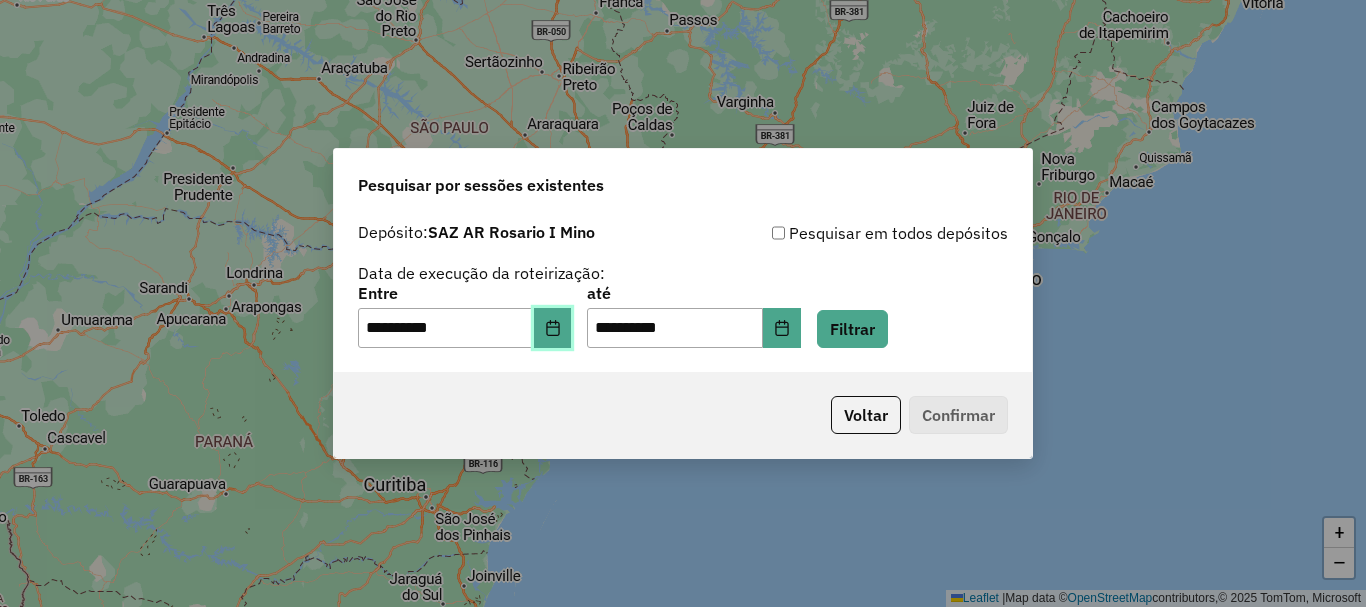 click 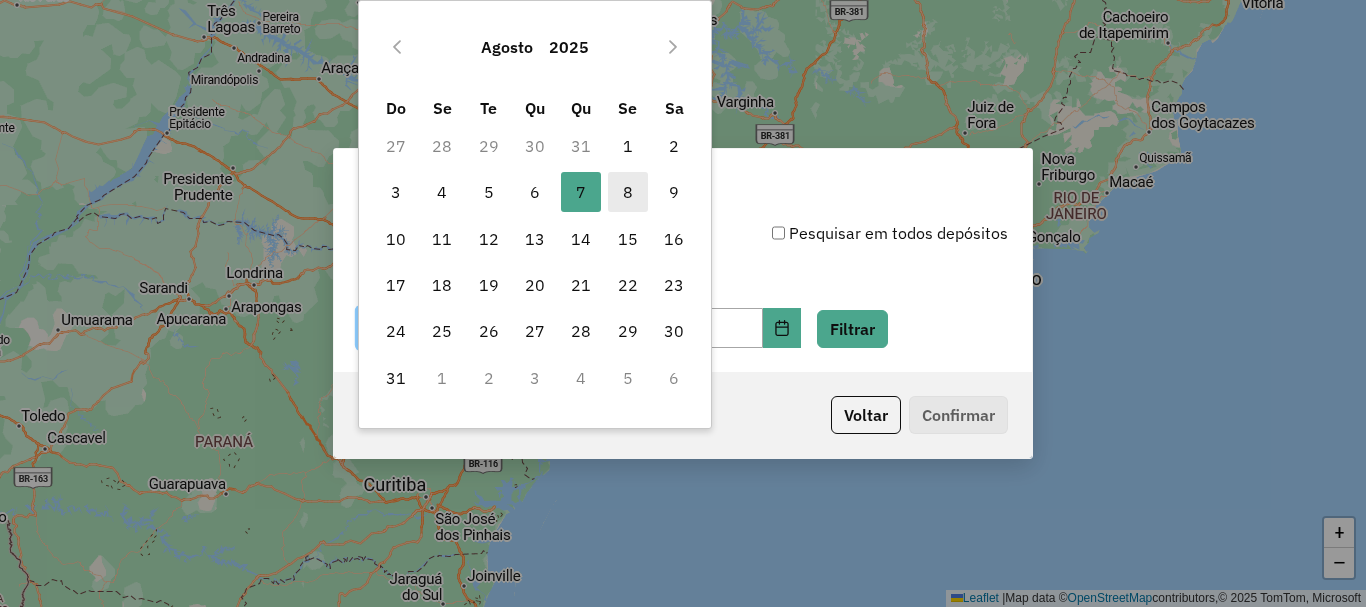 click on "8" at bounding box center (628, 192) 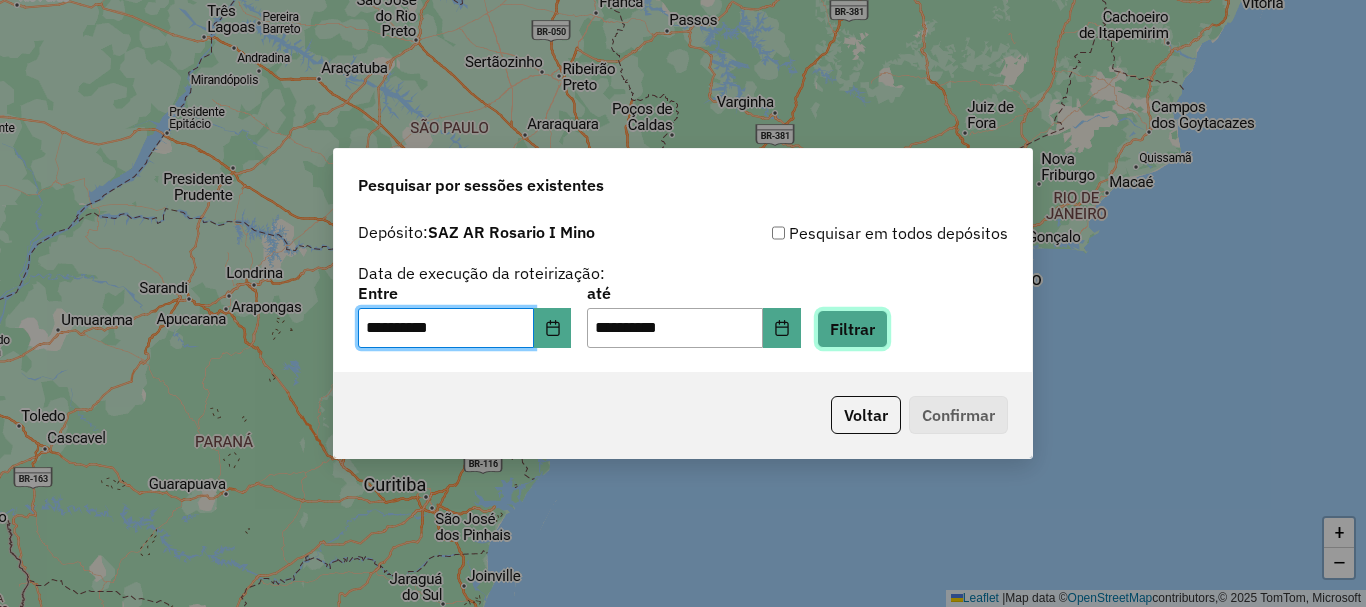 click on "Filtrar" 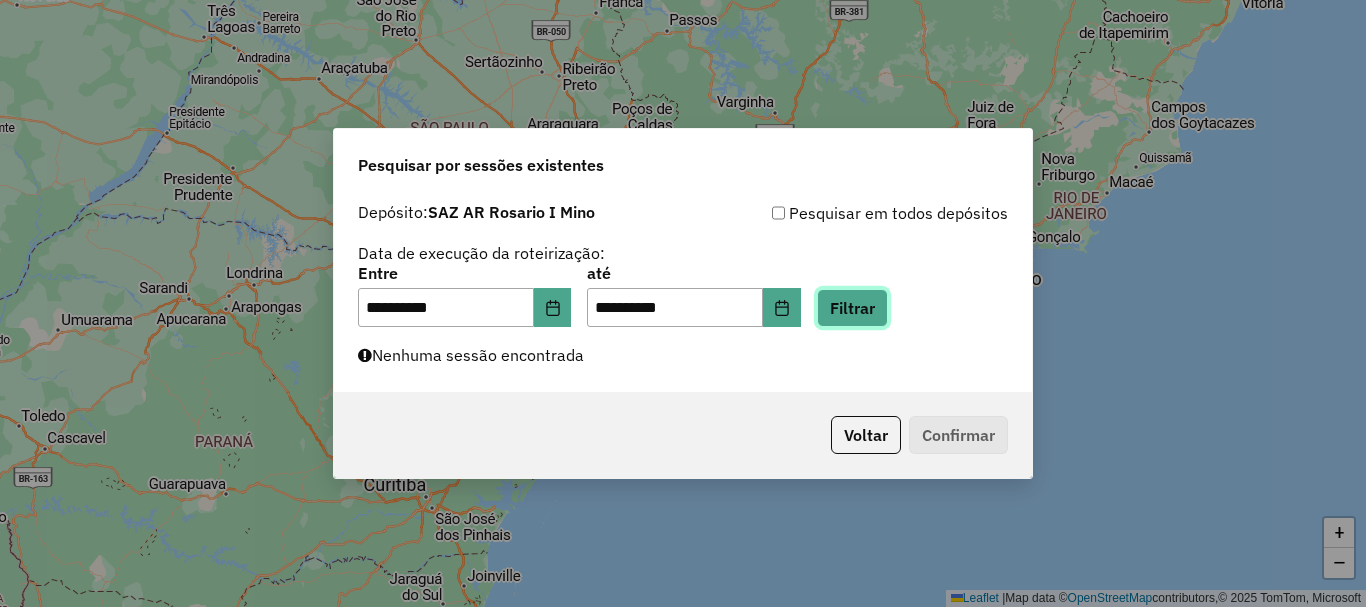 click on "Filtrar" 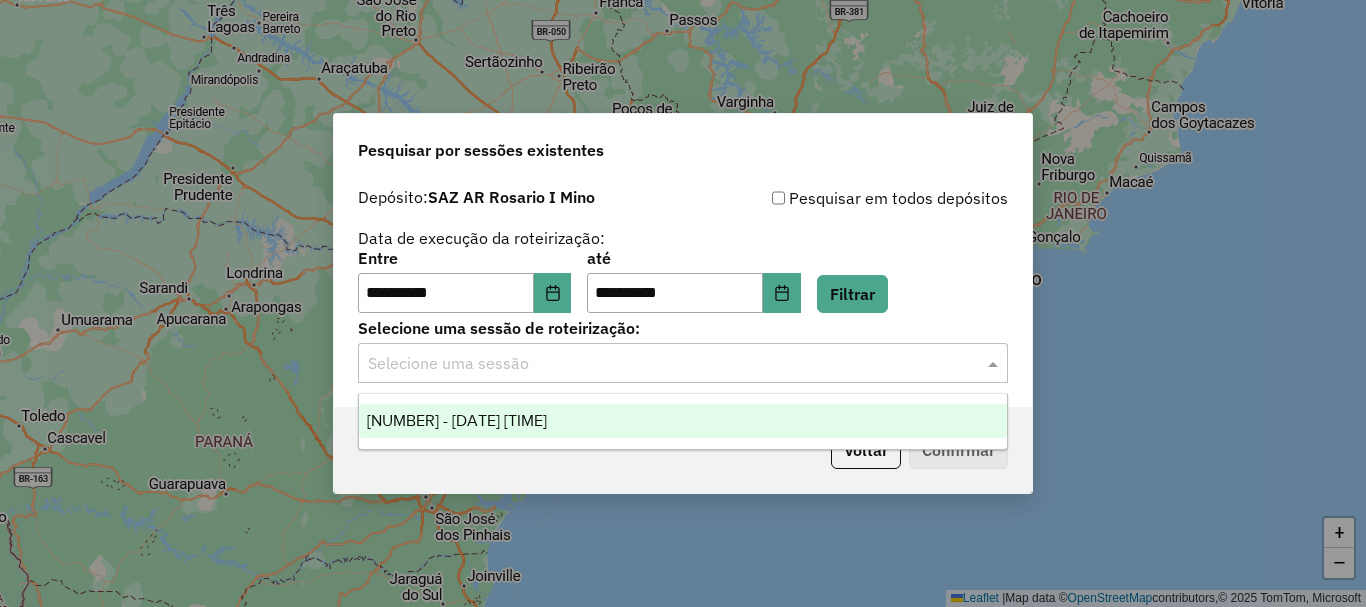 click 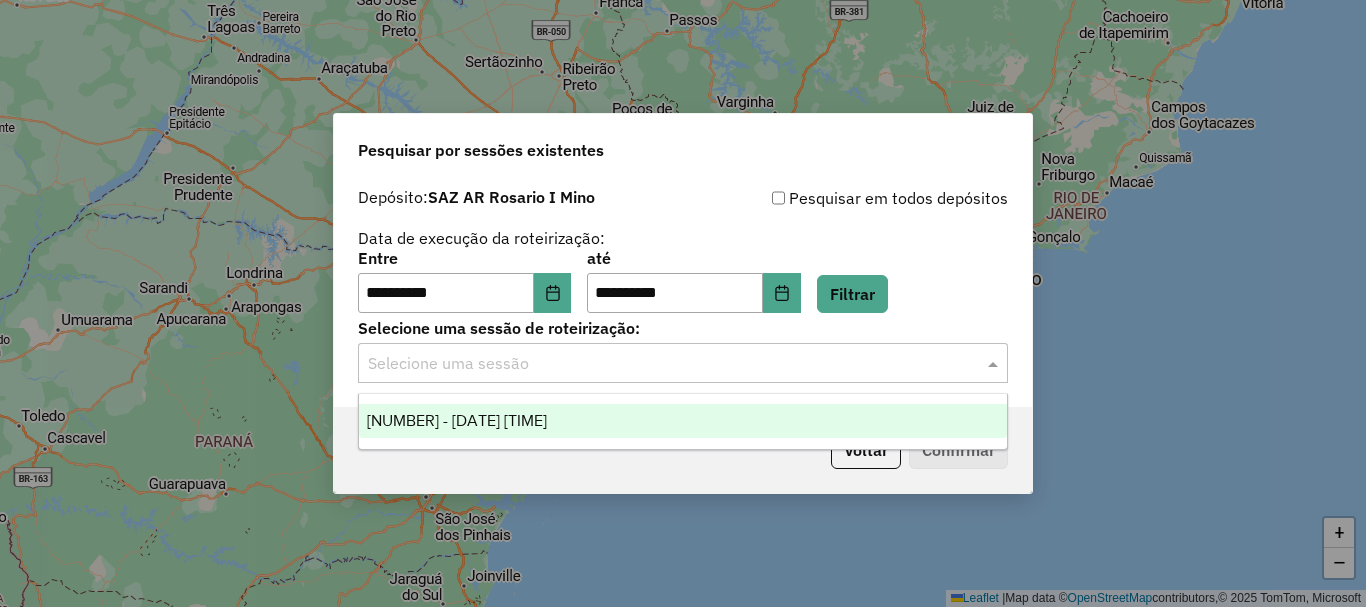 click on "[NUMBER] - [DATE] [TIME]" at bounding box center (457, 420) 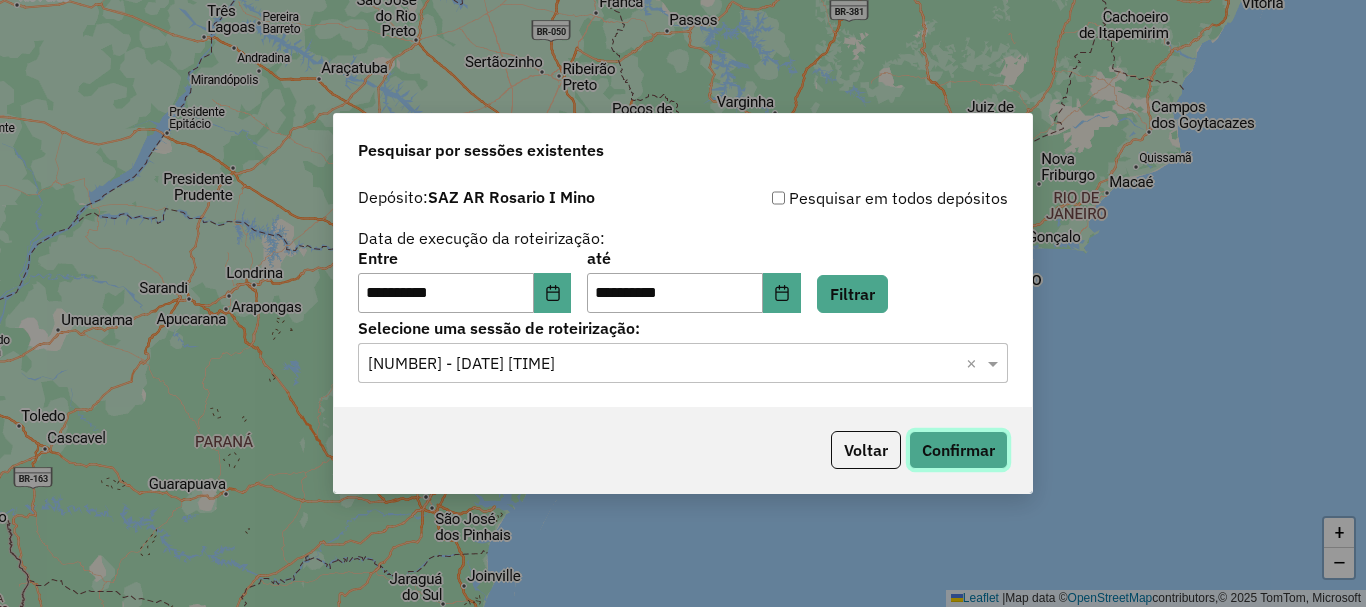 click on "Confirmar" 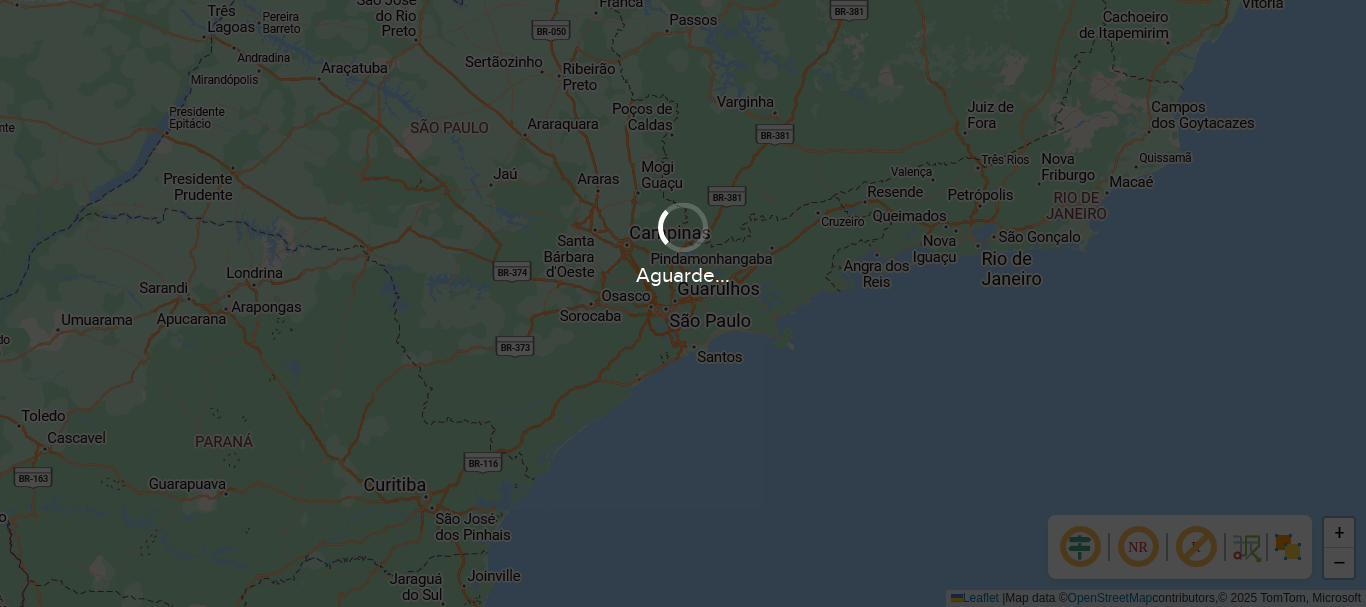 scroll, scrollTop: 0, scrollLeft: 0, axis: both 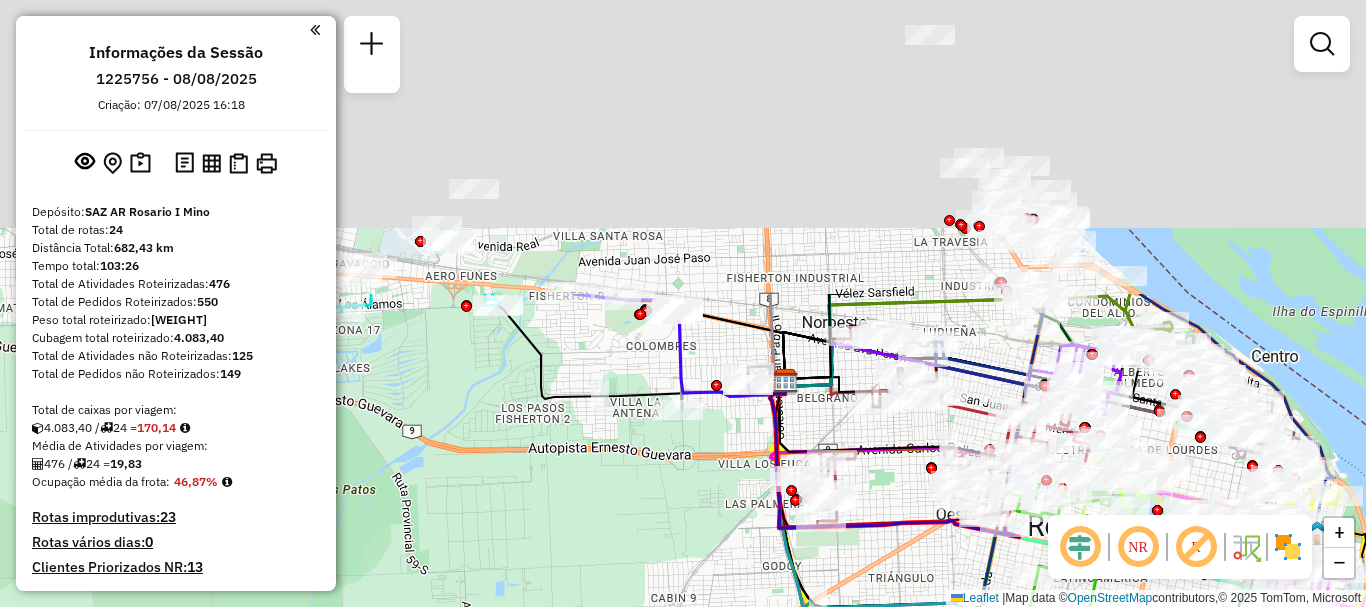 drag, startPoint x: 789, startPoint y: 591, endPoint x: 812, endPoint y: 545, distance: 51.42956 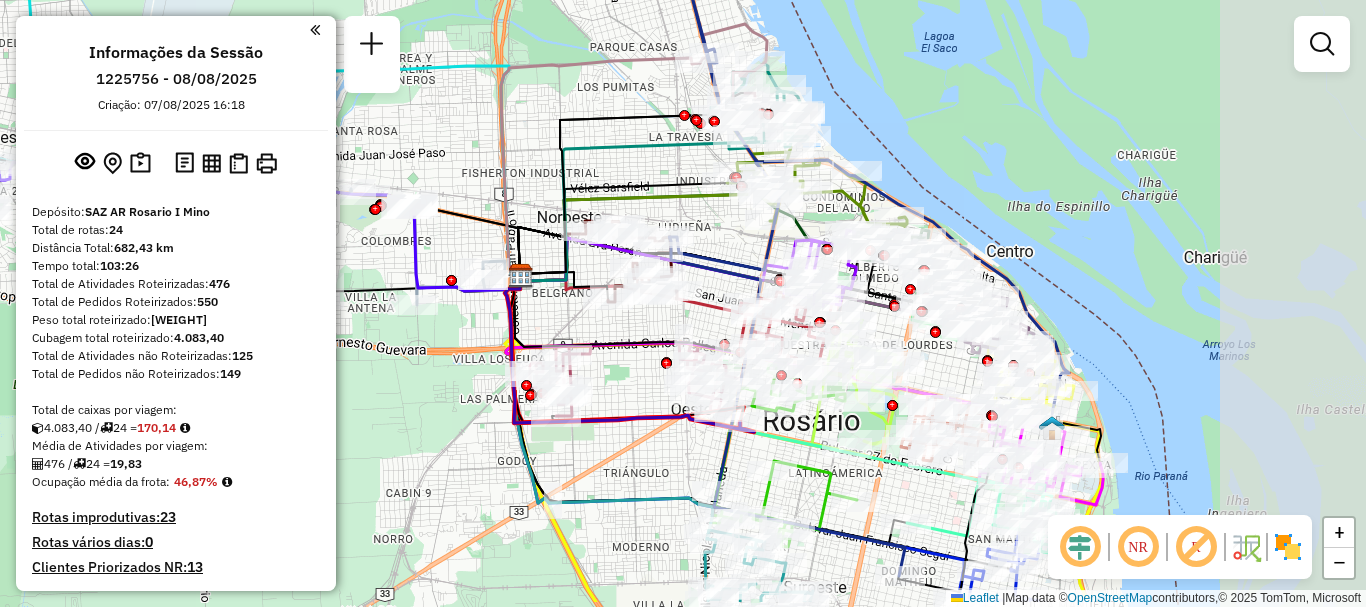 drag, startPoint x: 815, startPoint y: 377, endPoint x: 607, endPoint y: 327, distance: 213.92522 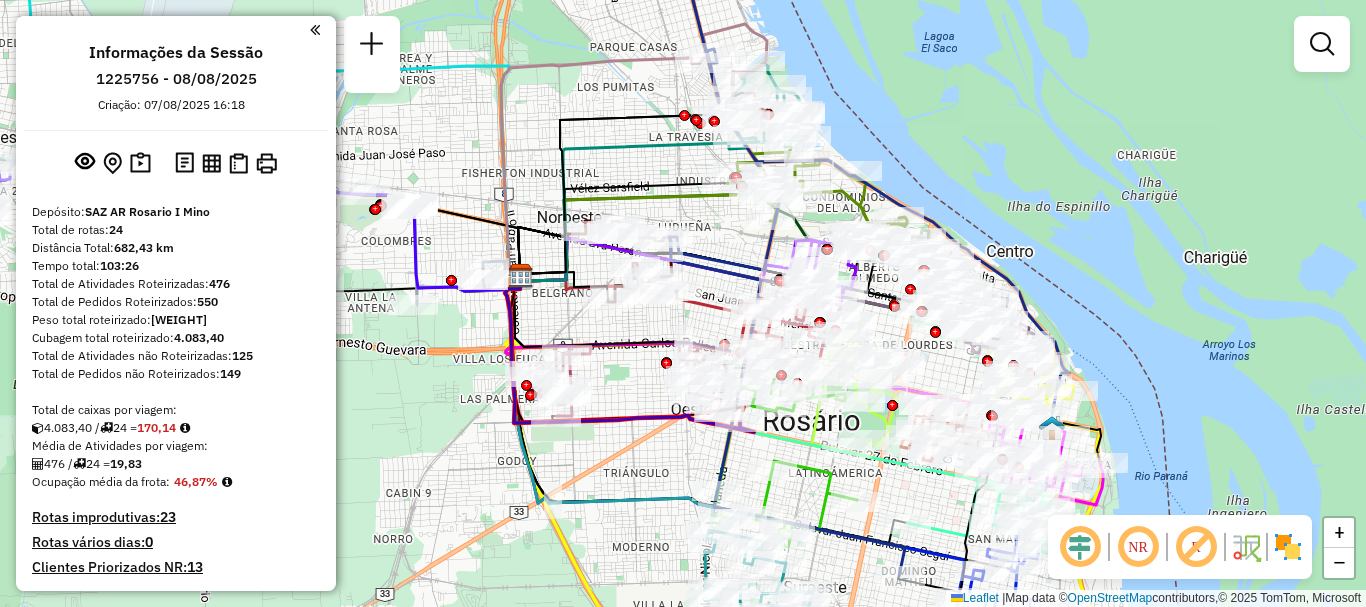 click at bounding box center [1322, 44] 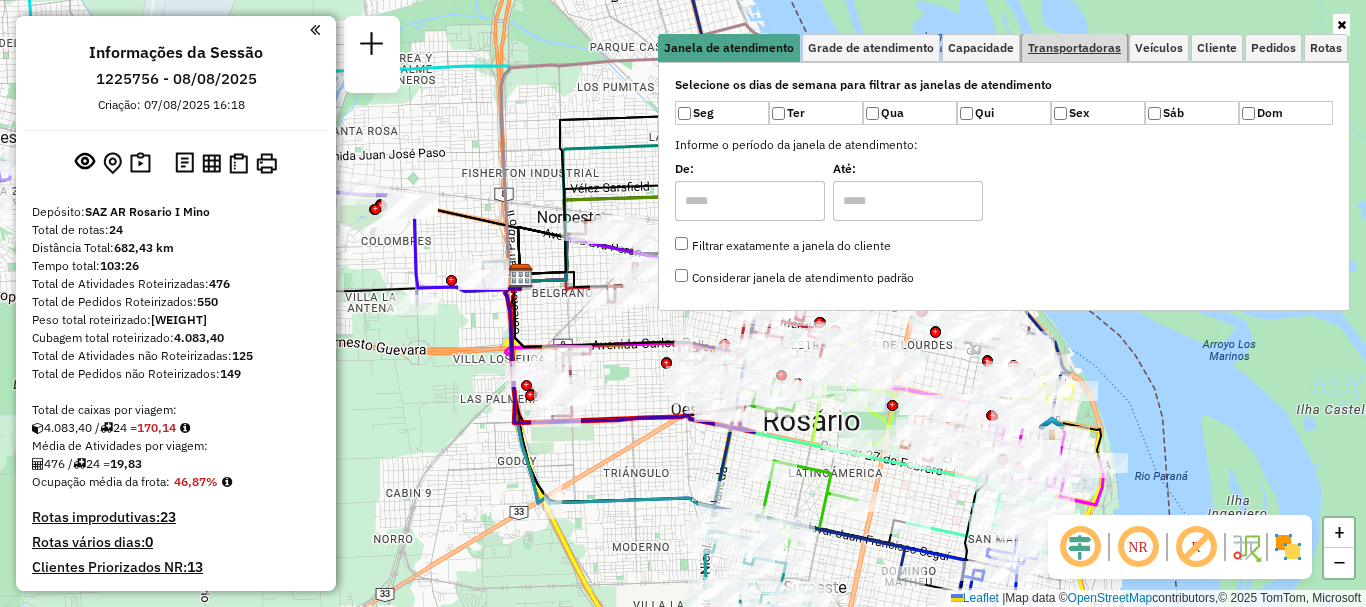 click on "Transportadoras" at bounding box center [1074, 48] 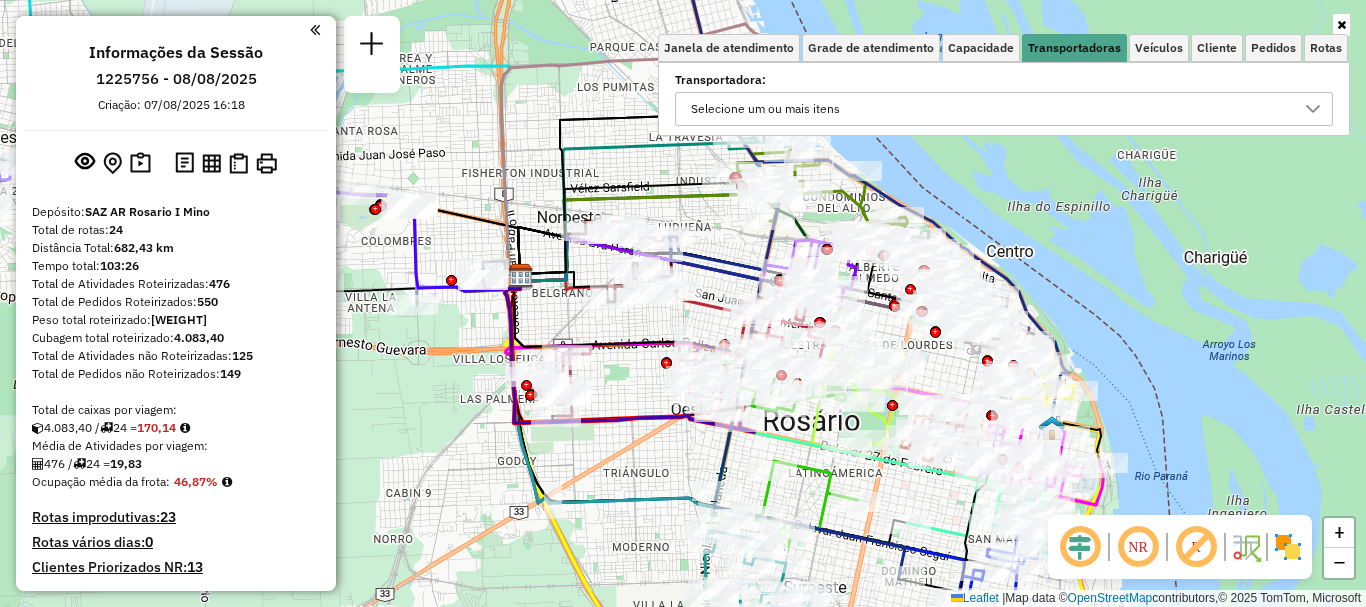click 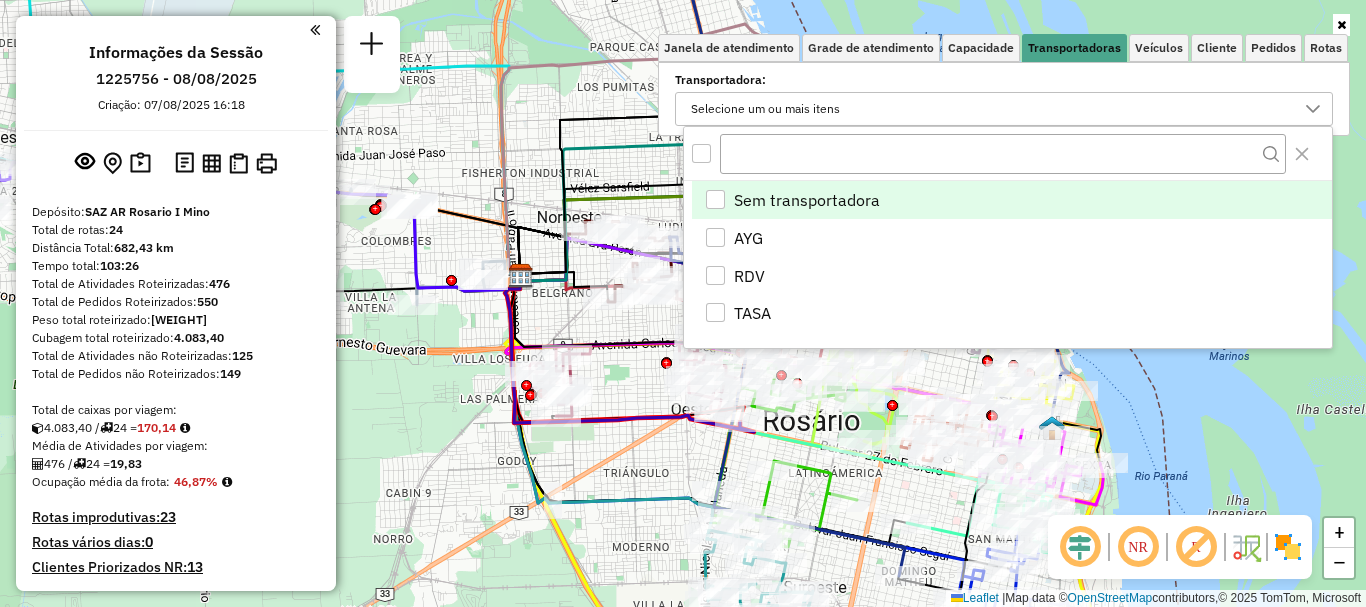 scroll, scrollTop: 12, scrollLeft: 69, axis: both 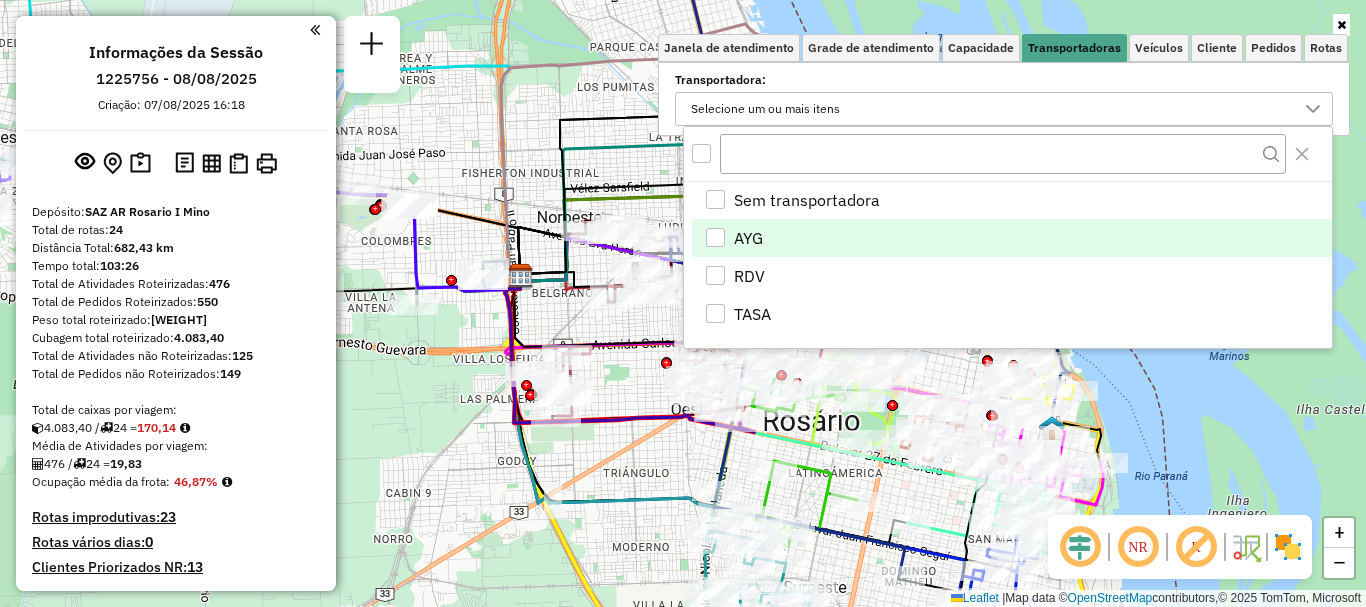 click at bounding box center (715, 237) 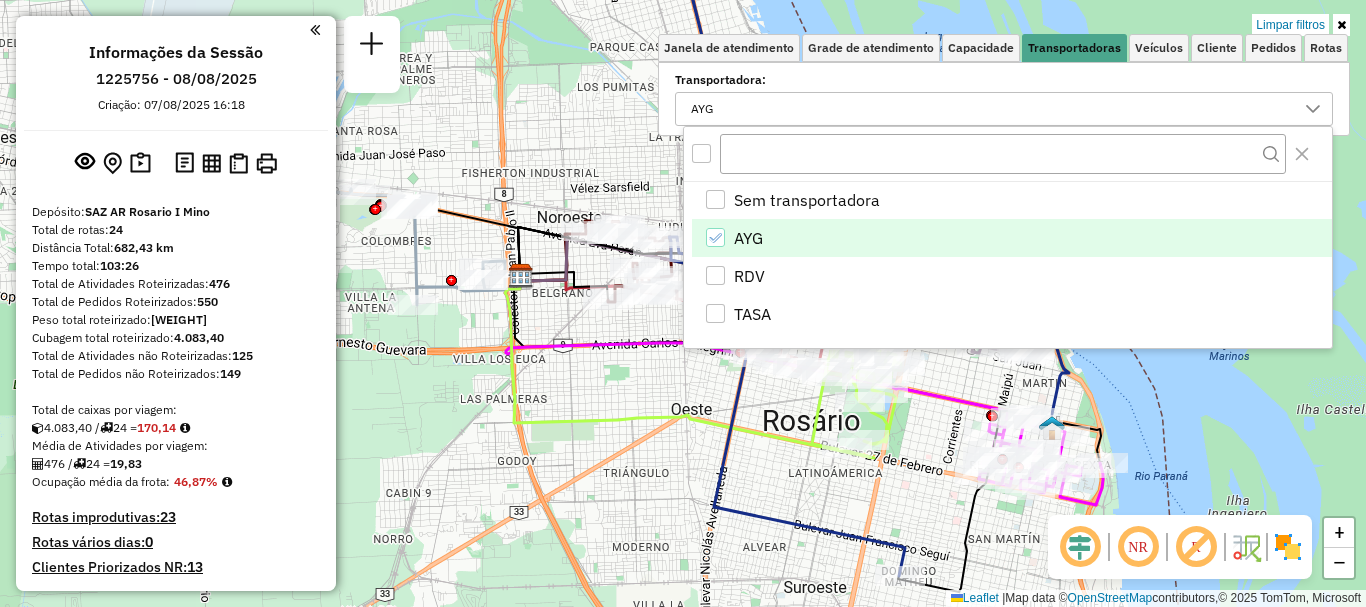 click on "Limpar filtros Janela de atendimento Grade de atendimento Capacidade Transportadoras Veículos Cliente Pedidos  Rotas Selecione os dias de semana para filtrar as janelas de atendimento  Seg   Ter   Qua   Qui   Sex   Sáb   Dom  Informe o período da janela de atendimento: De: Até:  Filtrar exatamente a janela do cliente  Considerar janela de atendimento padrão  Selecione os dias de semana para filtrar as grades de atendimento  Seg   Ter   Qua   Qui   Sex   Sáb   Dom   Considerar clientes sem dia de atendimento cadastrado  Clientes fora do dia de atendimento selecionado Filtrar as atividades entre os valores definidos abaixo:  Peso mínimo:   Peso máximo:   Cubagem mínima:   Cubagem máxima:   De:   Até:  Filtrar as atividades entre o tempo de atendimento definido abaixo:  De:   Até:   Considerar capacidade total dos clientes não roteirizados Transportadora: AYG Tipo de veículo: Selecione um ou mais itens Veículo: Selecione um ou mais itens Motorista: Selecione um ou mais itens Nome: Tipo de cliente:" 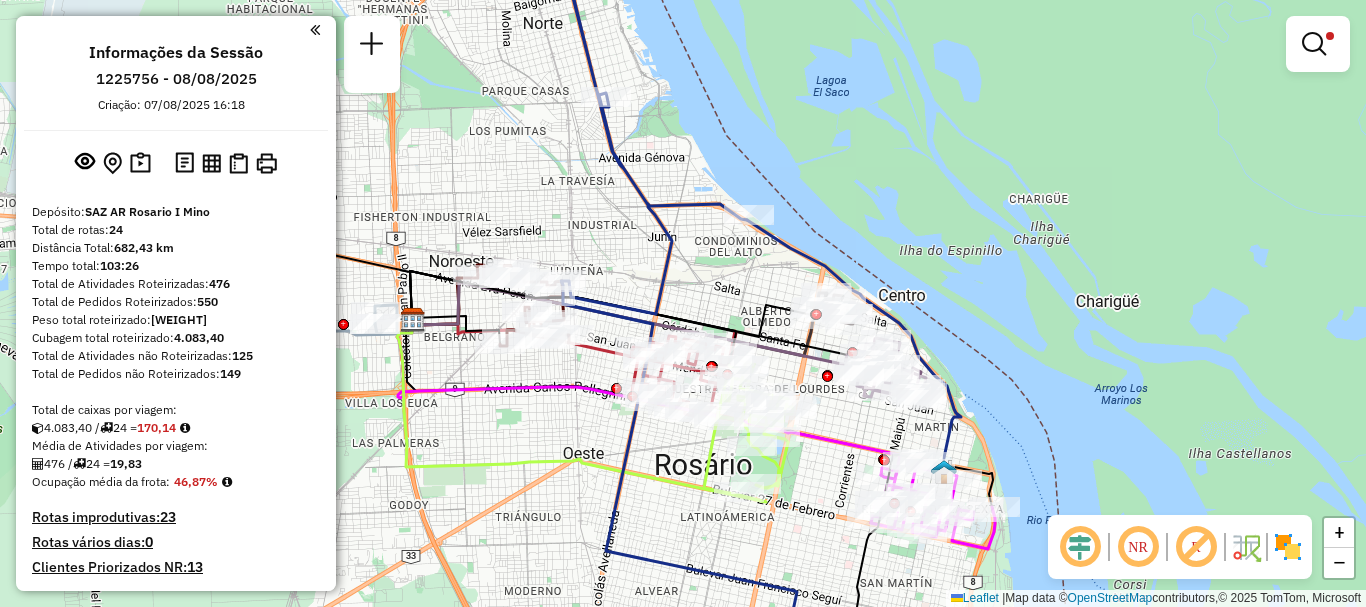 drag, startPoint x: 641, startPoint y: 452, endPoint x: 599, endPoint y: 446, distance: 42.426407 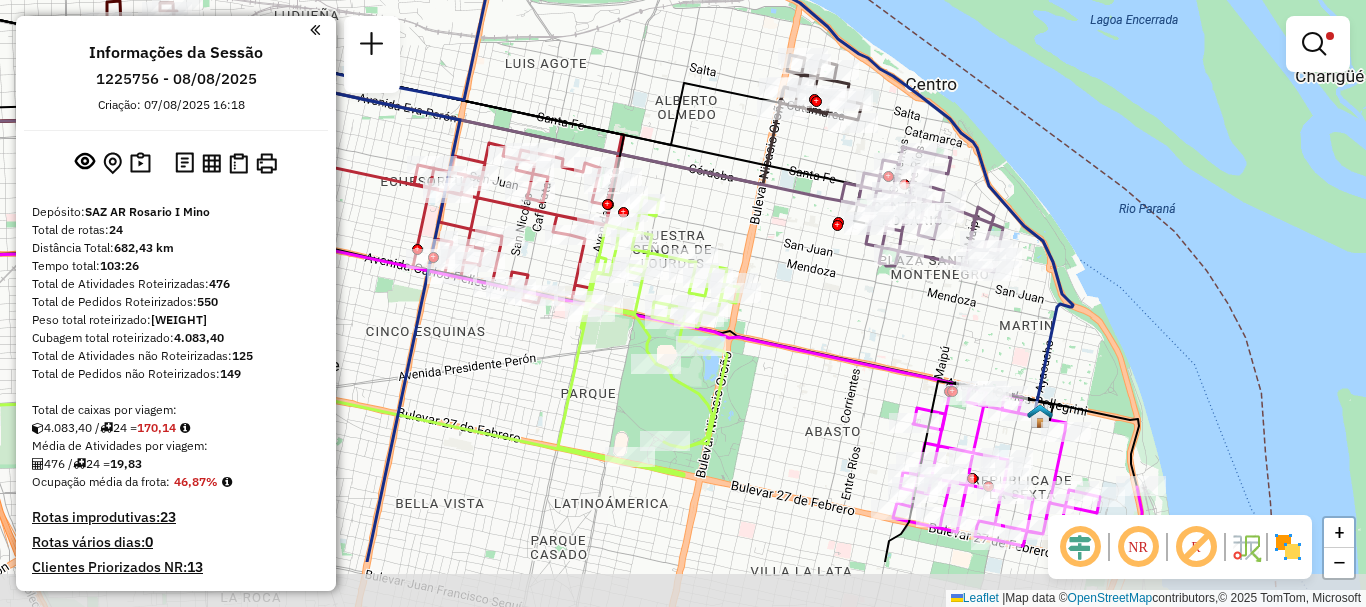 drag, startPoint x: 652, startPoint y: 387, endPoint x: 452, endPoint y: 299, distance: 218.504 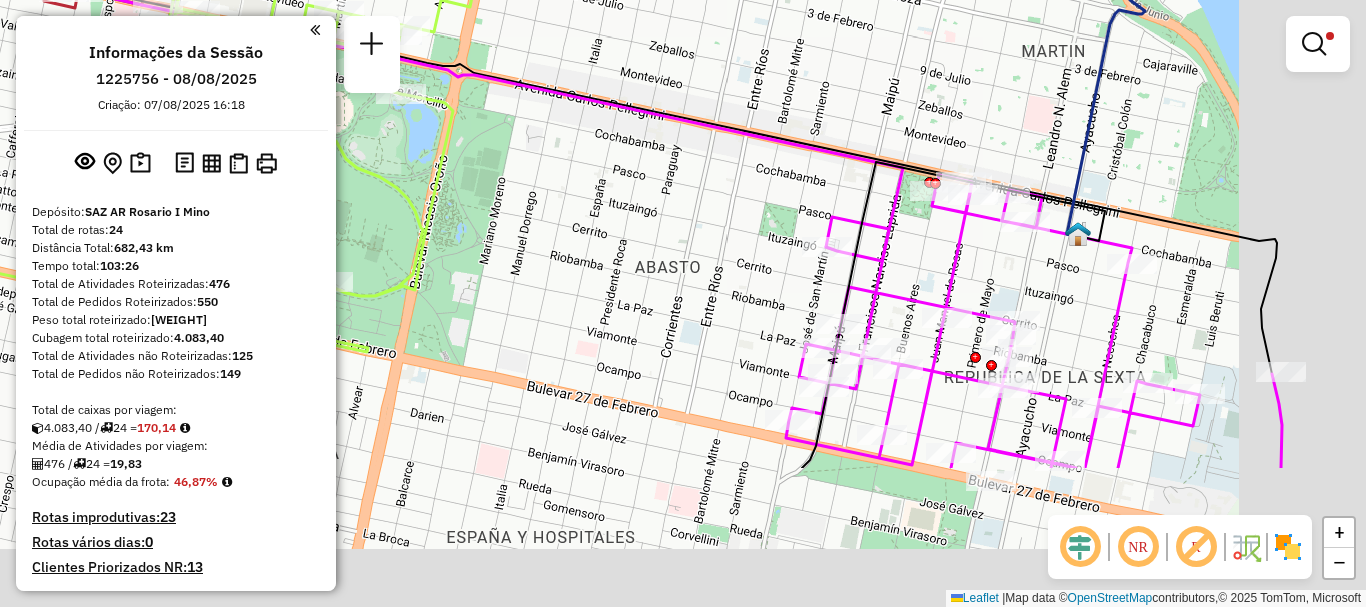 drag, startPoint x: 808, startPoint y: 333, endPoint x: 677, endPoint y: 124, distance: 246.66171 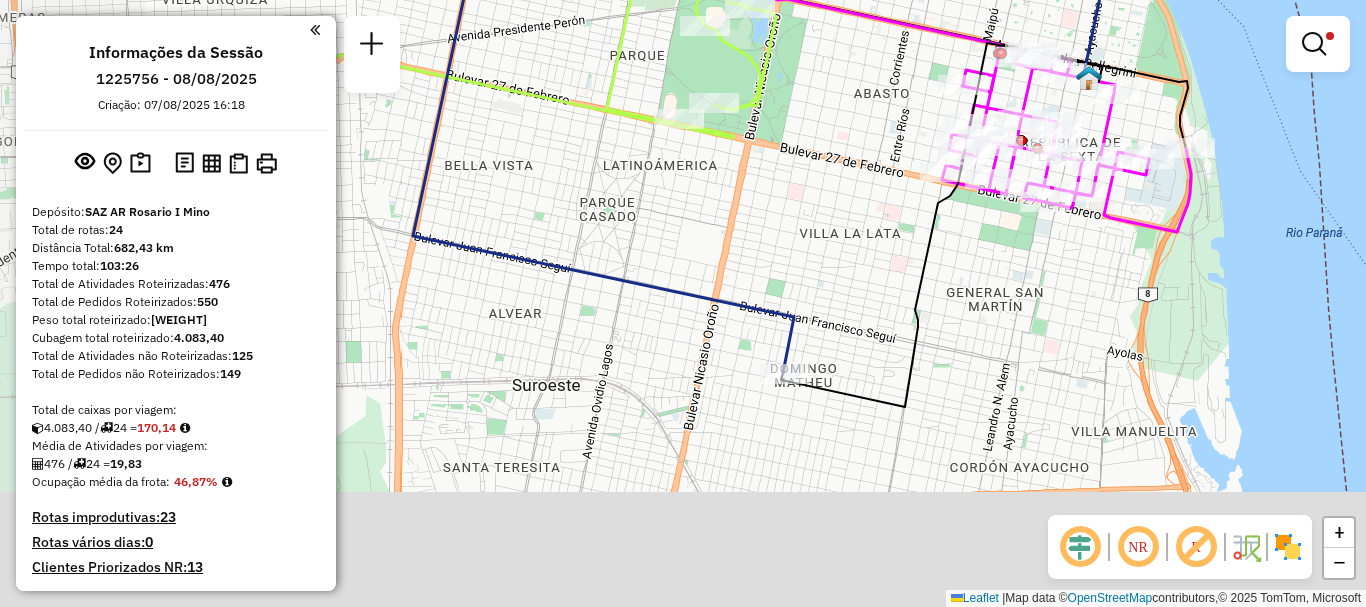drag, startPoint x: 760, startPoint y: 235, endPoint x: 926, endPoint y: 65, distance: 237.60472 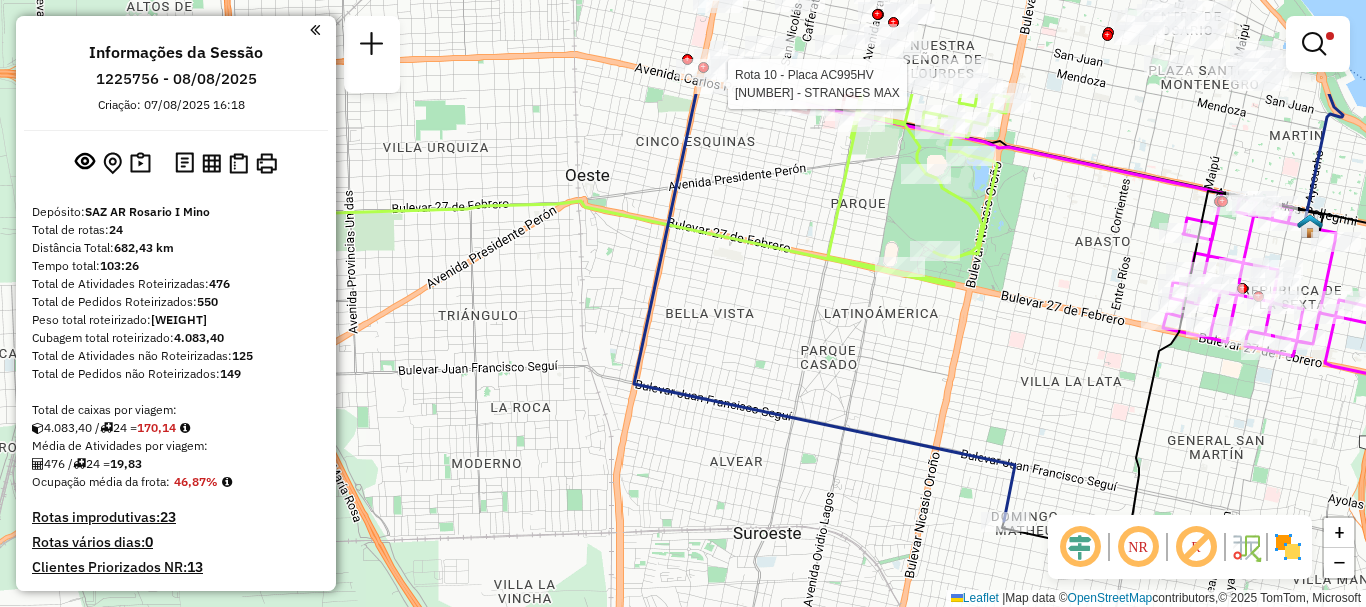 drag, startPoint x: 741, startPoint y: 259, endPoint x: 947, endPoint y: 412, distance: 256.6028 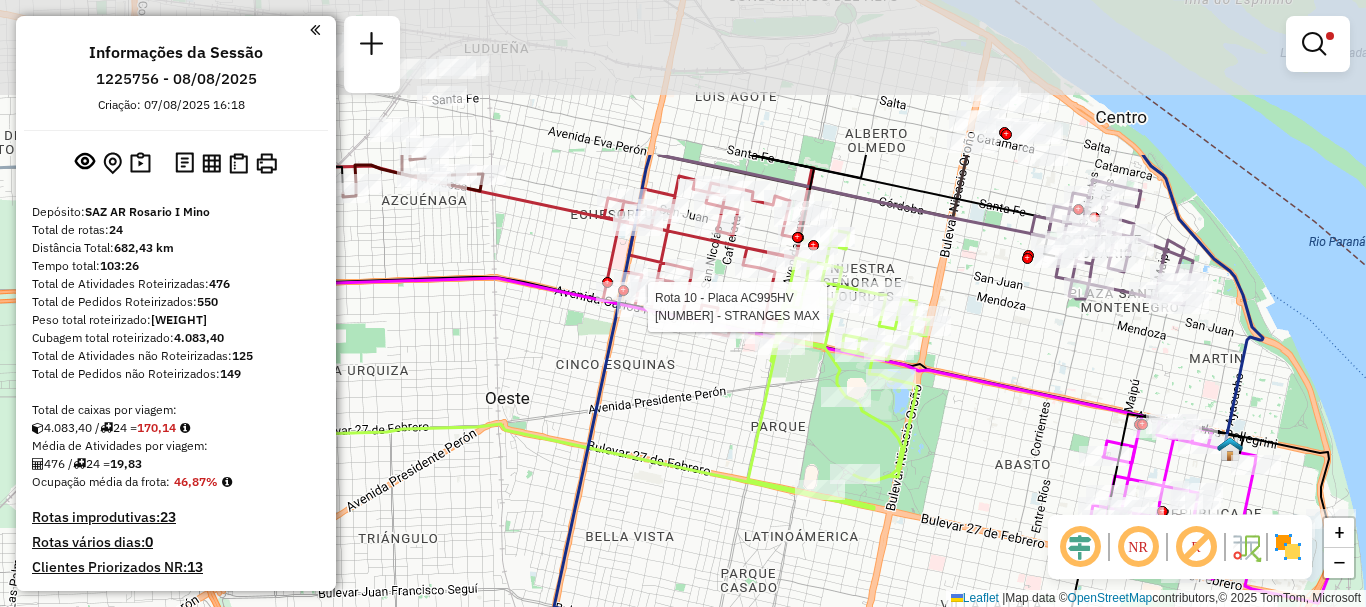 drag, startPoint x: 1032, startPoint y: 227, endPoint x: 980, endPoint y: 345, distance: 128.9496 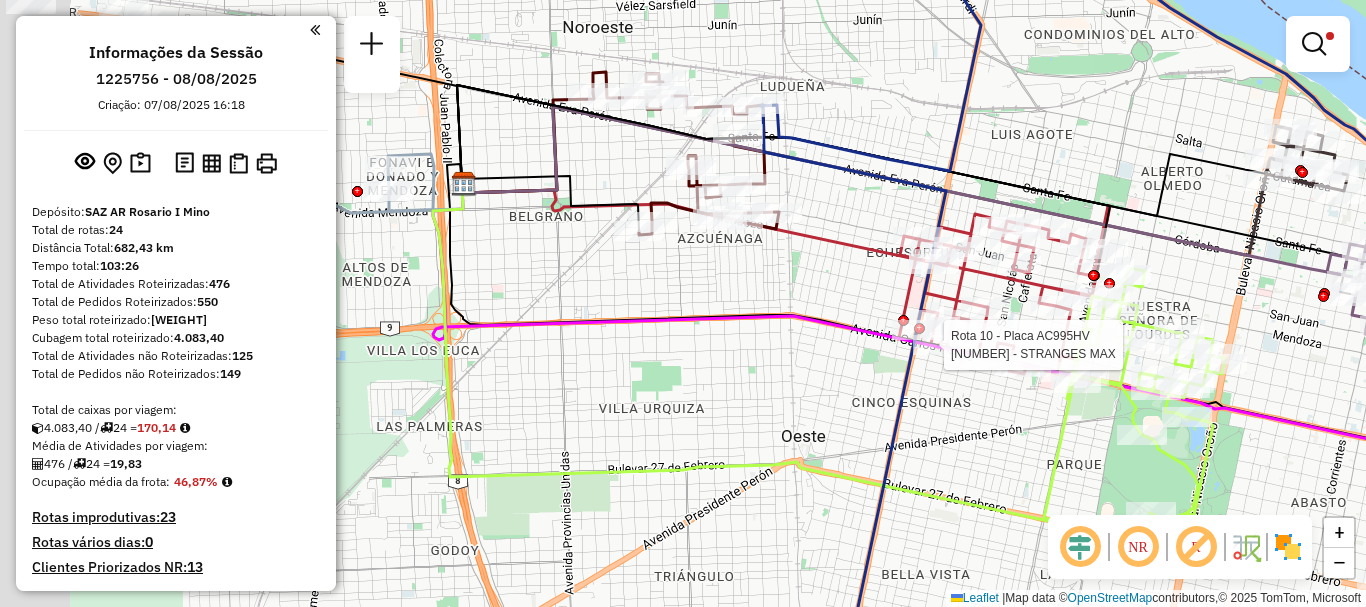 drag, startPoint x: 847, startPoint y: 289, endPoint x: 1135, endPoint y: 324, distance: 290.11893 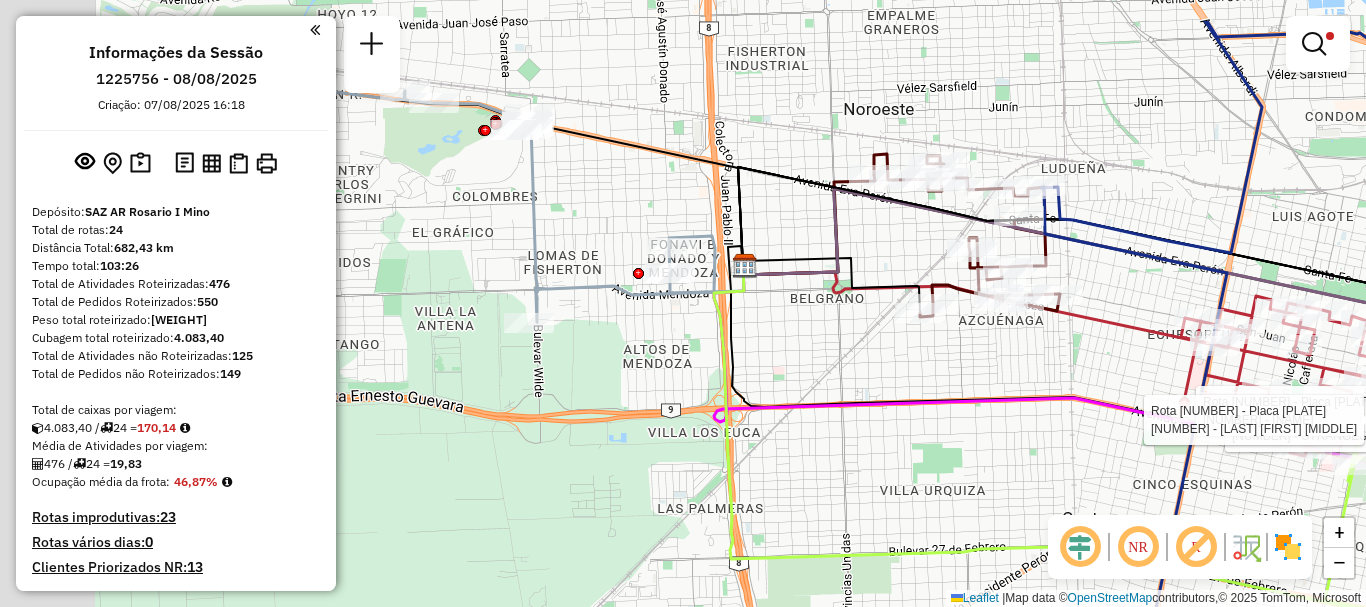 drag, startPoint x: 737, startPoint y: 271, endPoint x: 1017, endPoint y: 353, distance: 291.76016 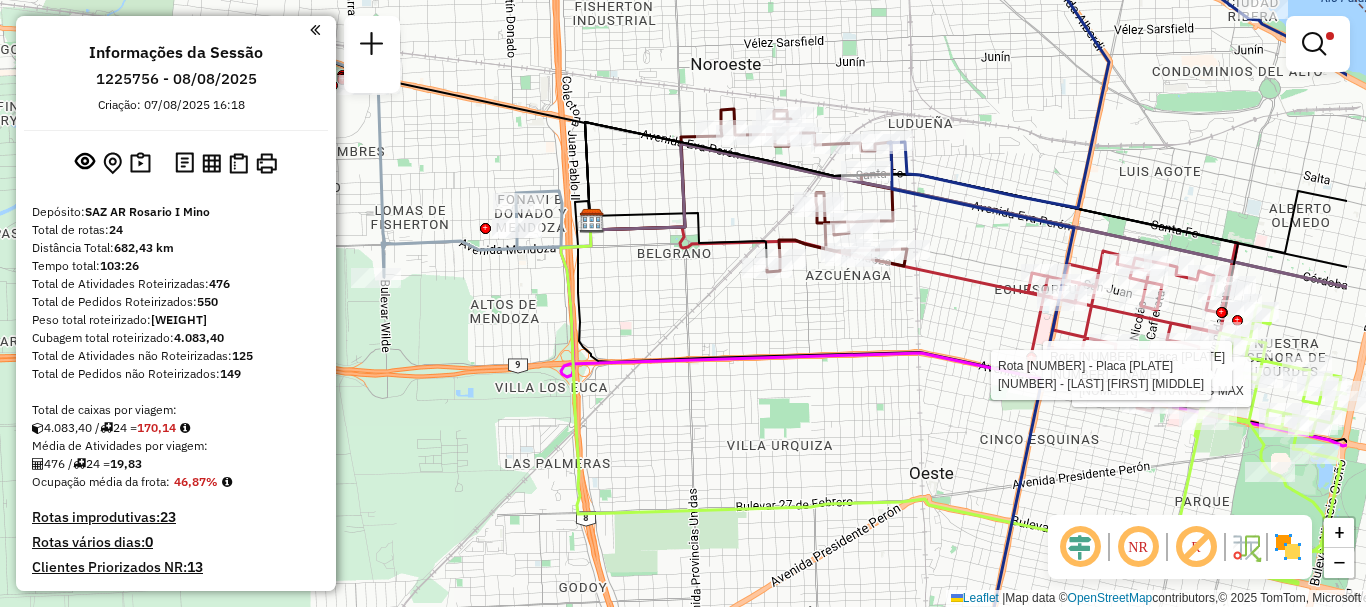 drag, startPoint x: 682, startPoint y: 315, endPoint x: 527, endPoint y: 270, distance: 161.40013 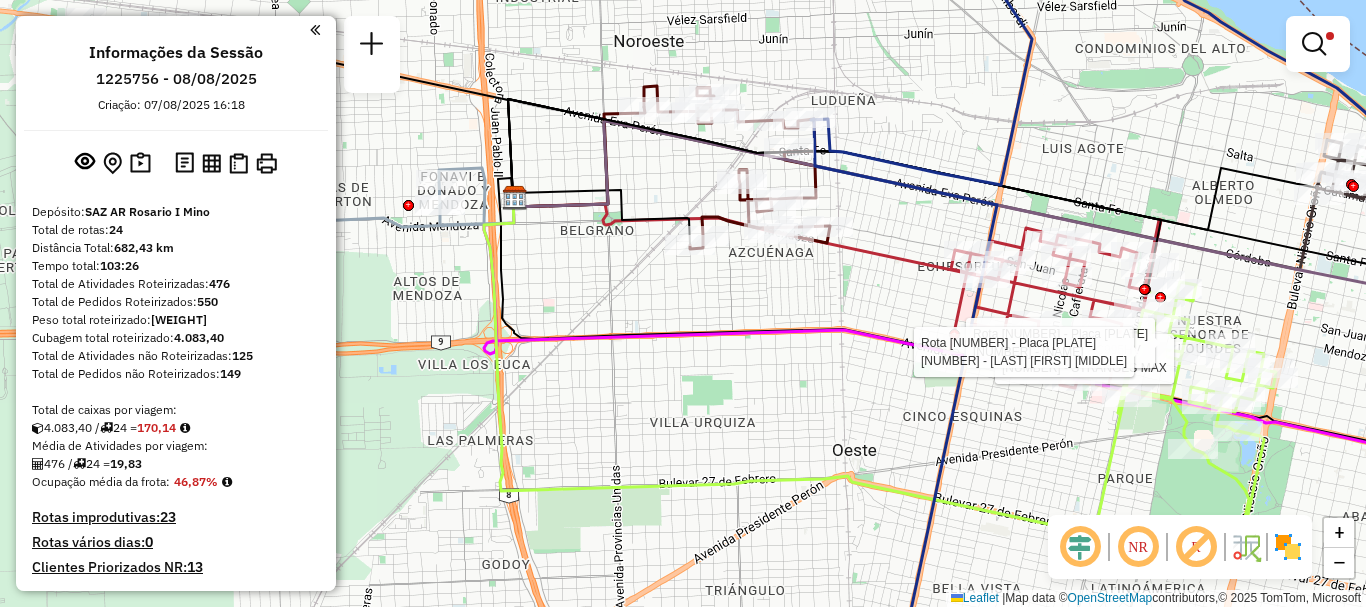 drag, startPoint x: 692, startPoint y: 306, endPoint x: 375, endPoint y: 207, distance: 332.0994 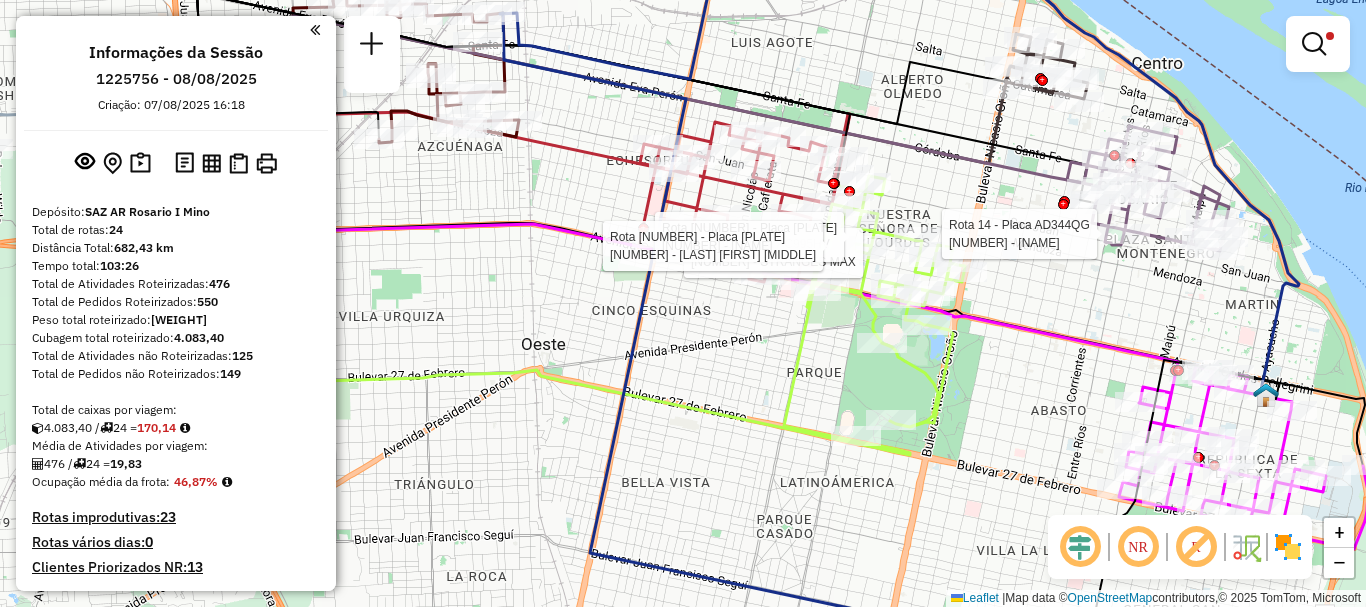 select on "**********" 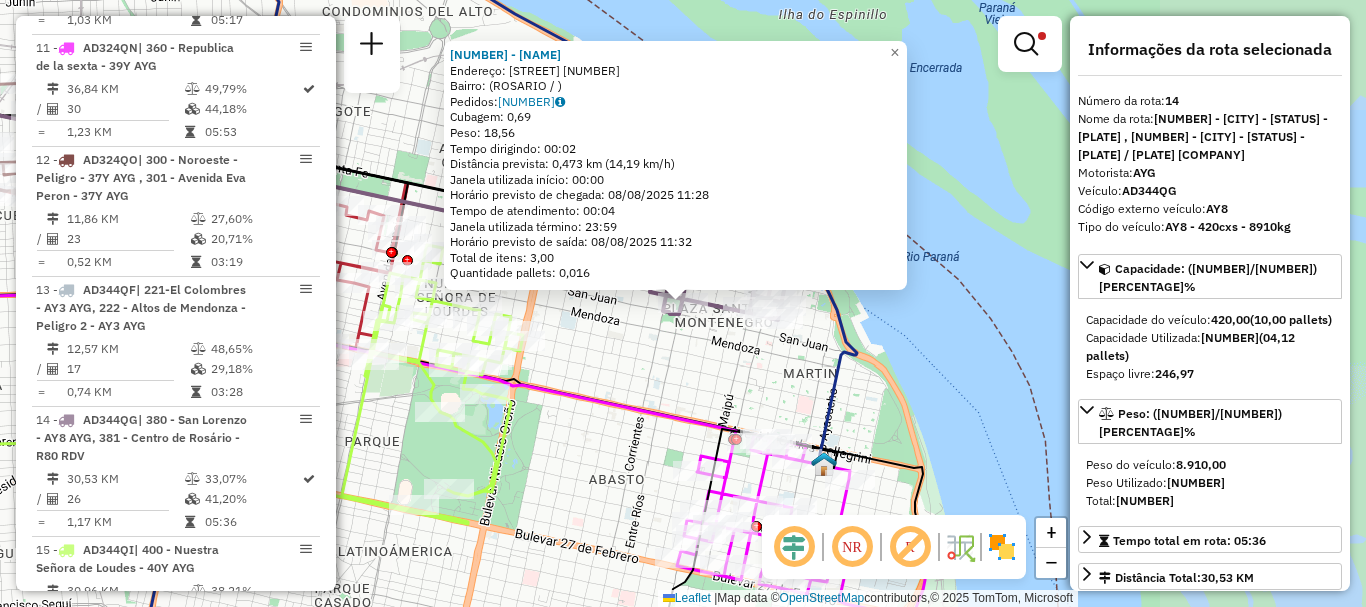 scroll, scrollTop: 1301, scrollLeft: 0, axis: vertical 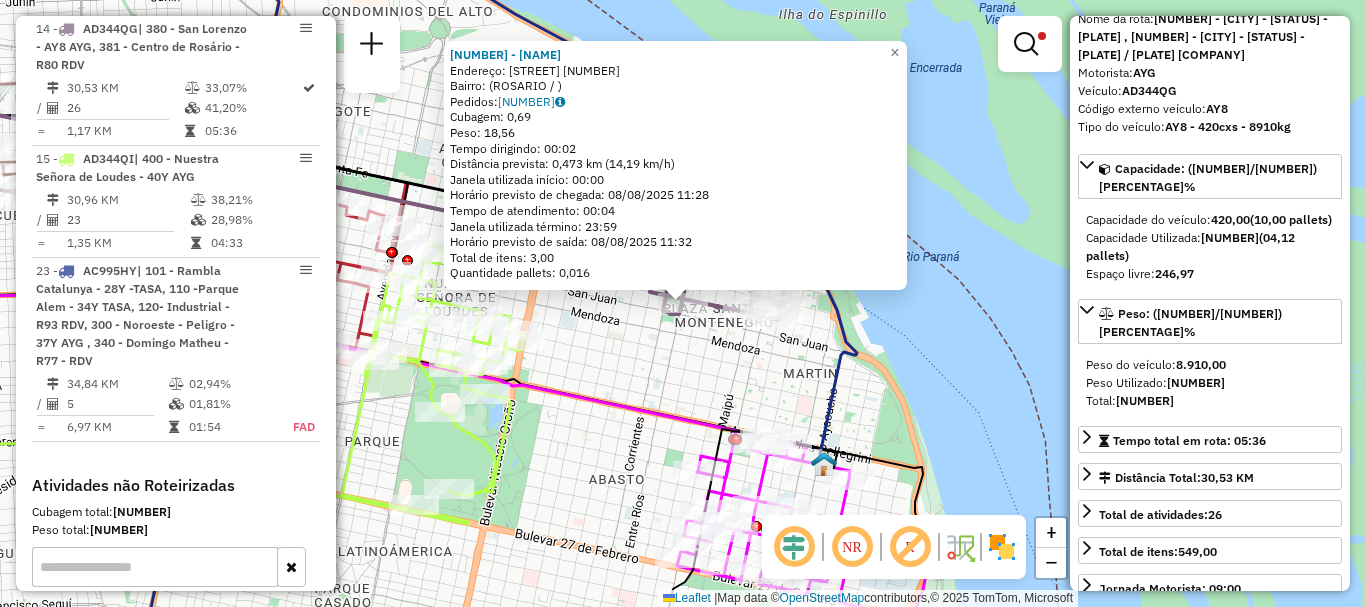 click on "0000817582 - GAGGIOTTI LU  Endereço: ENTRE RIOS 1011   Bairro:  (ROSARIO / )   Pedidos:  008637550   Cubagem: 0,69  Peso: 18,56  Tempo dirigindo: 00:02   Distância prevista: 0,473 km (14,19 km/h)   Janela utilizada início: 00:00   Horário previsto de chegada: 08/08/2025 11:28   Tempo de atendimento: 00:04   Janela utilizada término: 23:59   Horário previsto de saída: 08/08/2025 11:32   Total de itens: 3,00   Quantidade pallets: 0,016  × Limpar filtros Janela de atendimento Grade de atendimento Capacidade Transportadoras Veículos Cliente Pedidos  Rotas Selecione os dias de semana para filtrar as janelas de atendimento  Seg   Ter   Qua   Qui   Sex   Sáb   Dom  Informe o período da janela de atendimento: De: Até:  Filtrar exatamente a janela do cliente  Considerar janela de atendimento padrão  Selecione os dias de semana para filtrar as grades de atendimento  Seg   Ter   Qua   Qui   Sex   Sáb   Dom   Considerar clientes sem dia de atendimento cadastrado  Peso mínimo:   Peso máximo:   De:   Até:" 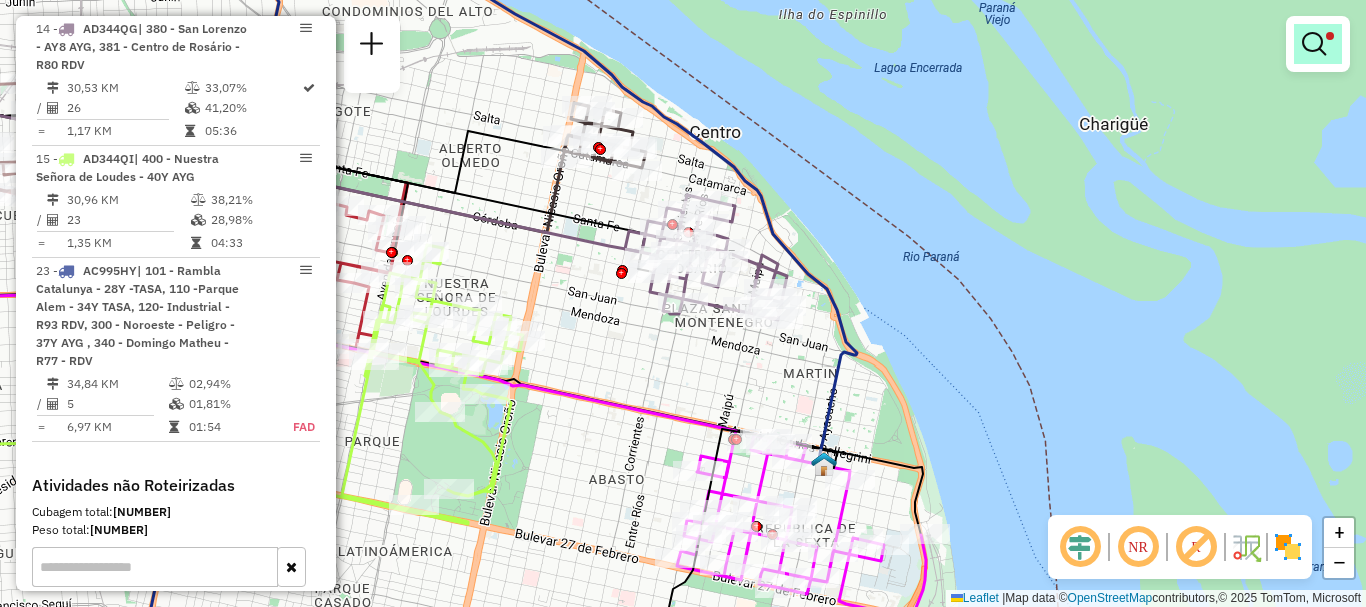 click at bounding box center [1314, 44] 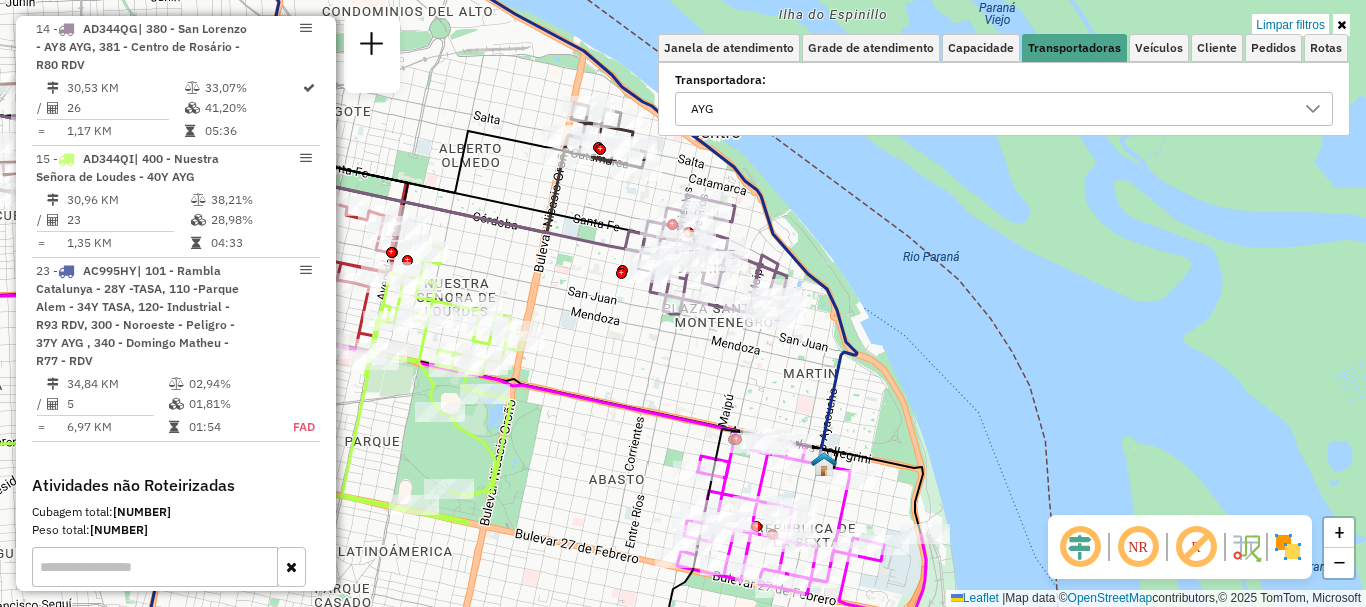 click 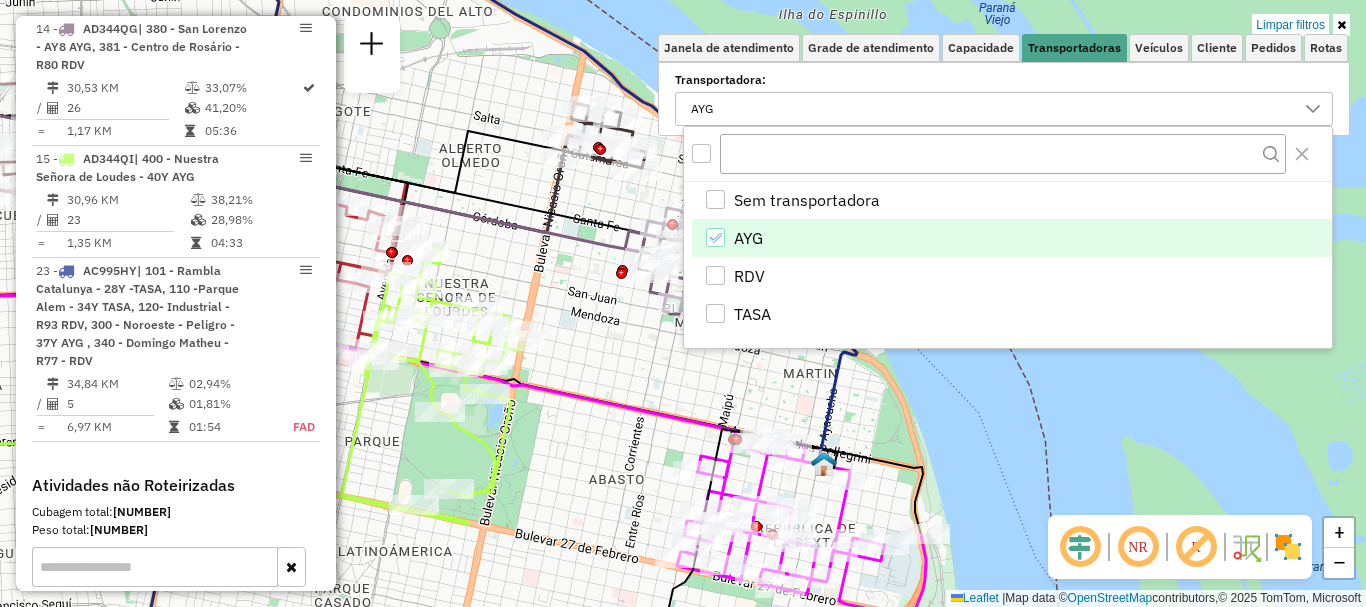 click 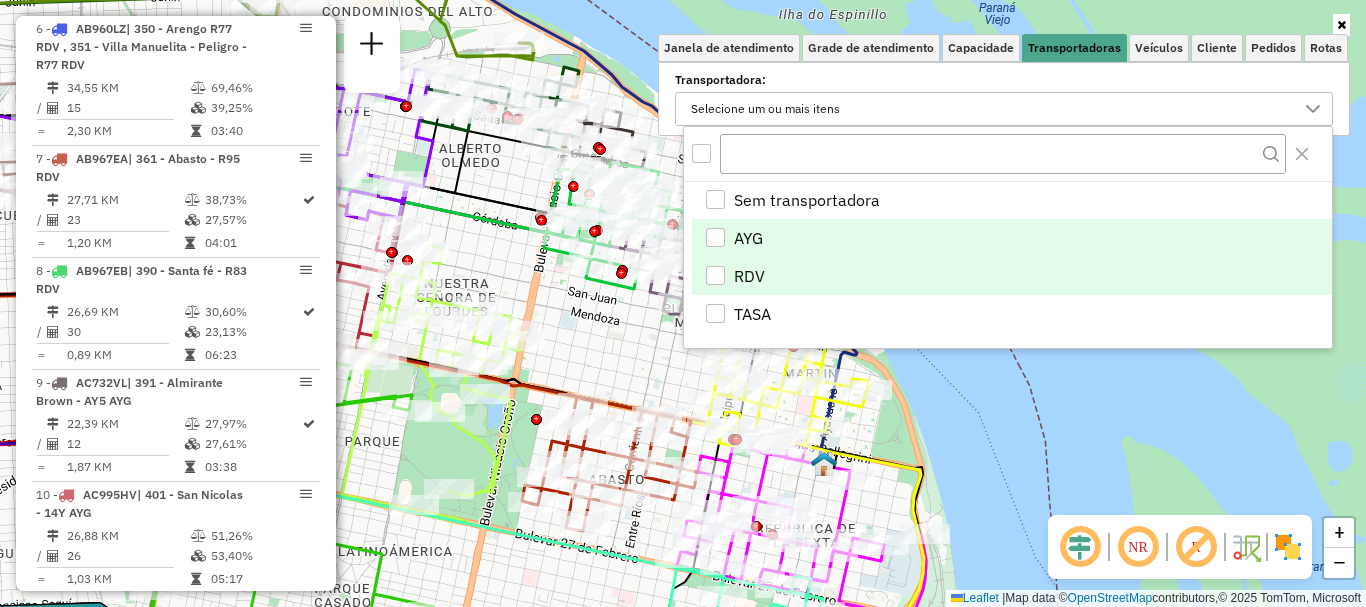 scroll, scrollTop: 2251, scrollLeft: 0, axis: vertical 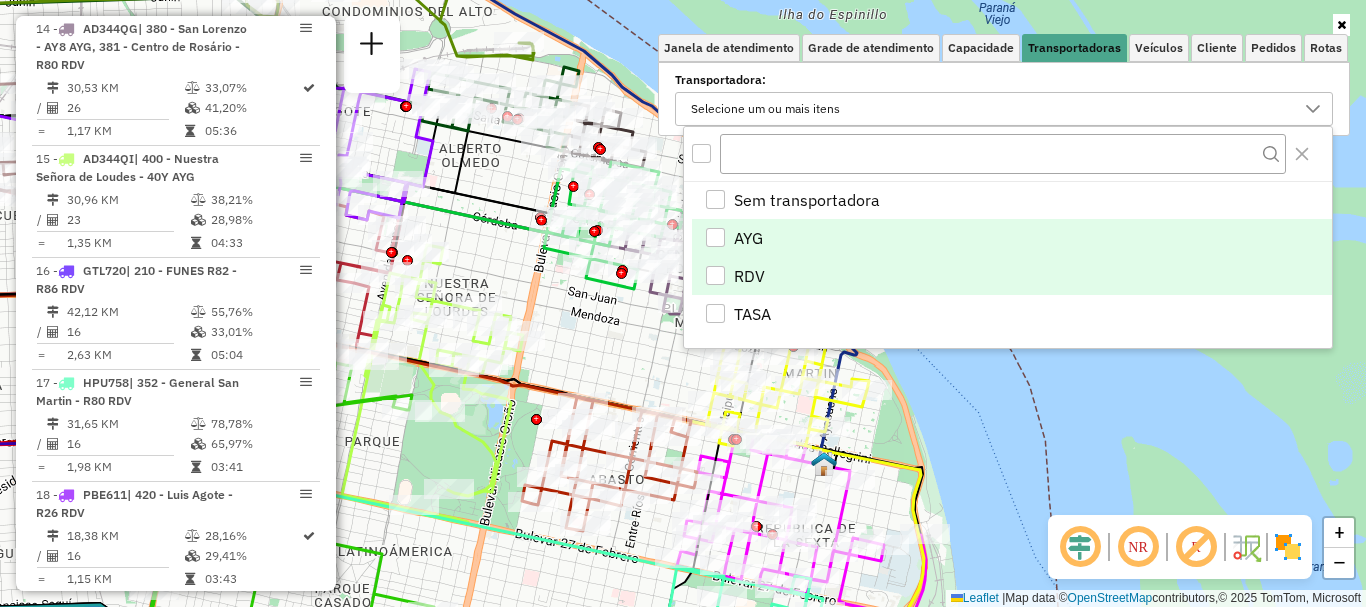 click at bounding box center [715, 275] 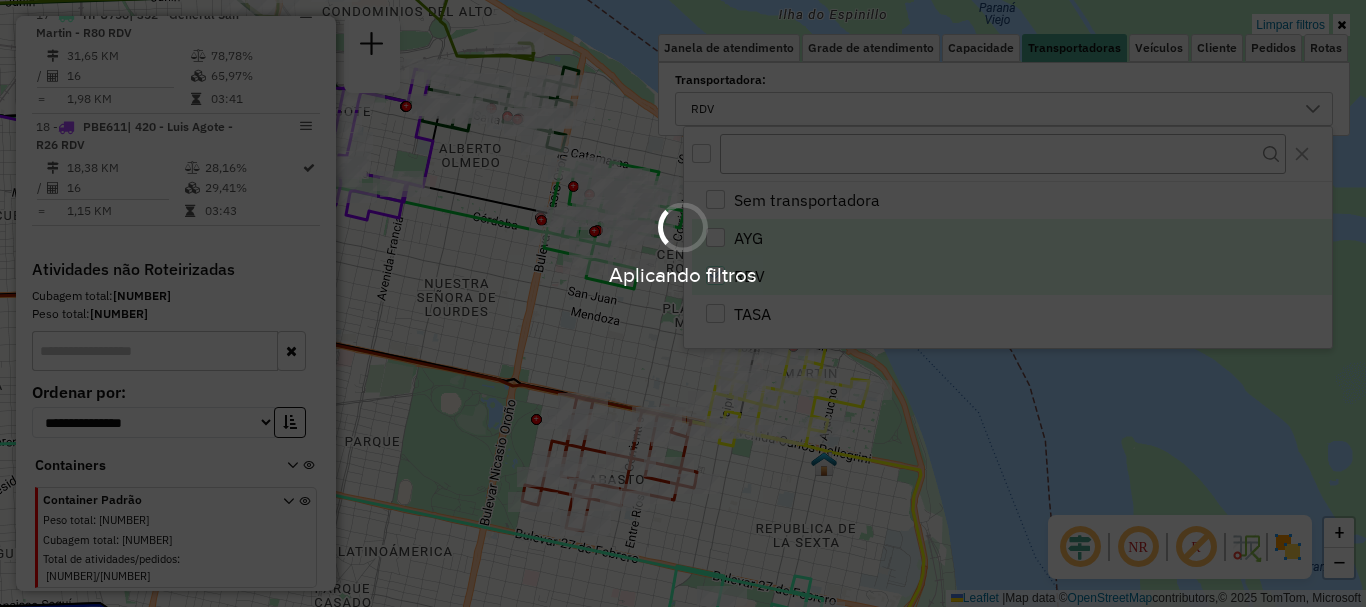 scroll, scrollTop: 1265, scrollLeft: 0, axis: vertical 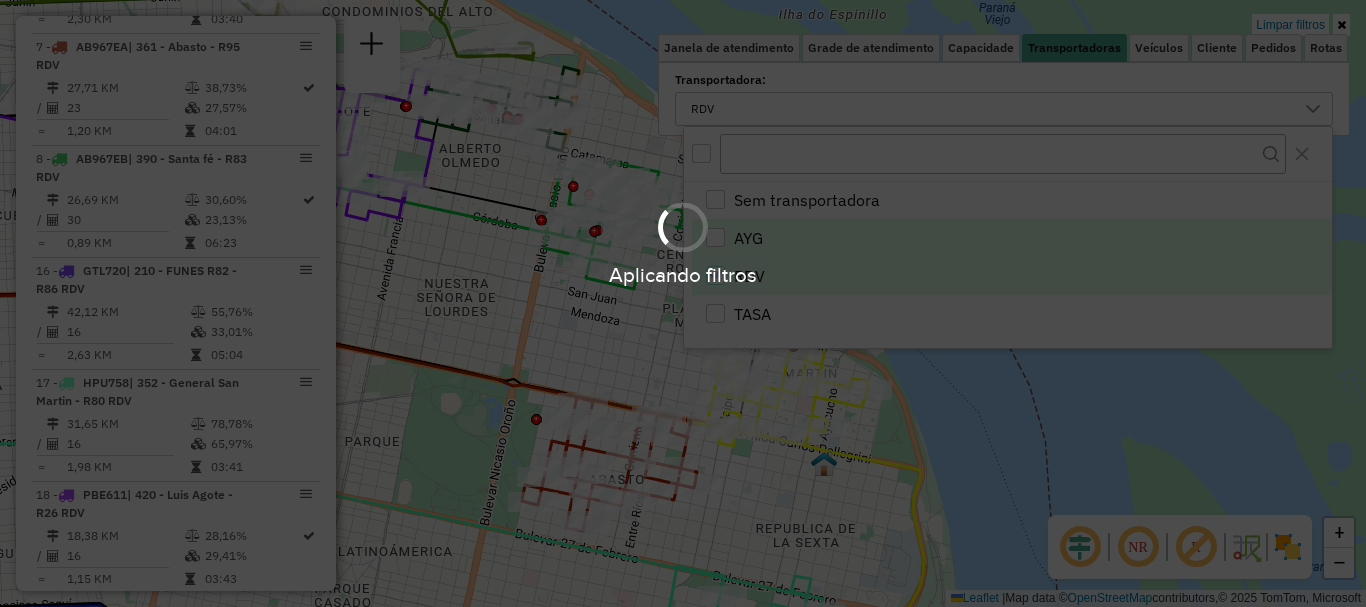 click on "Aplicando filtros" at bounding box center (683, 303) 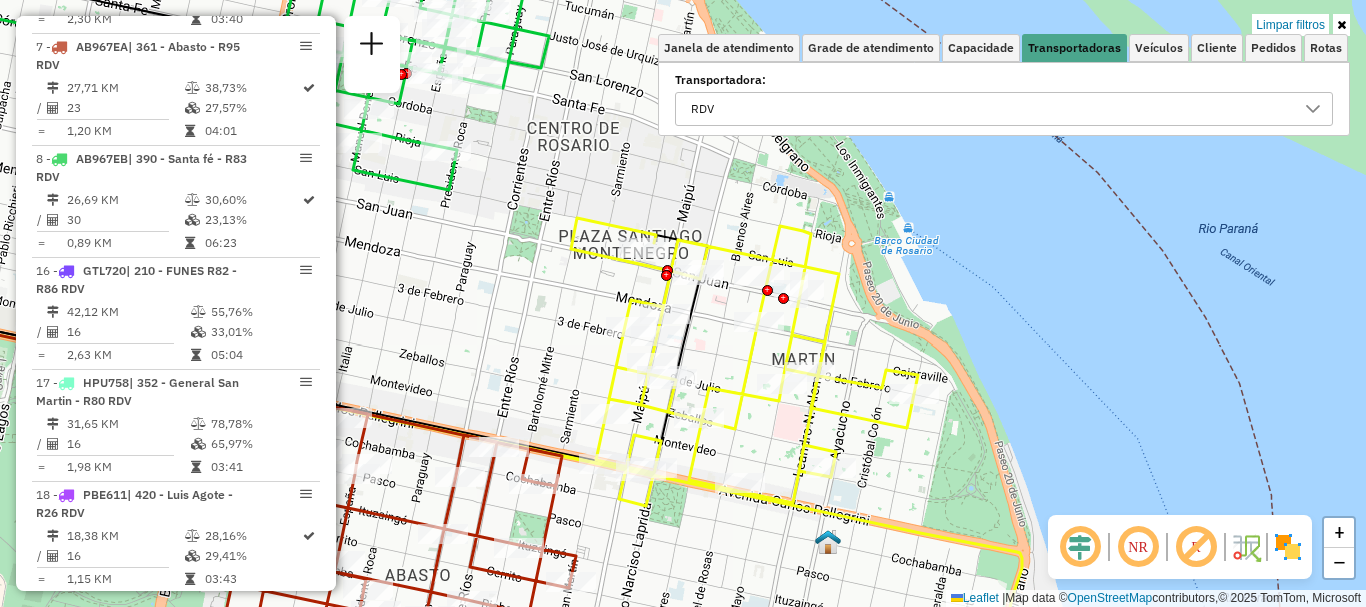 click 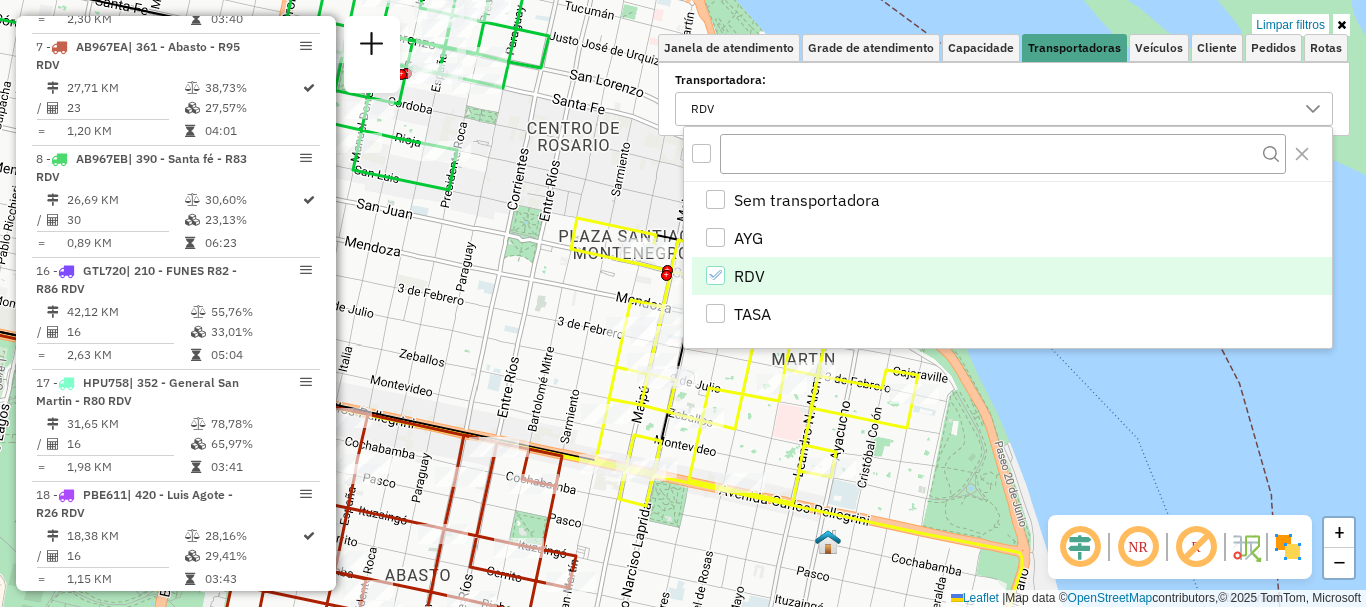 click 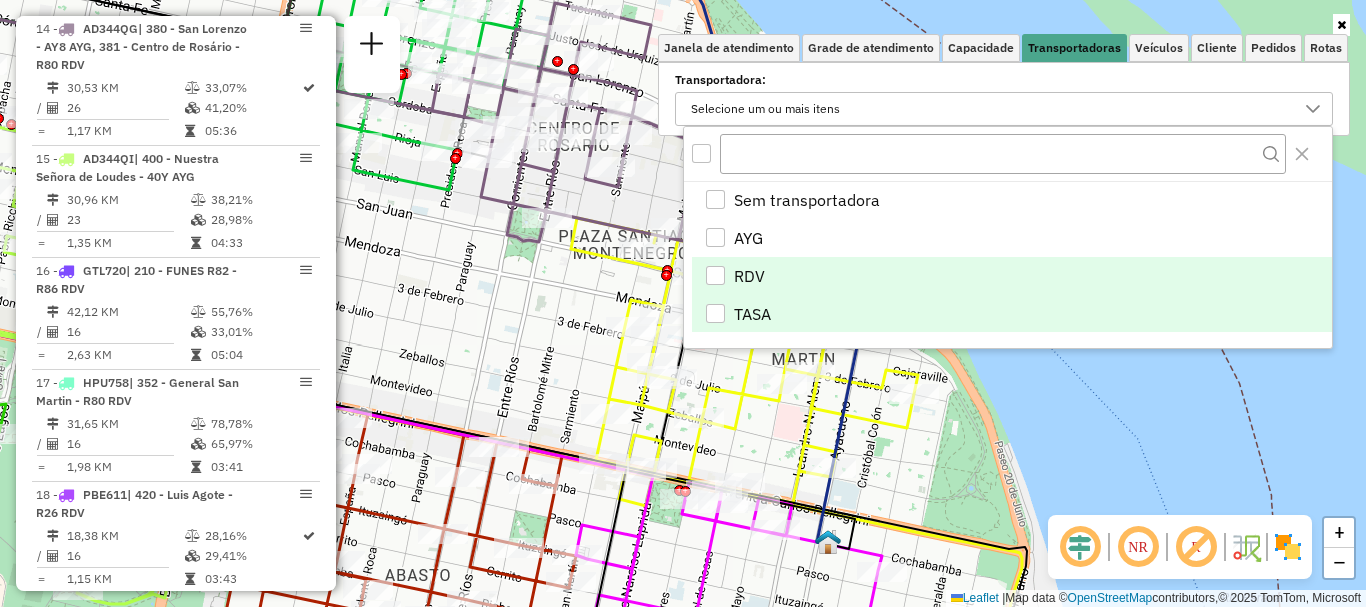 click at bounding box center [715, 313] 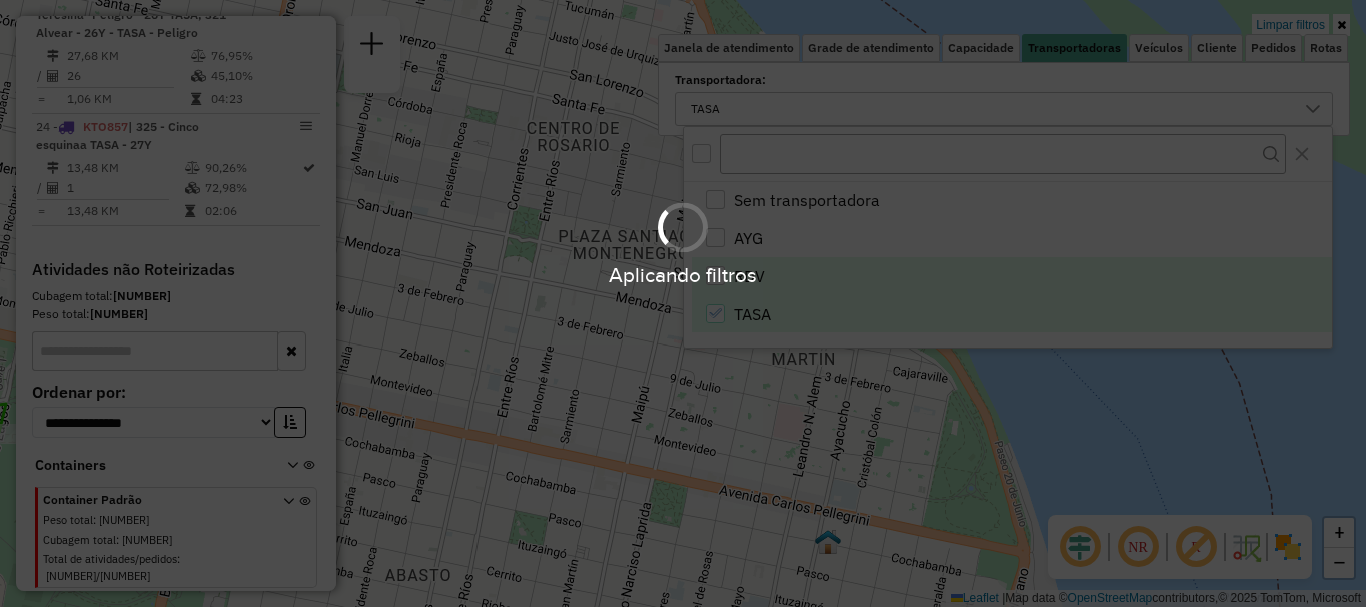 scroll, scrollTop: 1241, scrollLeft: 0, axis: vertical 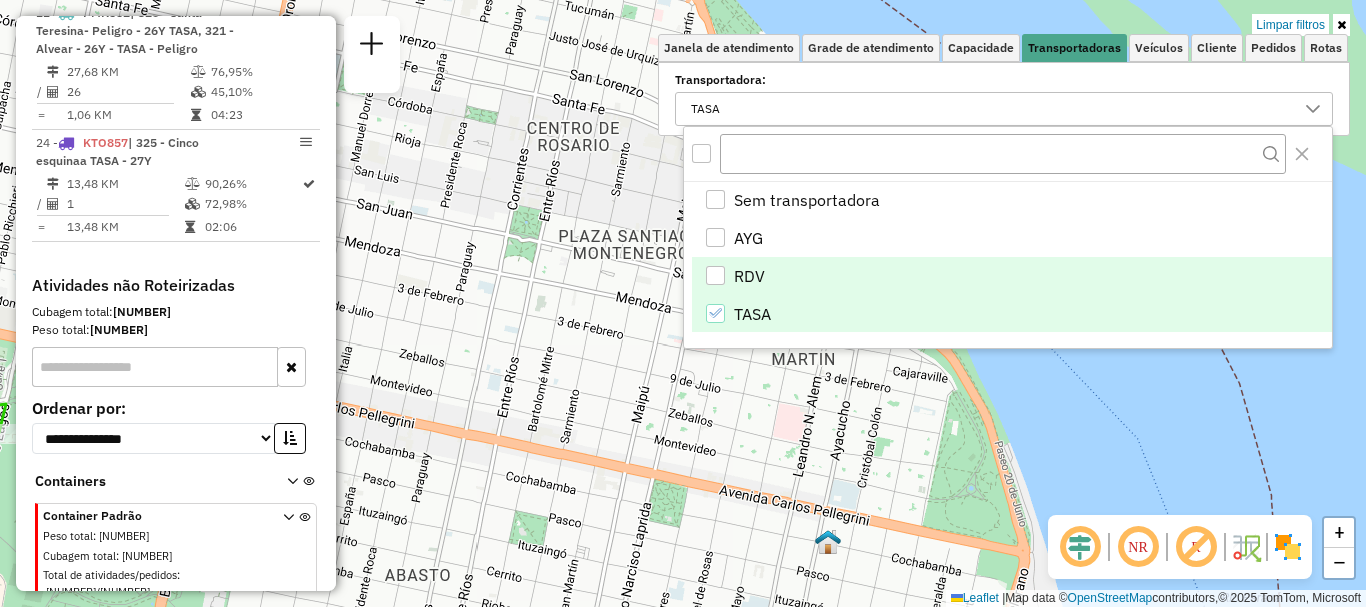 click on "Aplicando filtros  Pop-up bloqueado!  Seu navegador bloqueou automáticamente a abertura de uma nova janela.   Acesse as configurações e adicione o endereço do sistema a lista de permissão.   Fechar  Informações da Sessão 1225756 - 08/08/2025  Criação: 07/08/2025 16:18   Depósito:  SAZ AR Rosario I Mino  Total de rotas:  24  Distância Total:  682,43 km  Tempo total:  103:26  Total de Atividades Roteirizadas:  476  Total de Pedidos Roteirizados:  550  Peso total roteirizado:  96.854,16  Cubagem total roteirizado:  4.083,40  Total de Atividades não Roteirizadas:  125  Total de Pedidos não Roteirizados:  149 Total de caixas por viagem:  4.083,40 /   24 =  170,14 Média de Atividades por viagem:  476 /   24 =  19,83 Ocupação média da frota:  46,87%   Rotas improdutivas:  23  Rotas vários dias:  0  Clientes Priorizados NR:  13  Transportadoras  Rotas  Recargas: 0   Ver rotas   Ver veículos   2 -       GBL764   24,72 KM   44,22%  /  29   24,28%     =  0,85 KM   04:46   19 -       PLF967  /  21" at bounding box center [683, 303] 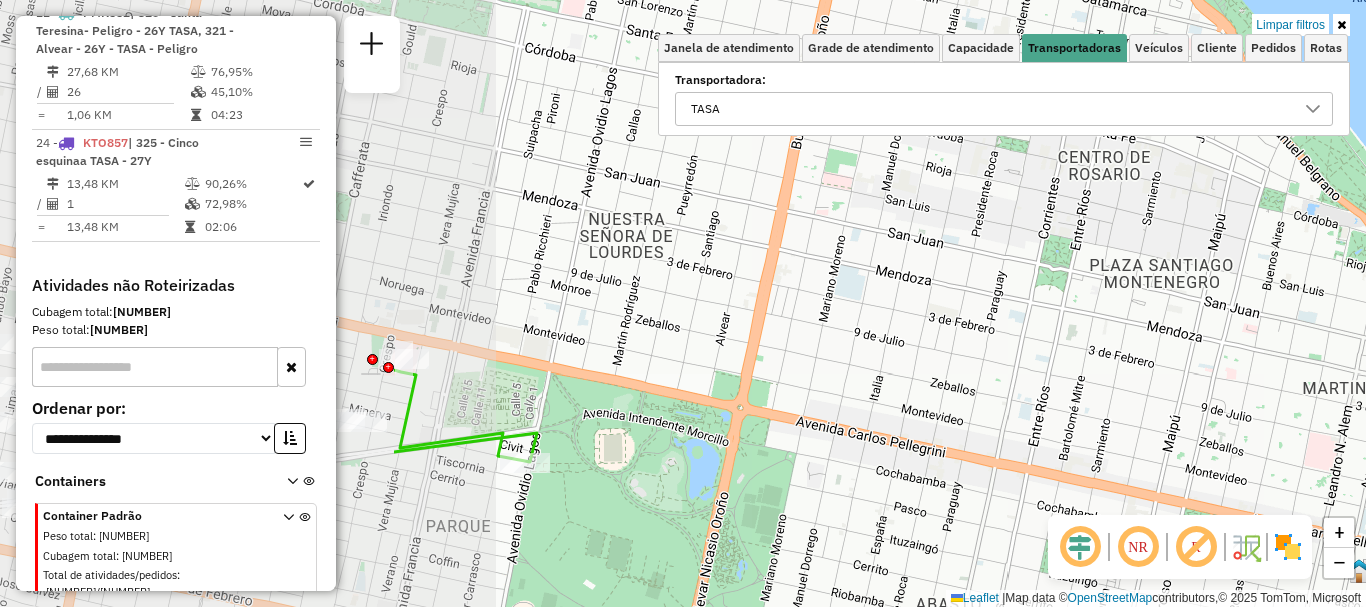 drag, startPoint x: 834, startPoint y: 331, endPoint x: 1365, endPoint y: 356, distance: 531.5882 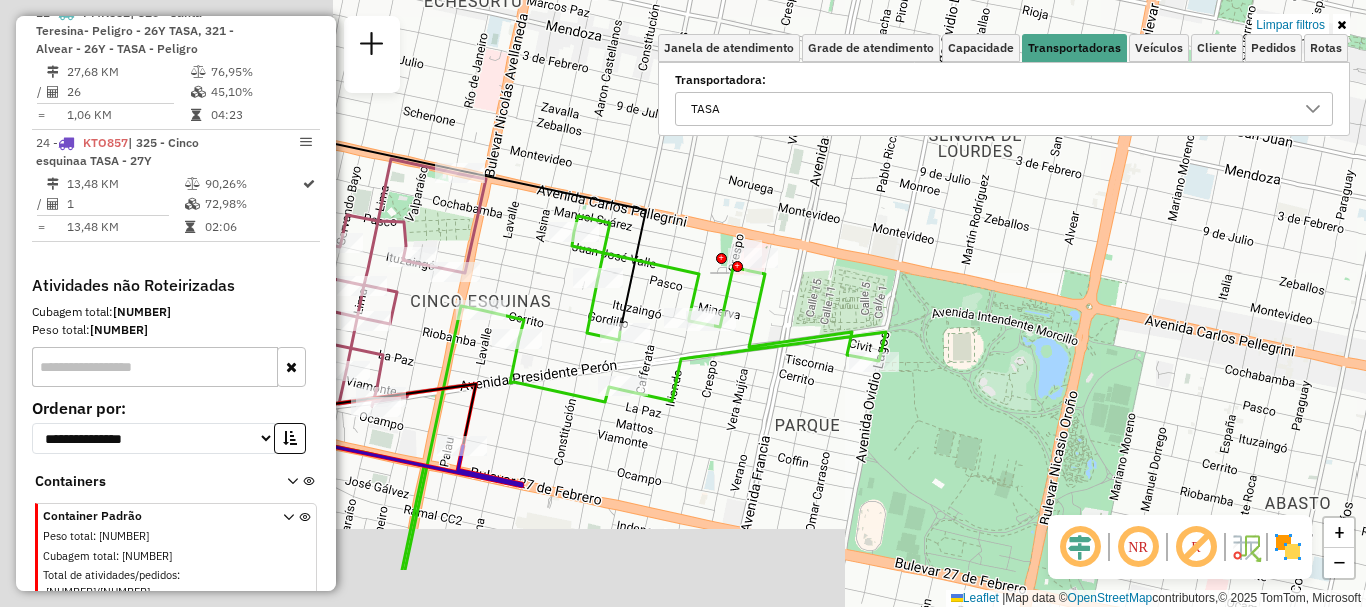 drag, startPoint x: 831, startPoint y: 343, endPoint x: 1334, endPoint y: 230, distance: 515.5366 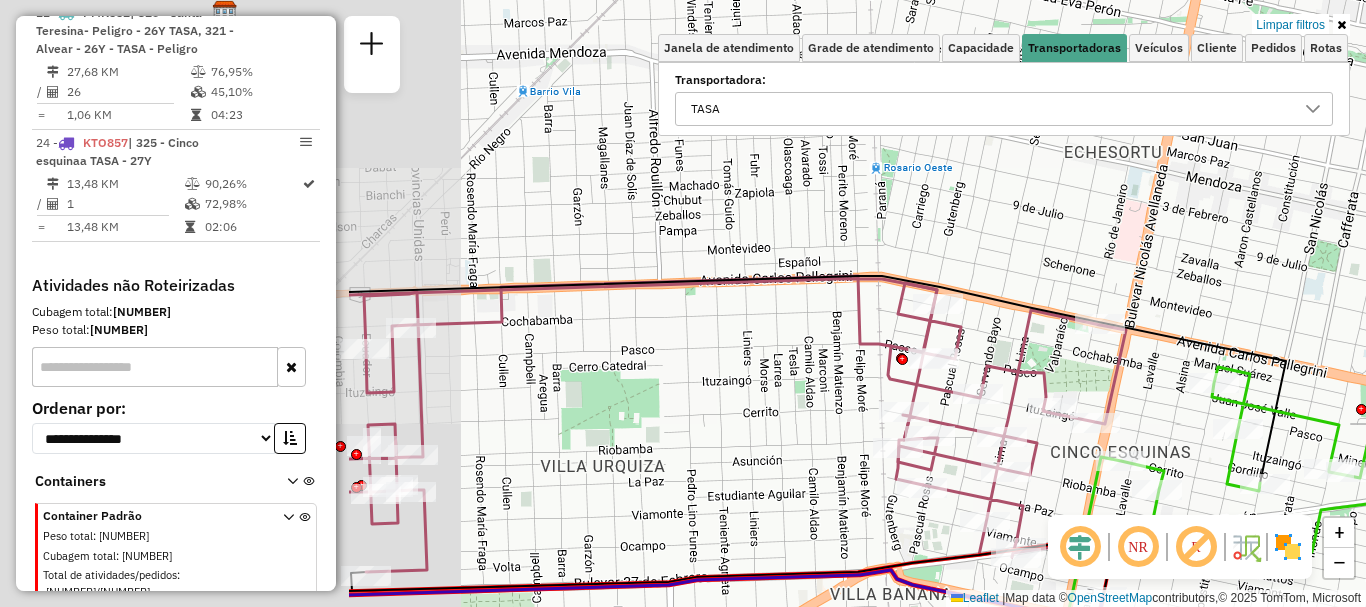 drag, startPoint x: 384, startPoint y: 199, endPoint x: 867, endPoint y: 361, distance: 509.44382 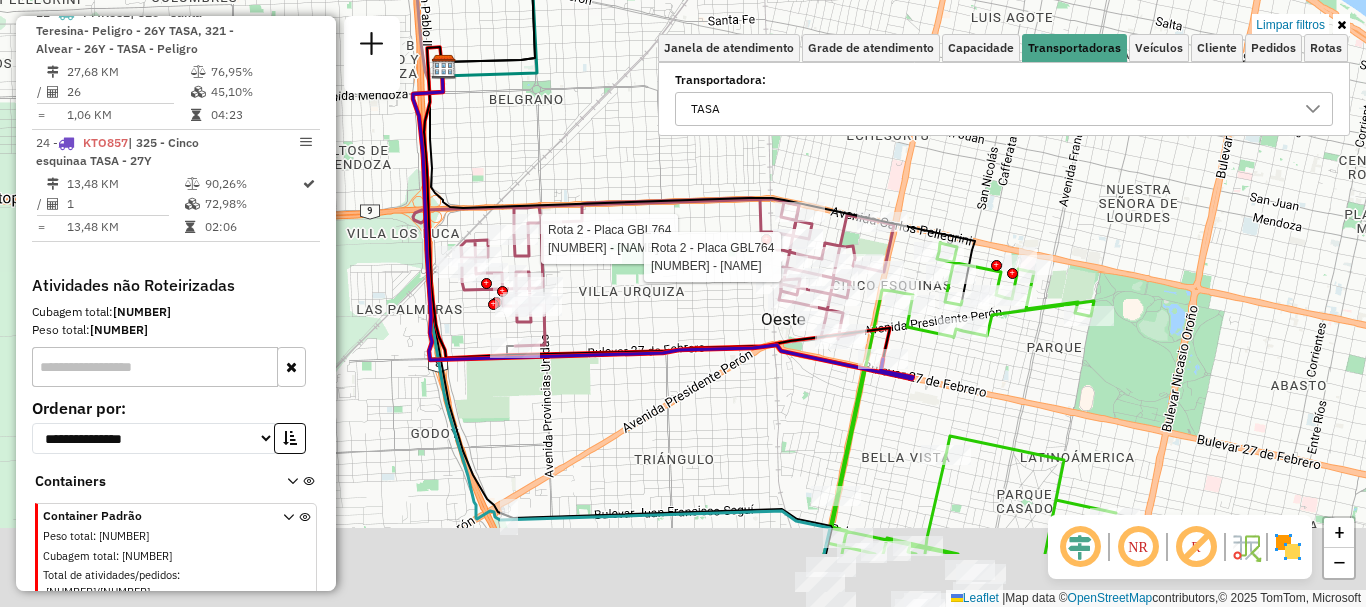 drag, startPoint x: 621, startPoint y: 352, endPoint x: 621, endPoint y: 274, distance: 78 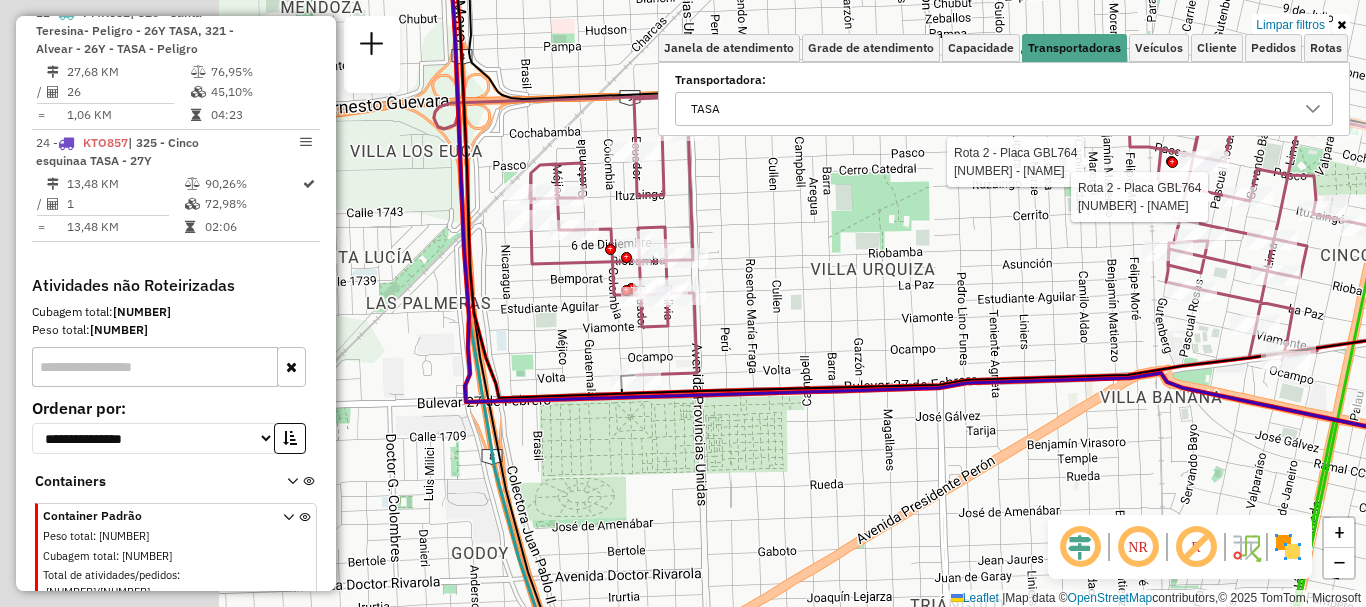 drag, startPoint x: 556, startPoint y: 308, endPoint x: 809, endPoint y: 295, distance: 253.33377 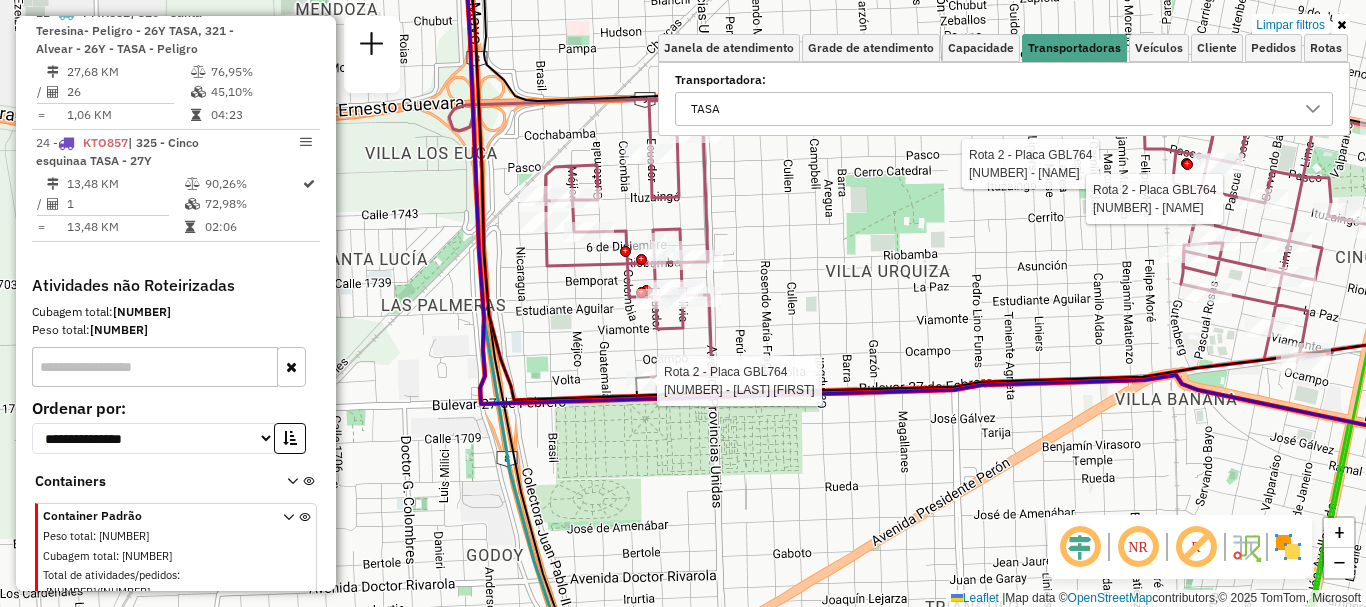 select on "**********" 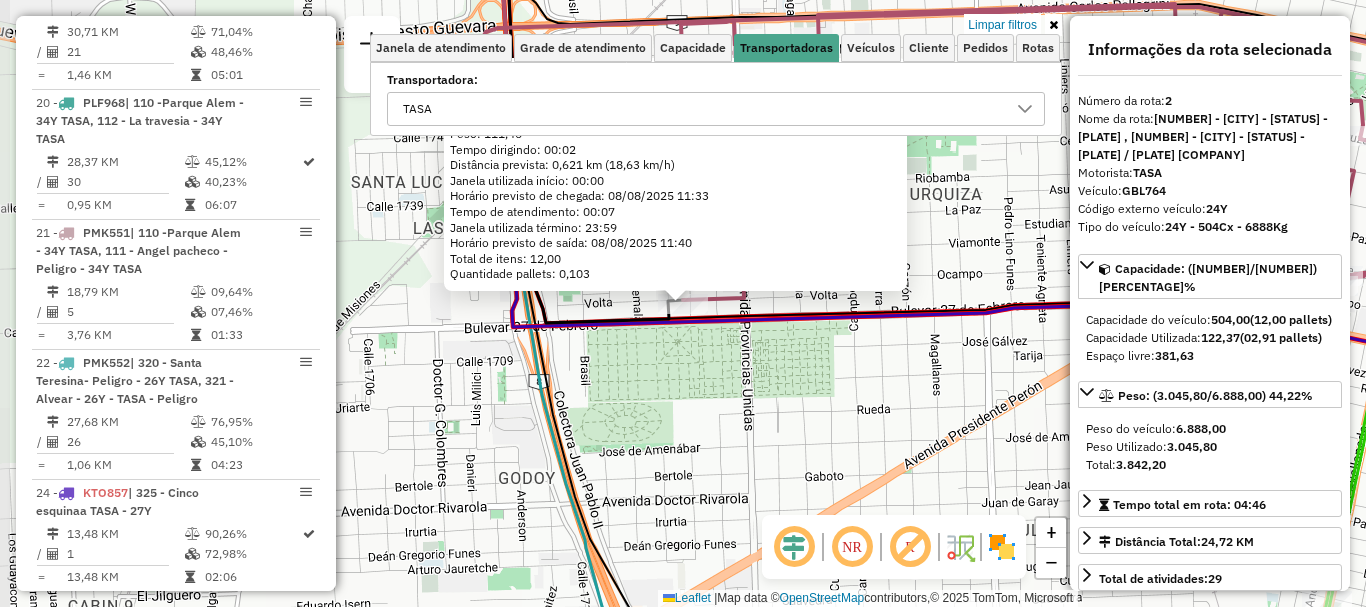 scroll, scrollTop: 705, scrollLeft: 0, axis: vertical 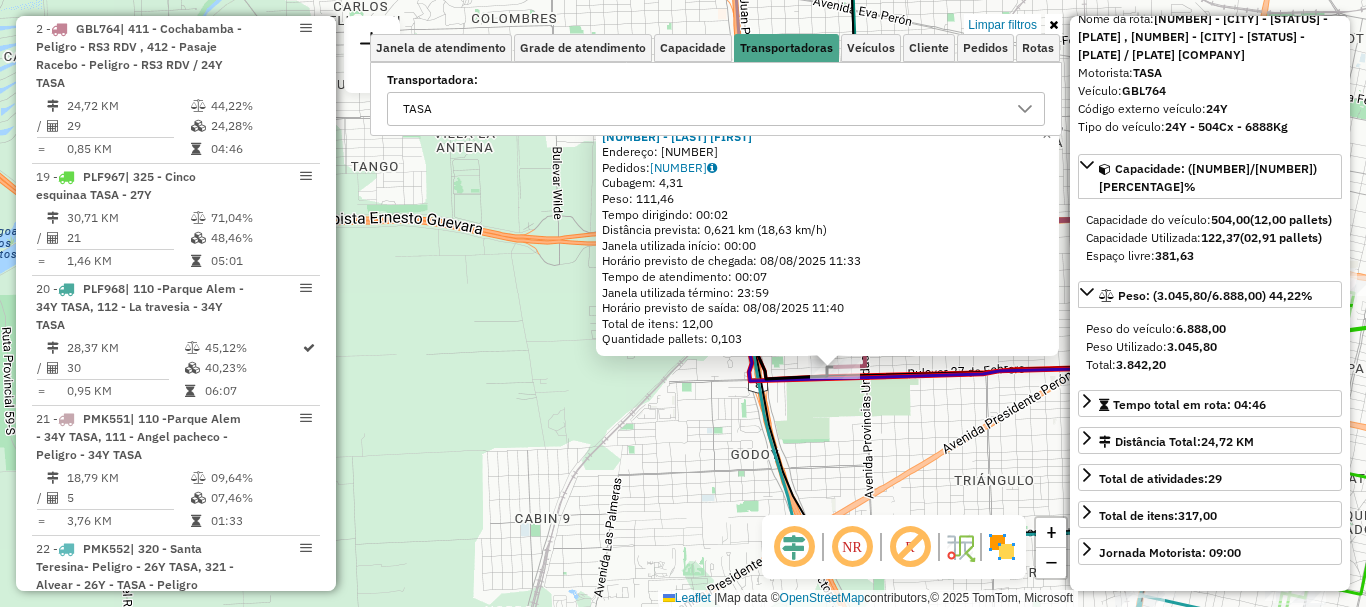 click on "0000140193 - VELAZQUEZ WALTE  Endereço: 1300502F270821008740780F0800N000000004.0000068.9610   Pedidos:  008637367   Cubagem: 4,31  Peso: 111,46  Tempo dirigindo: 00:02   Distância prevista: 0,621 km (18,63 km/h)   Janela utilizada início: 00:00   Horário previsto de chegada: 08/08/2025 11:33   Tempo de atendimento: 00:07   Janela utilizada término: 23:59   Horário previsto de saída: 08/08/2025 11:40   Total de itens: 12,00   Quantidade pallets: 0,103  × Limpar filtros Janela de atendimento Grade de atendimento Capacidade Transportadoras Veículos Cliente Pedidos  Rotas Selecione os dias de semana para filtrar as janelas de atendimento  Seg   Ter   Qua   Qui   Sex   Sáb   Dom  Informe o período da janela de atendimento: De: Até:  Filtrar exatamente a janela do cliente  Considerar janela de atendimento padrão  Selecione os dias de semana para filtrar as grades de atendimento  Seg   Ter   Qua   Qui   Sex   Sáb   Dom   Considerar clientes sem dia de atendimento cadastrado  Peso mínimo:   De:   De:" 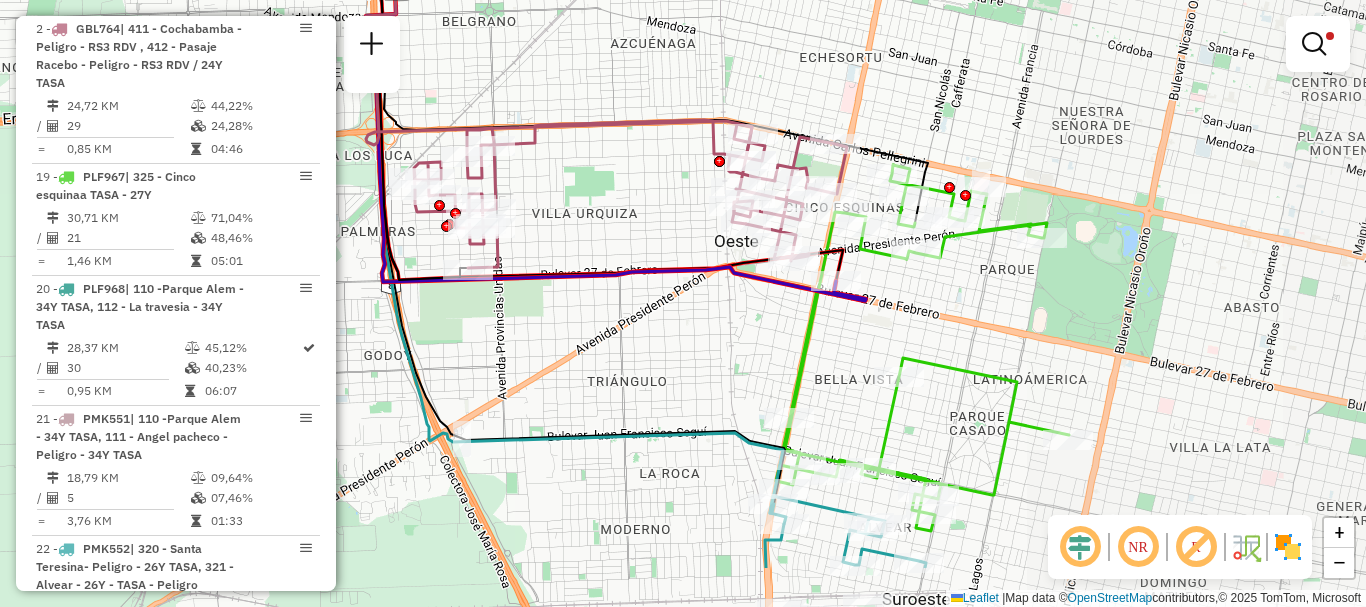 drag, startPoint x: 825, startPoint y: 343, endPoint x: 659, endPoint y: 303, distance: 170.75128 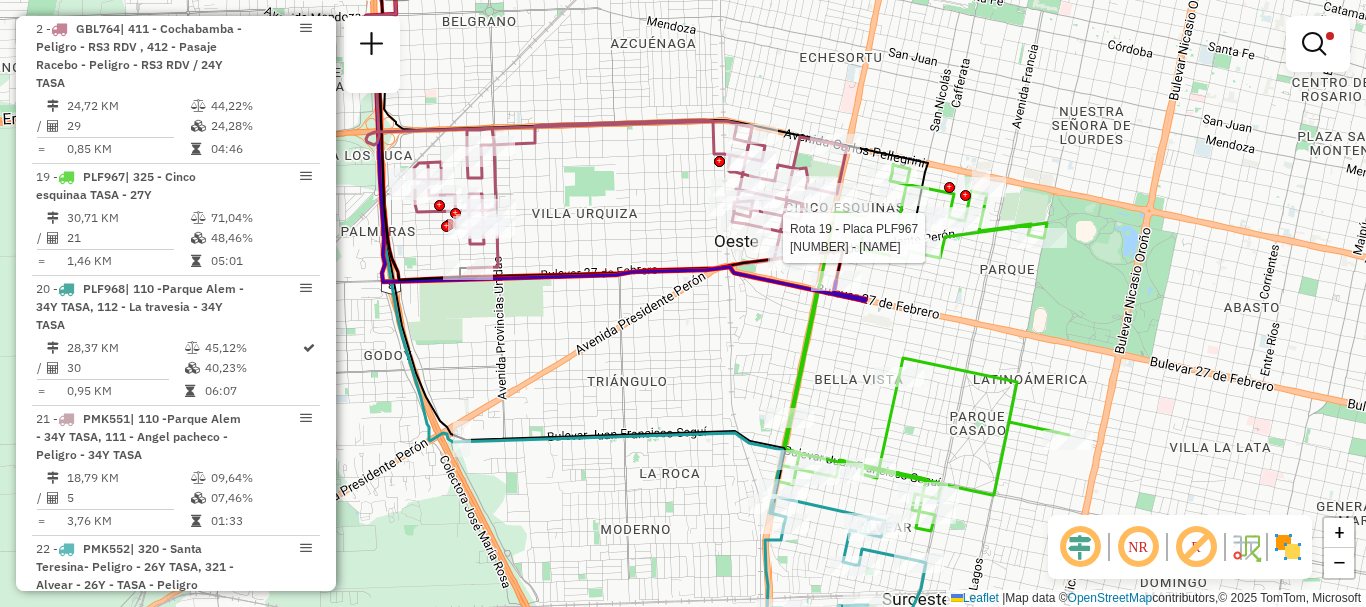 select on "**********" 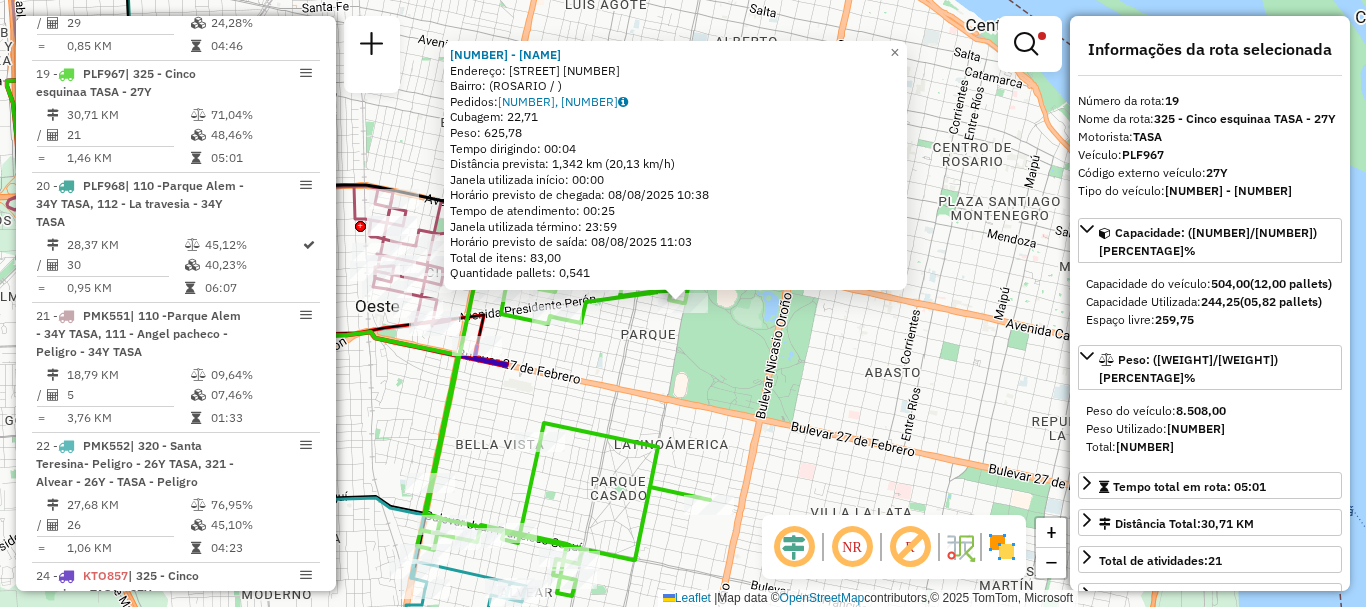 scroll, scrollTop: 853, scrollLeft: 0, axis: vertical 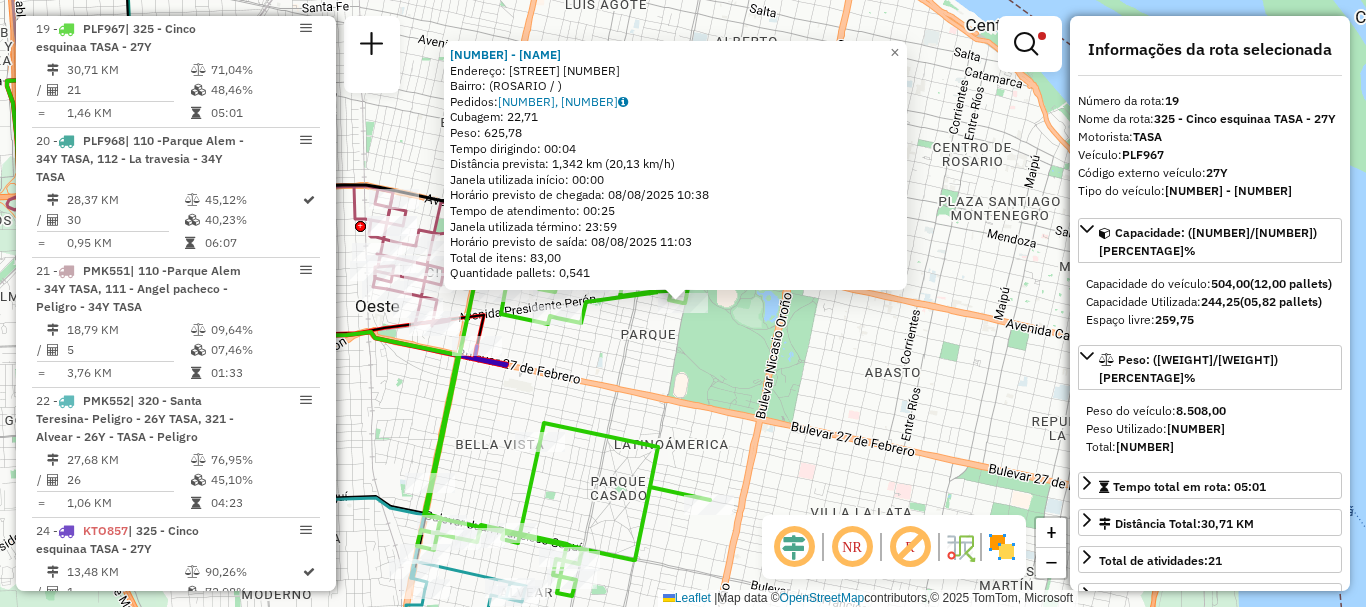 click on "0000462569 - FRANCO LAUTARO NAHUEL  Endereço: AV. OVIDIO LAGOS 2016   Bairro:  (ROSARIO / )   Pedidos:  008637498, 008637499   Cubagem: 22,71  Peso: 625,78  Tempo dirigindo: 00:04   Distância prevista: 1,342 km (20,13 km/h)   Janela utilizada início: 00:00   Horário previsto de chegada: 08/08/2025 10:38   Tempo de atendimento: 00:25   Janela utilizada término: 23:59   Horário previsto de saída: 08/08/2025 11:03   Total de itens: 83,00   Quantidade pallets: 0,541  × Limpar filtros Janela de atendimento Grade de atendimento Capacidade Transportadoras Veículos Cliente Pedidos  Rotas Selecione os dias de semana para filtrar as janelas de atendimento  Seg   Ter   Qua   Qui   Sex   Sáb   Dom  Informe o período da janela de atendimento: De: Até:  Filtrar exatamente a janela do cliente  Considerar janela de atendimento padrão  Selecione os dias de semana para filtrar as grades de atendimento  Seg   Ter   Qua   Qui   Sex   Sáb   Dom   Considerar clientes sem dia de atendimento cadastrado  Peso mínimo:" 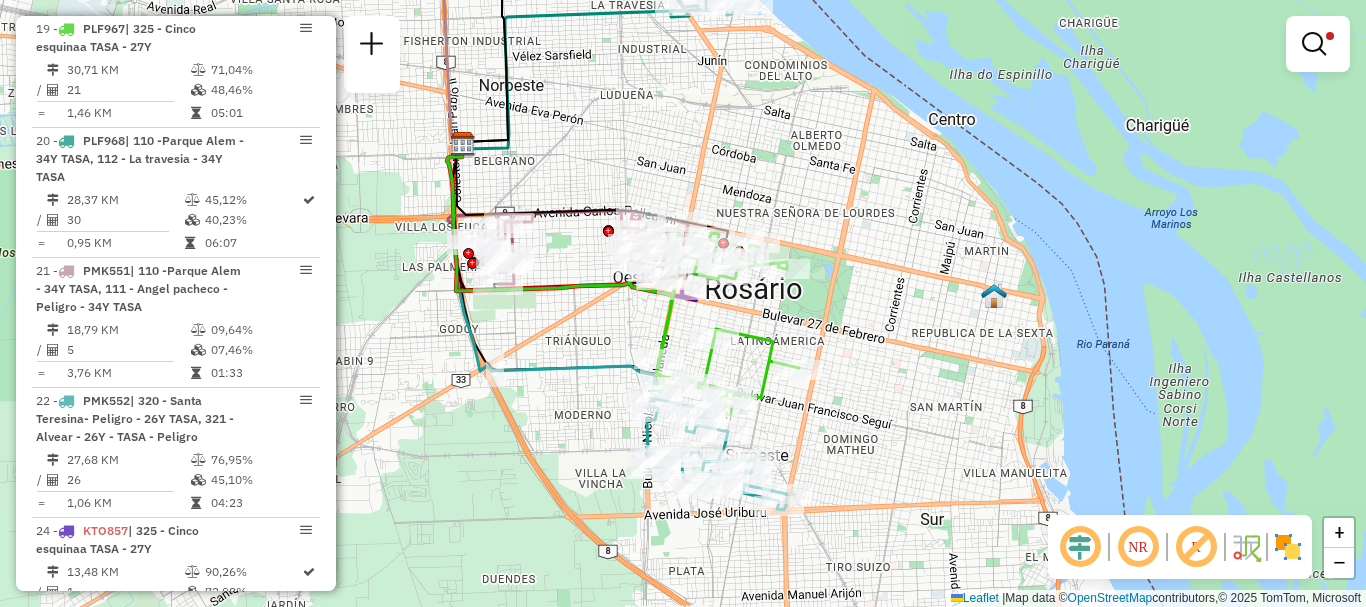 drag, startPoint x: 861, startPoint y: 312, endPoint x: 879, endPoint y: 189, distance: 124.3101 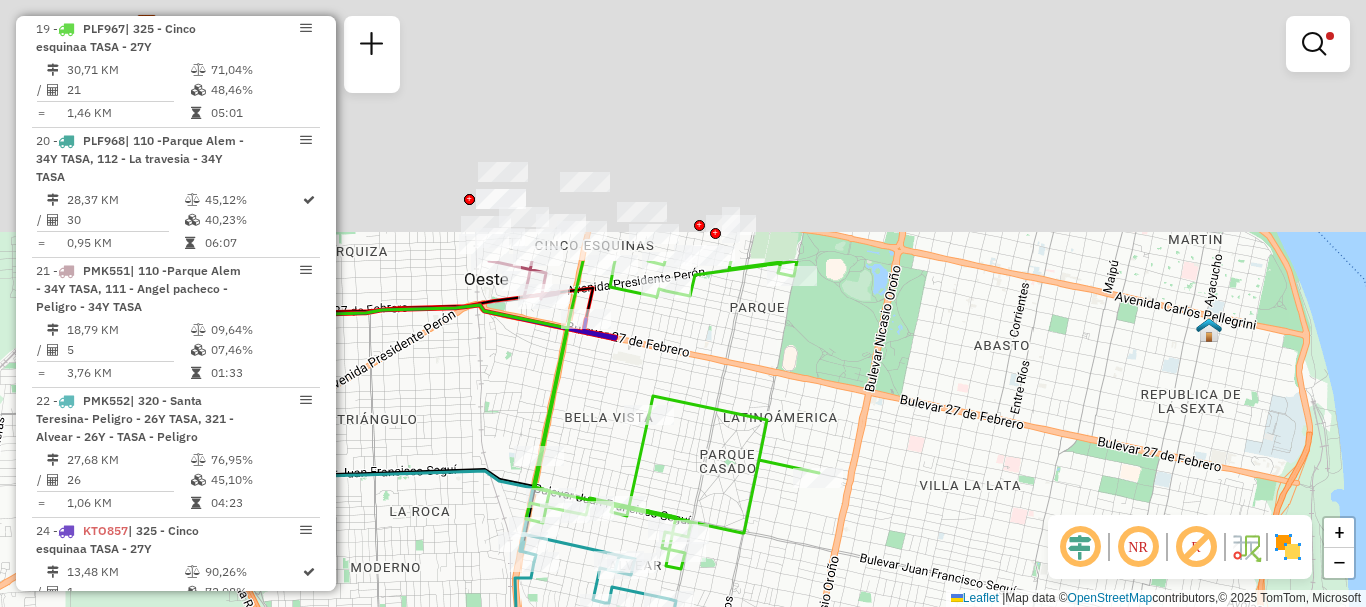 drag, startPoint x: 811, startPoint y: 465, endPoint x: 861, endPoint y: 646, distance: 187.77913 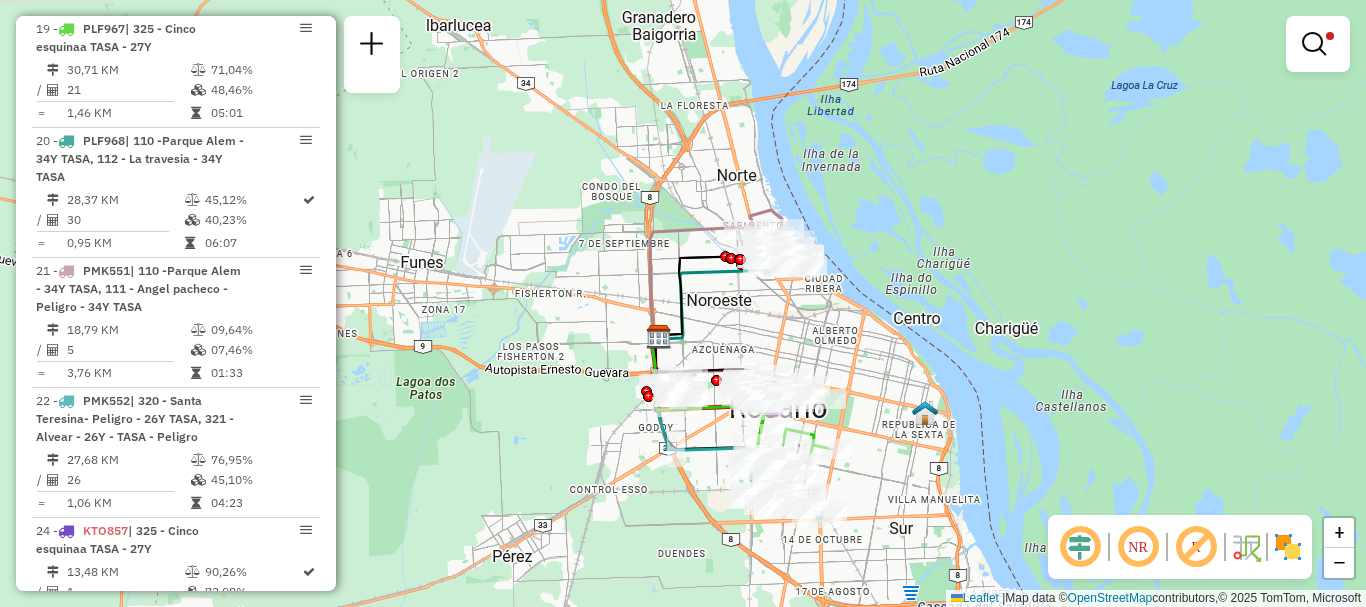 drag, startPoint x: 793, startPoint y: 218, endPoint x: 797, endPoint y: 295, distance: 77.10383 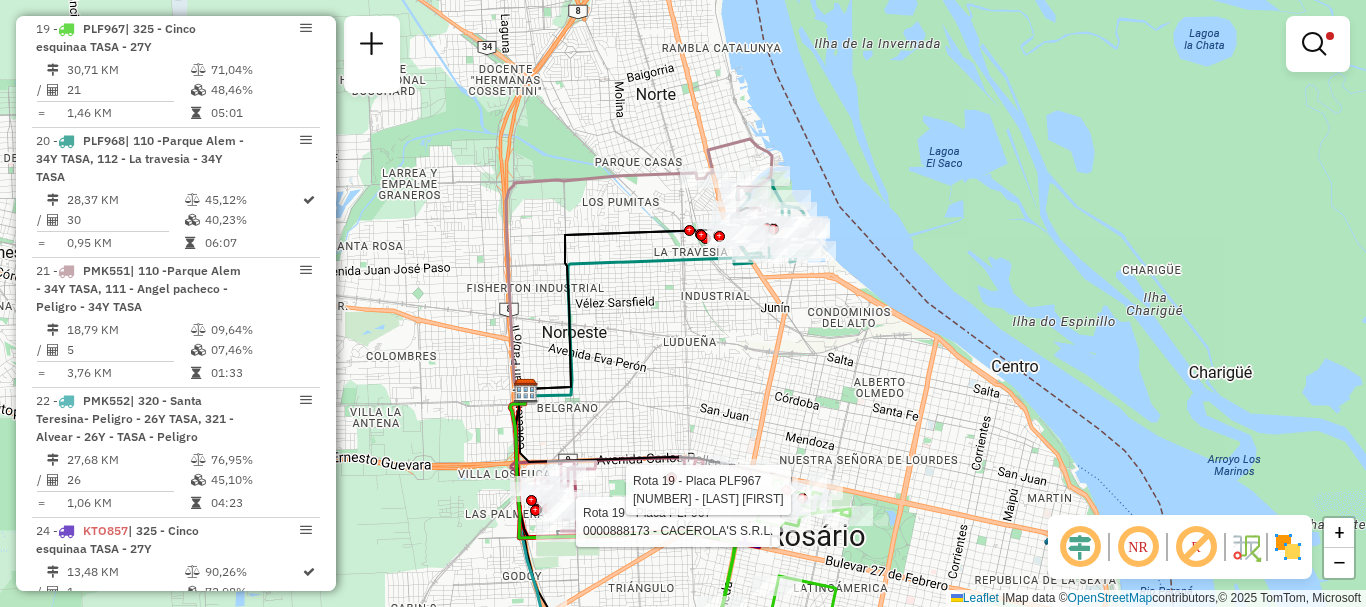 drag, startPoint x: 797, startPoint y: 335, endPoint x: 801, endPoint y: 131, distance: 204.03922 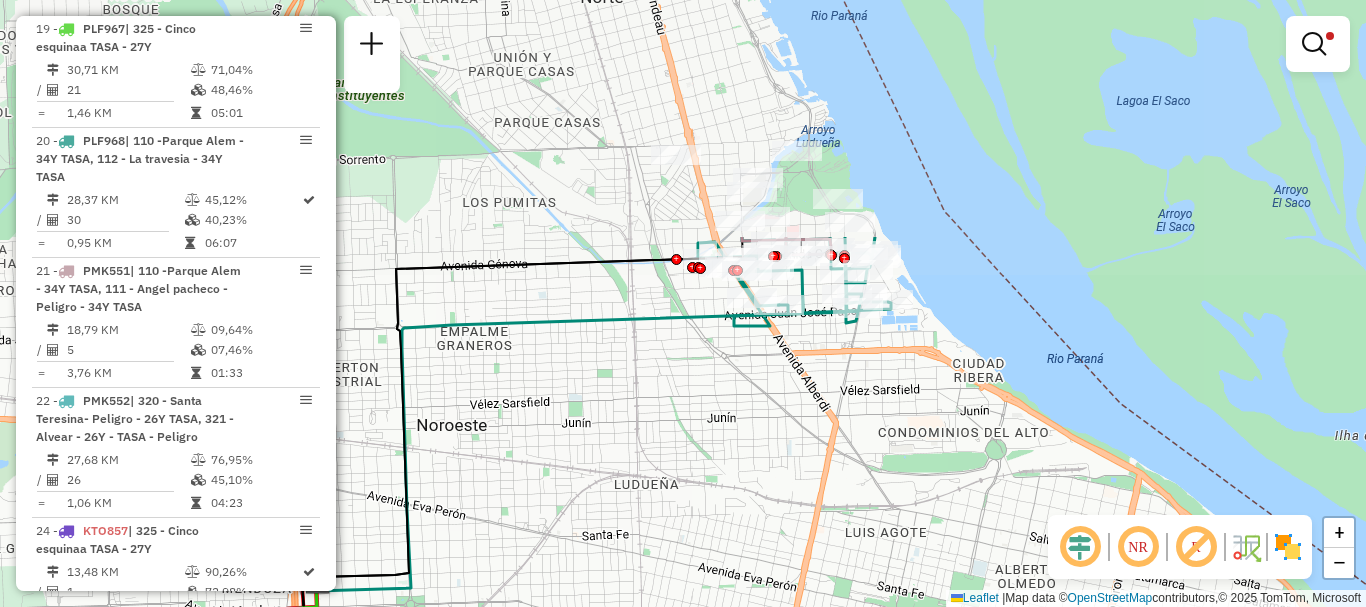 drag, startPoint x: 751, startPoint y: 135, endPoint x: 780, endPoint y: 376, distance: 242.73854 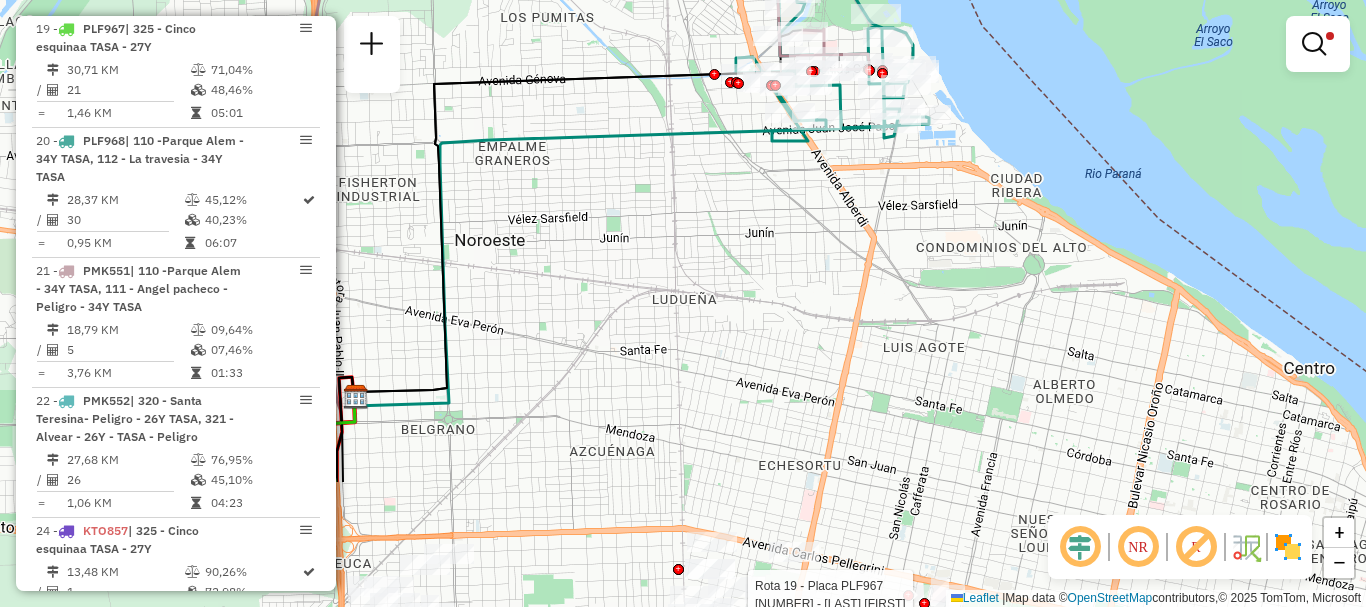 drag, startPoint x: 715, startPoint y: 307, endPoint x: 776, endPoint y: 85, distance: 230.22815 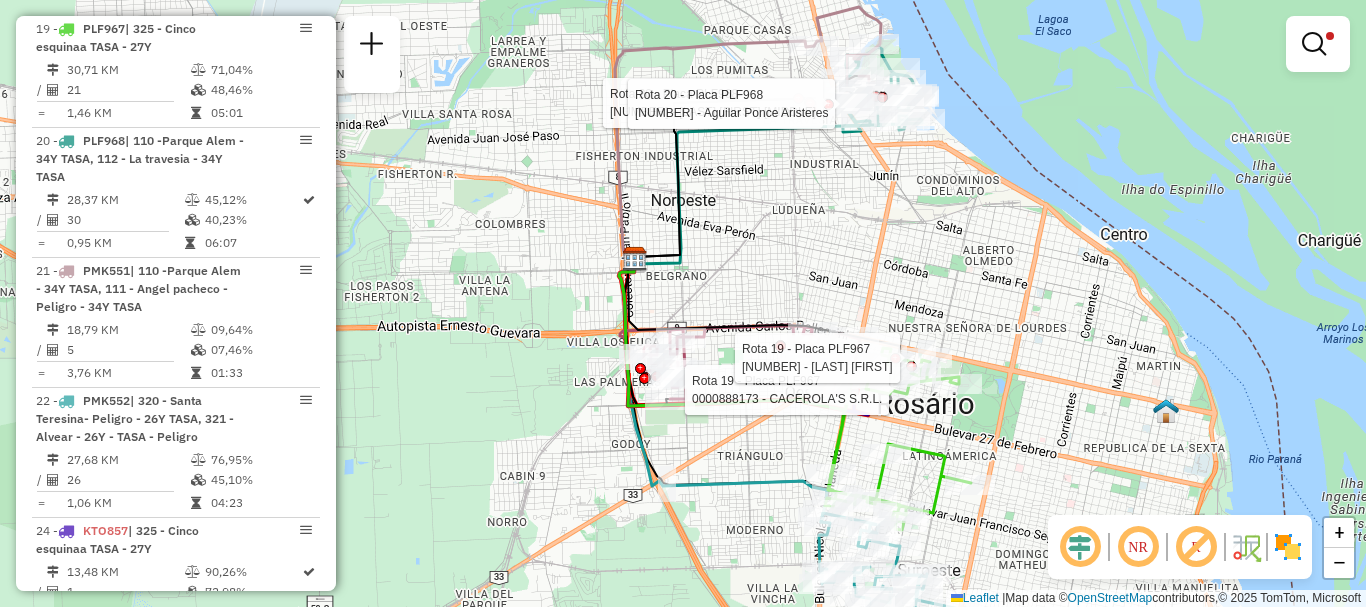 drag, startPoint x: 680, startPoint y: 235, endPoint x: 780, endPoint y: 216, distance: 101.788994 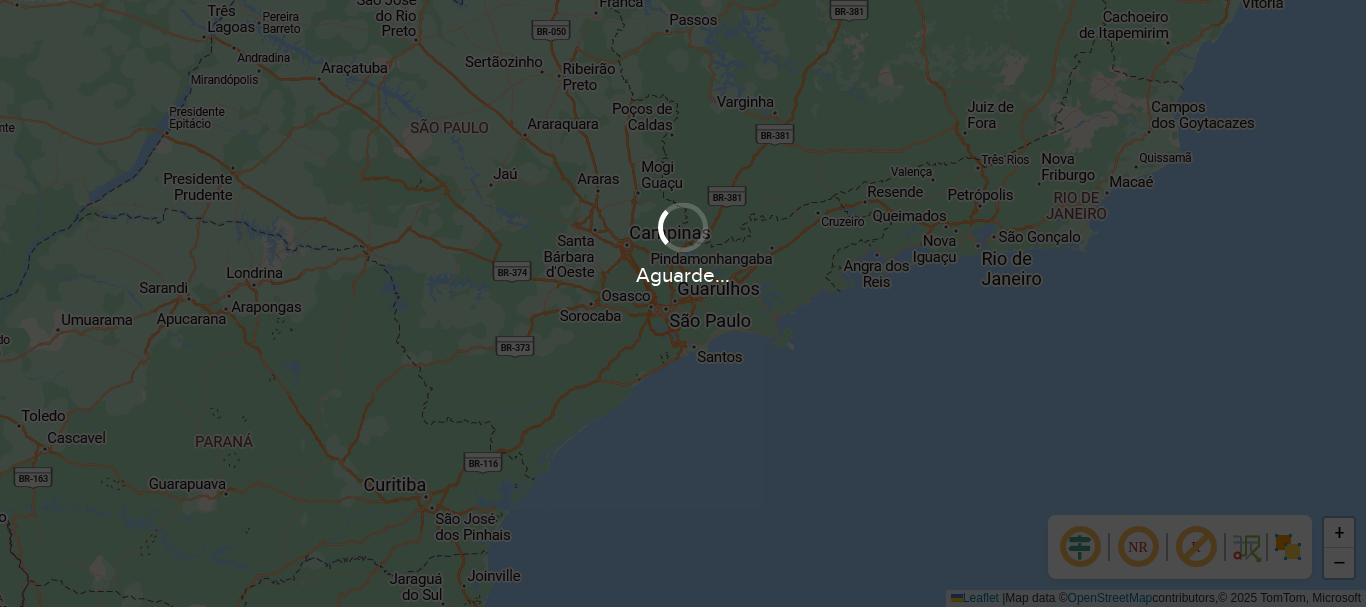 scroll, scrollTop: 0, scrollLeft: 0, axis: both 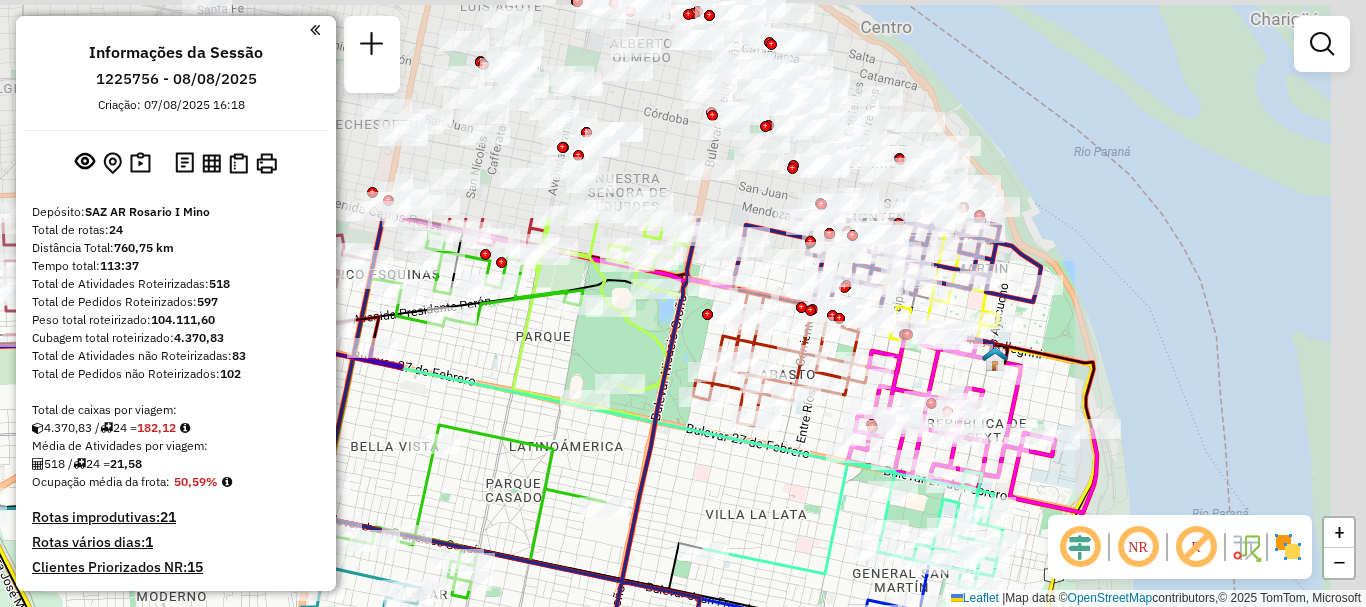 drag, startPoint x: 1092, startPoint y: 334, endPoint x: 798, endPoint y: 576, distance: 380.78867 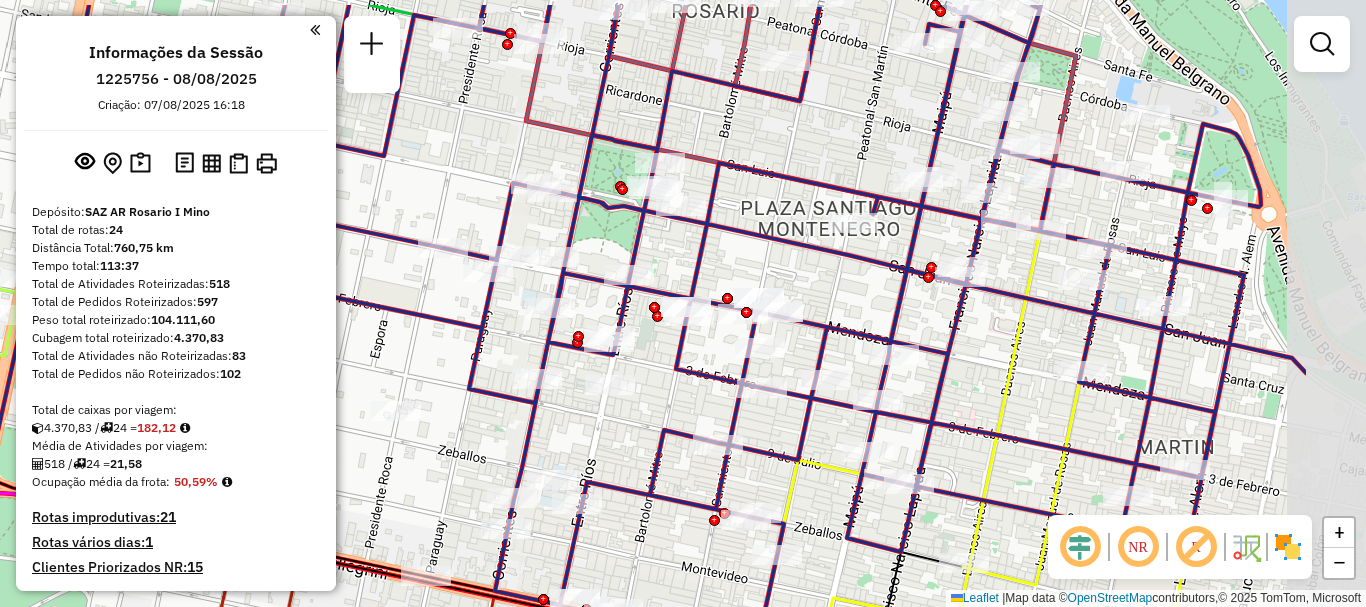 drag, startPoint x: 823, startPoint y: 400, endPoint x: 681, endPoint y: 422, distance: 143.69412 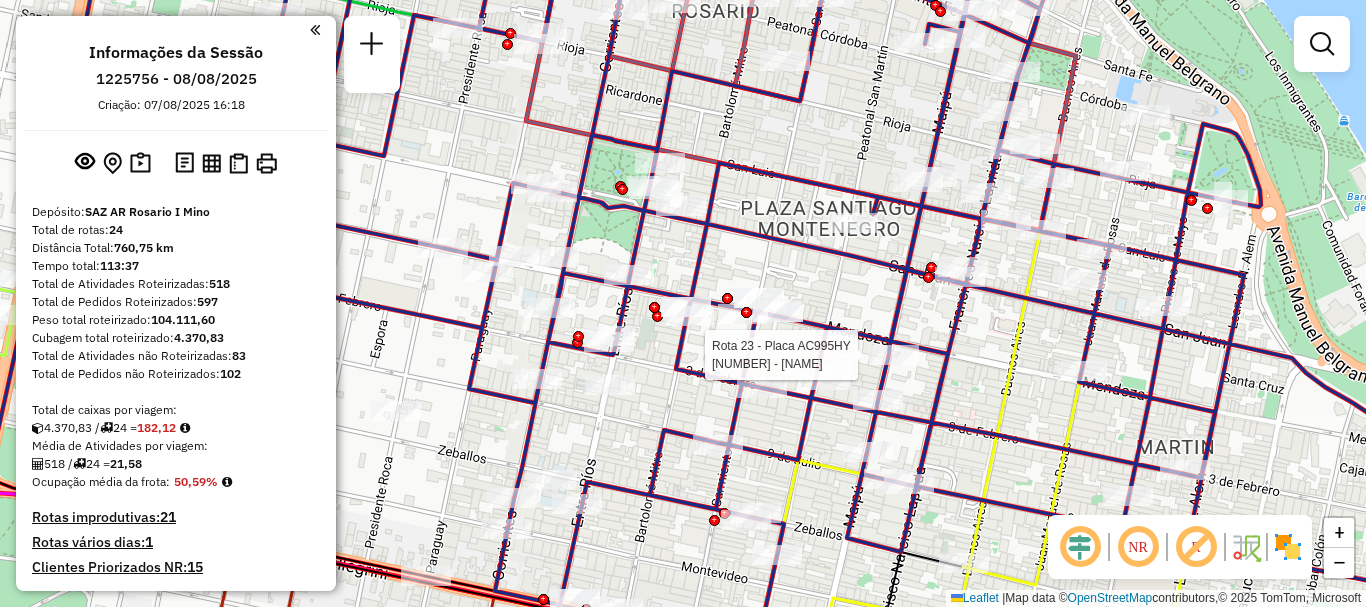 select on "**********" 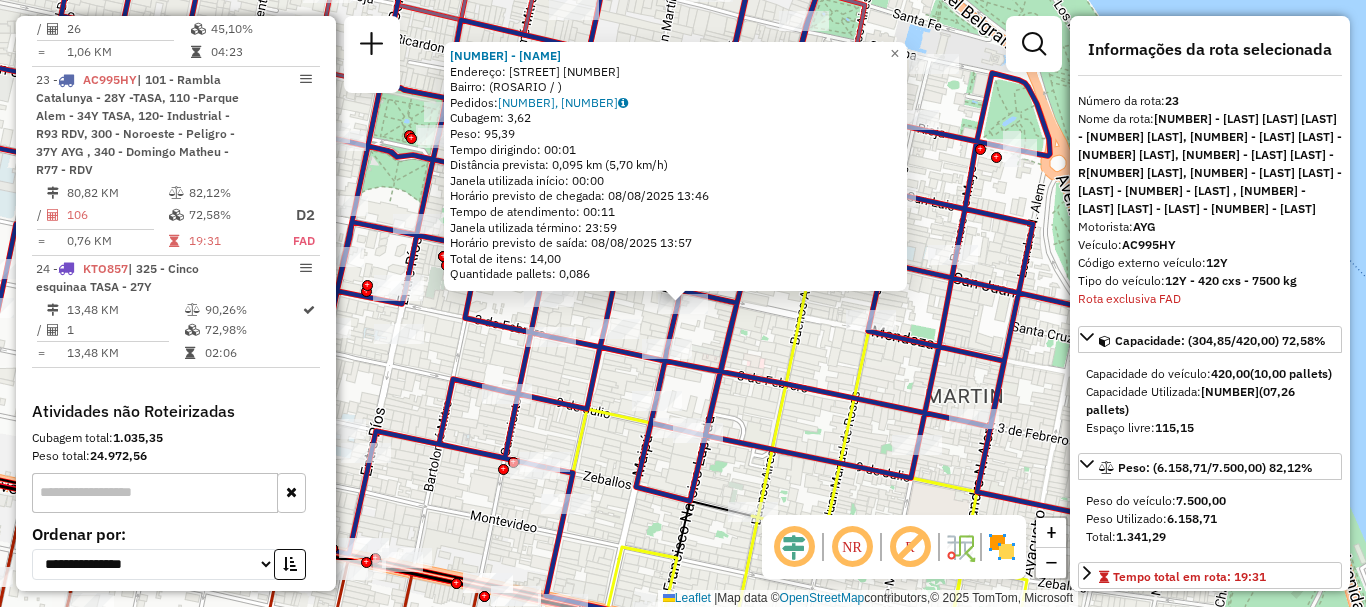 scroll, scrollTop: 3328, scrollLeft: 0, axis: vertical 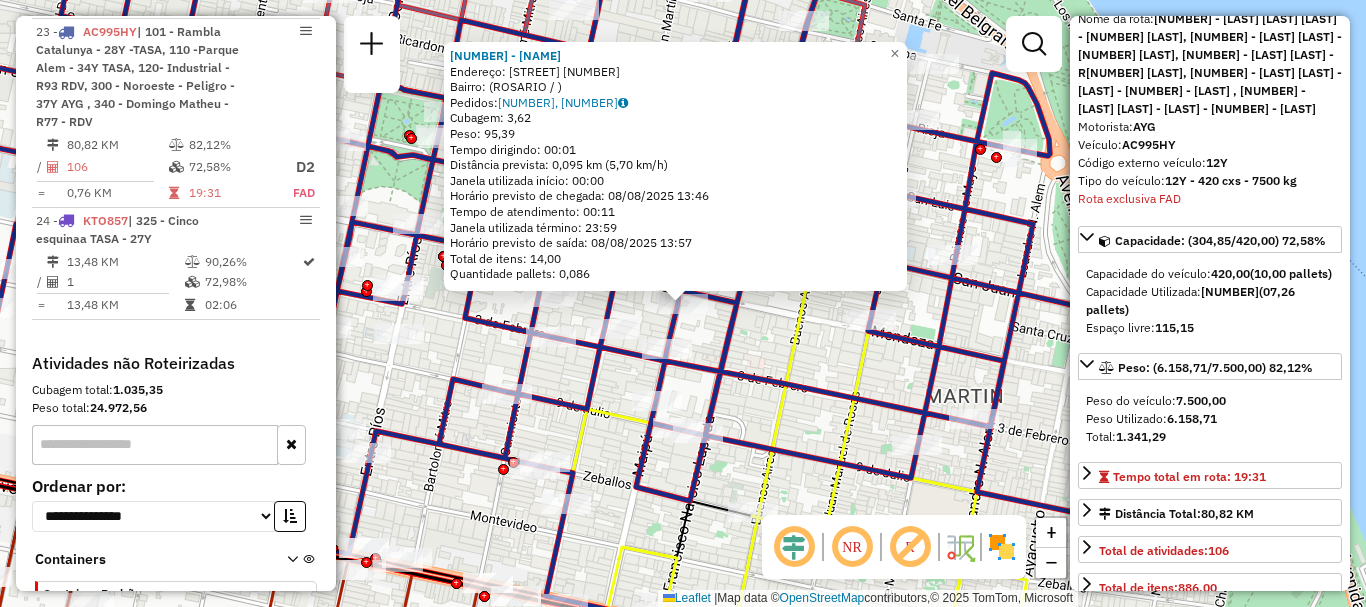 click on "0000366813 - LI YONGSHENG  Endereço: MAIPU                    1227   Bairro:  (ROSARIO / )   Pedidos:  008637605, 008637606   Cubagem: 3,62  Peso: 95,39  Tempo dirigindo: 00:01   Distância prevista: 0,095 km (5,70 km/h)   Janela utilizada início: 00:00   Horário previsto de chegada: 08/08/2025 13:46   Tempo de atendimento: 00:11   Janela utilizada término: 23:59   Horário previsto de saída: 08/08/2025 13:57   Total de itens: 14,00   Quantidade pallets: 0,086  × Janela de atendimento Grade de atendimento Capacidade Transportadoras Veículos Cliente Pedidos  Rotas Selecione os dias de semana para filtrar as janelas de atendimento  Seg   Ter   Qua   Qui   Sex   Sáb   Dom  Informe o período da janela de atendimento: De: Até:  Filtrar exatamente a janela do cliente  Considerar janela de atendimento padrão  Selecione os dias de semana para filtrar as grades de atendimento  Seg   Ter   Qua   Qui   Sex   Sáb   Dom   Considerar clientes sem dia de atendimento cadastrado  Peso mínimo:   Peso máximo:  De:" 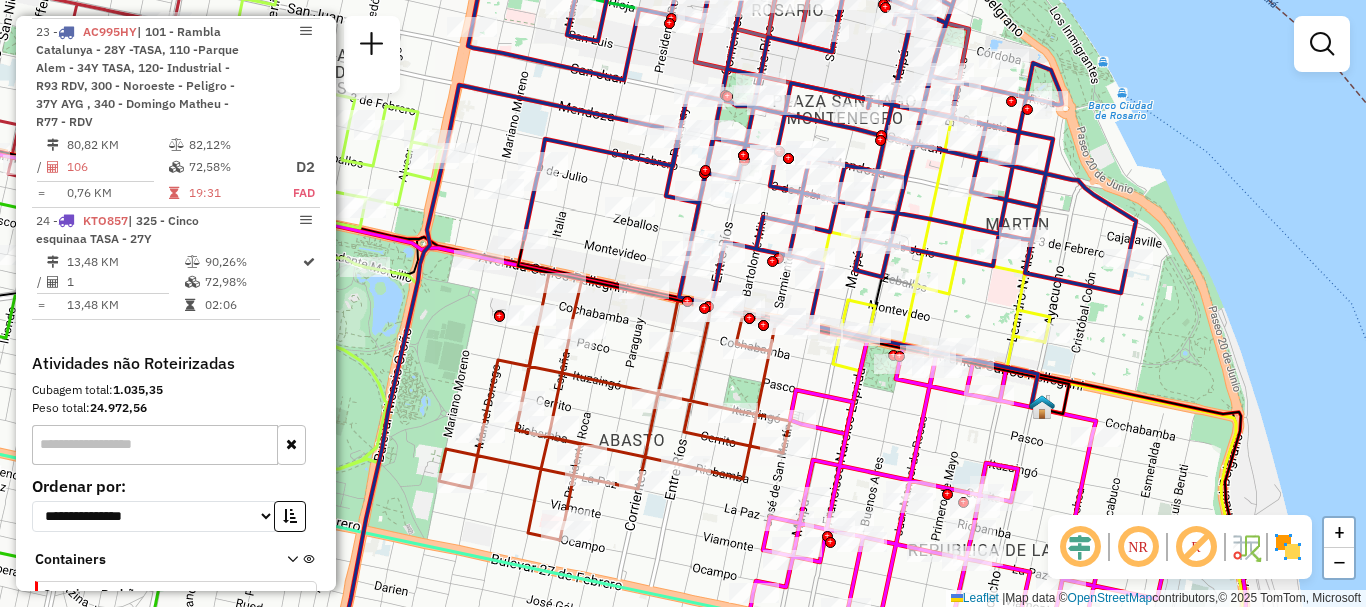 drag, startPoint x: 877, startPoint y: 427, endPoint x: 829, endPoint y: 347, distance: 93.29523 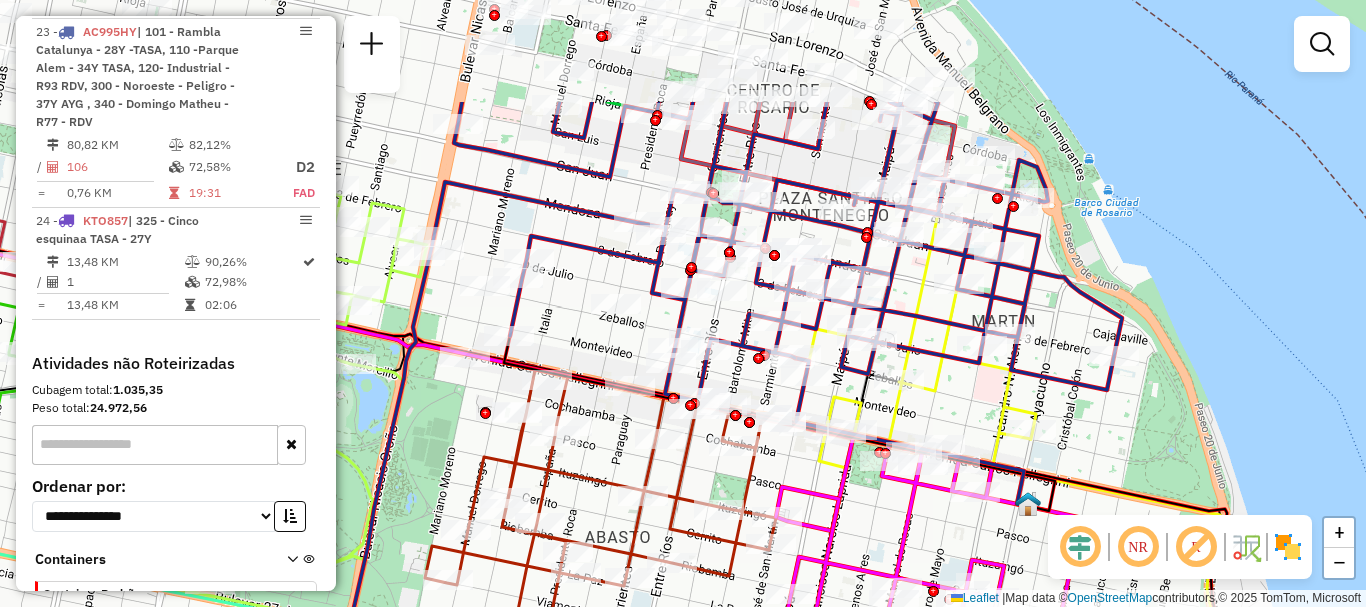 drag, startPoint x: 906, startPoint y: 256, endPoint x: 909, endPoint y: 461, distance: 205.02196 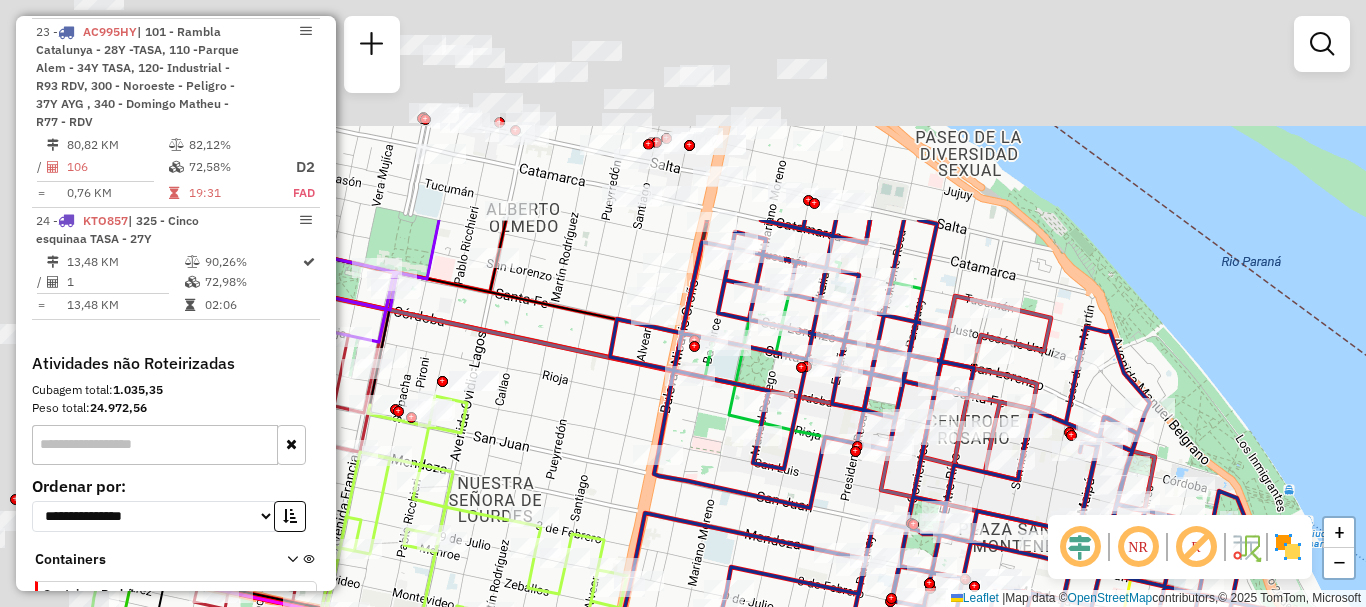 drag, startPoint x: 842, startPoint y: 569, endPoint x: 918, endPoint y: 646, distance: 108.18965 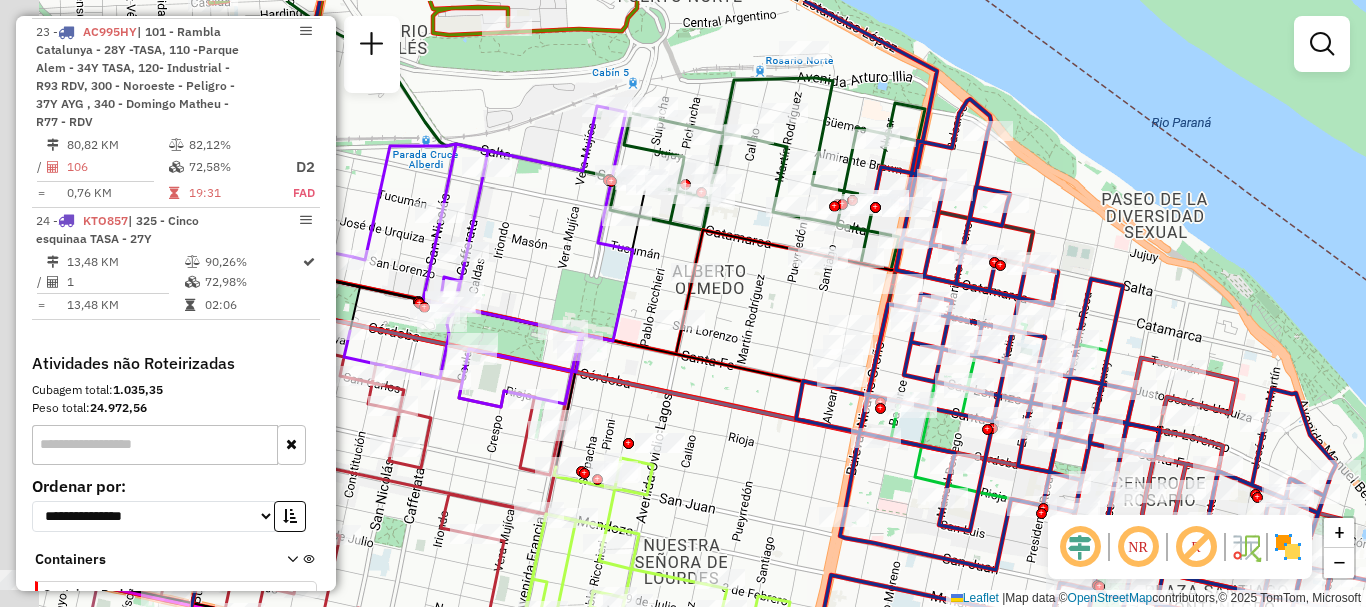 drag, startPoint x: 926, startPoint y: 511, endPoint x: 1063, endPoint y: 552, distance: 143.0035 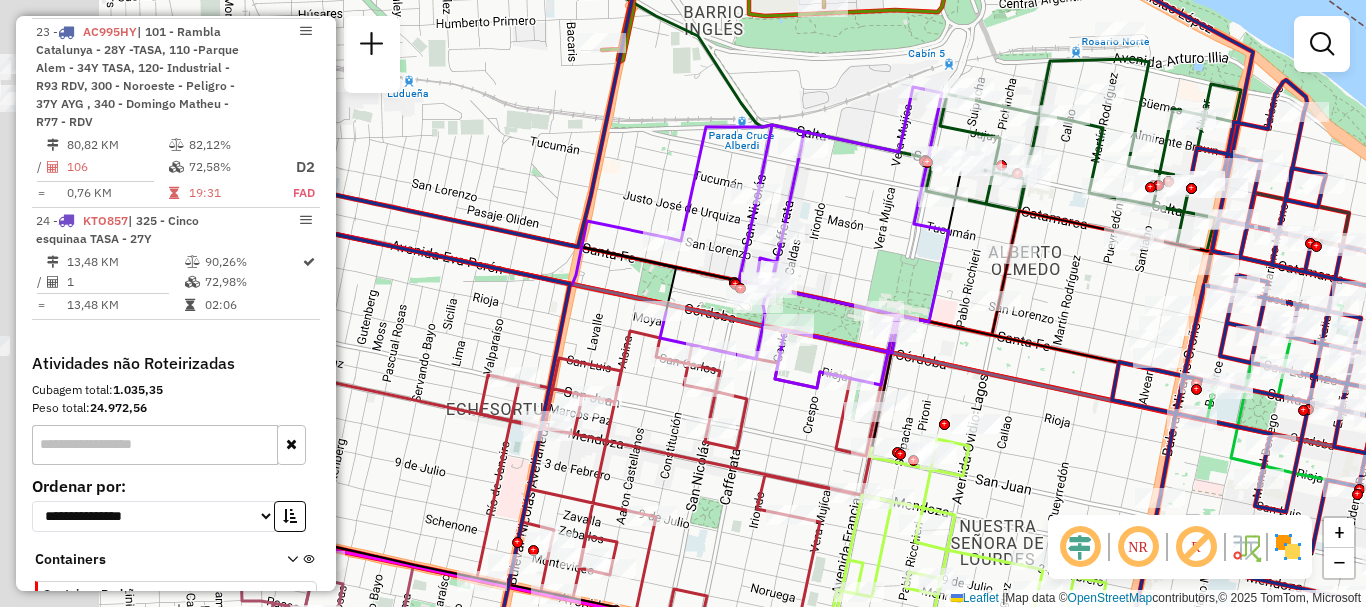 drag, startPoint x: 996, startPoint y: 471, endPoint x: 1114, endPoint y: 440, distance: 122.0041 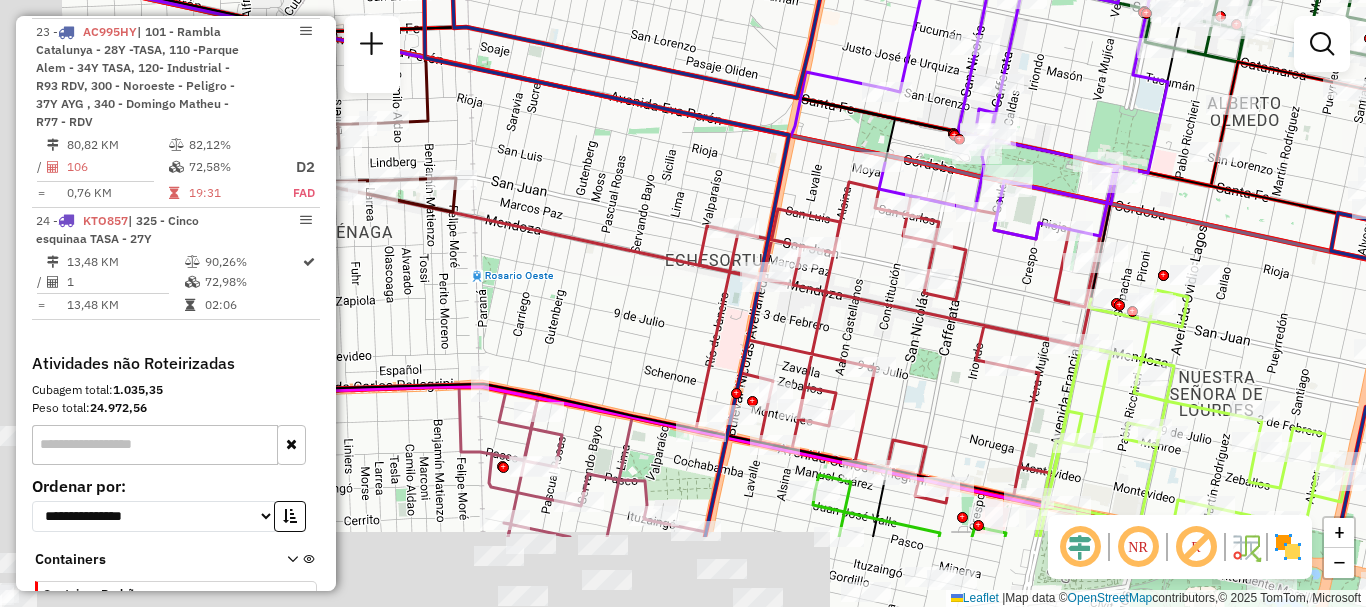 drag, startPoint x: 896, startPoint y: 405, endPoint x: 981, endPoint y: 344, distance: 104.62313 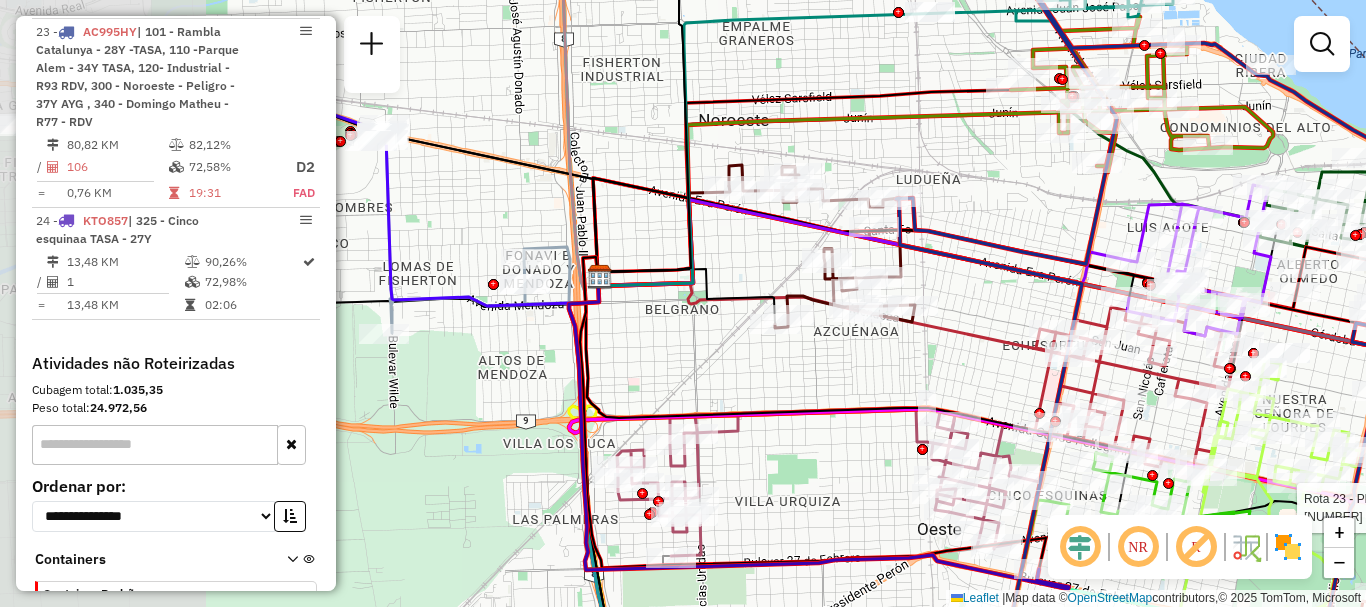 drag, startPoint x: 702, startPoint y: 346, endPoint x: 980, endPoint y: 395, distance: 282.2853 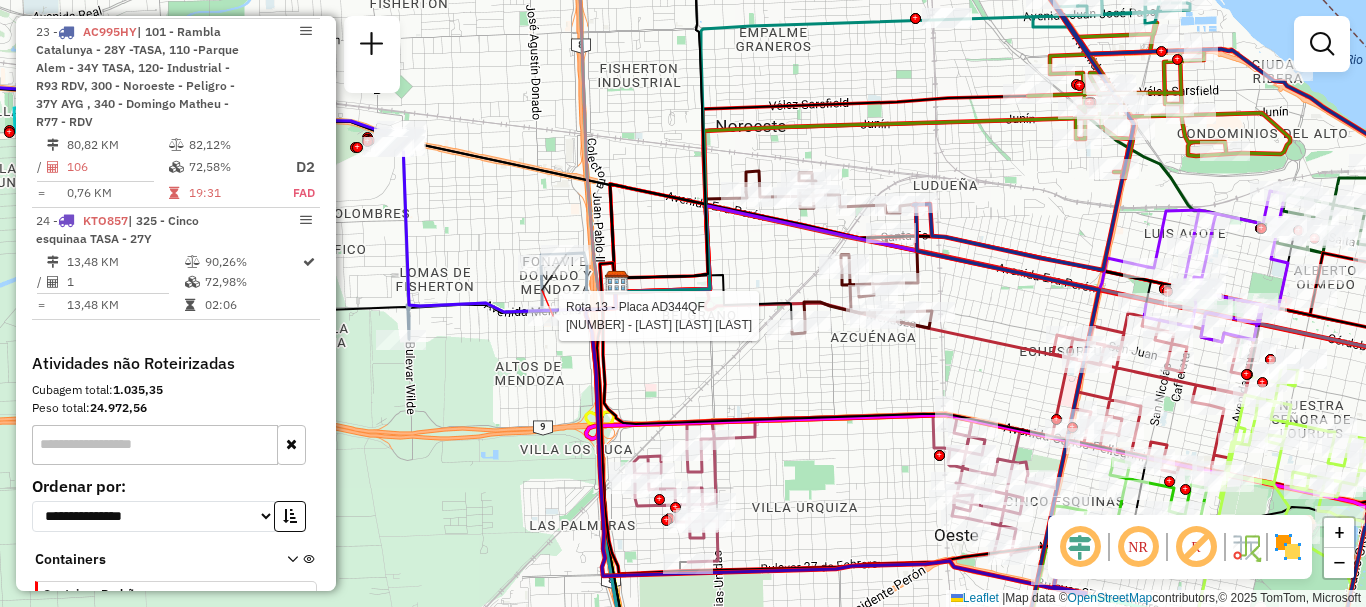 select on "**********" 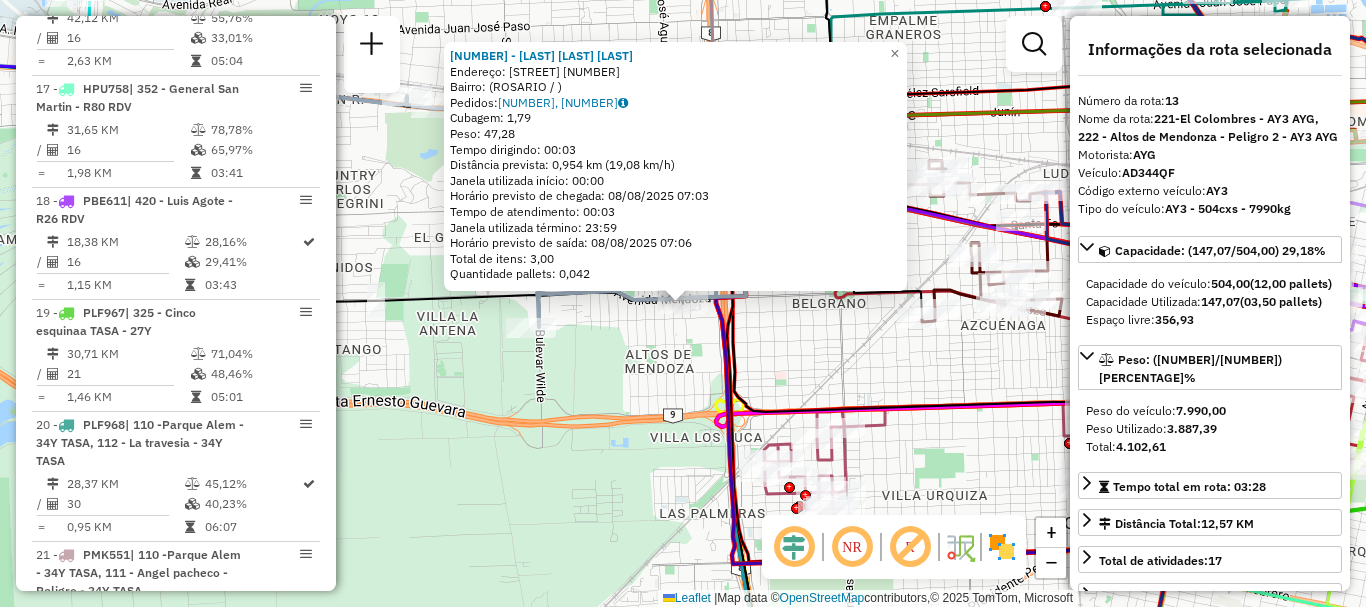 scroll, scrollTop: 2121, scrollLeft: 0, axis: vertical 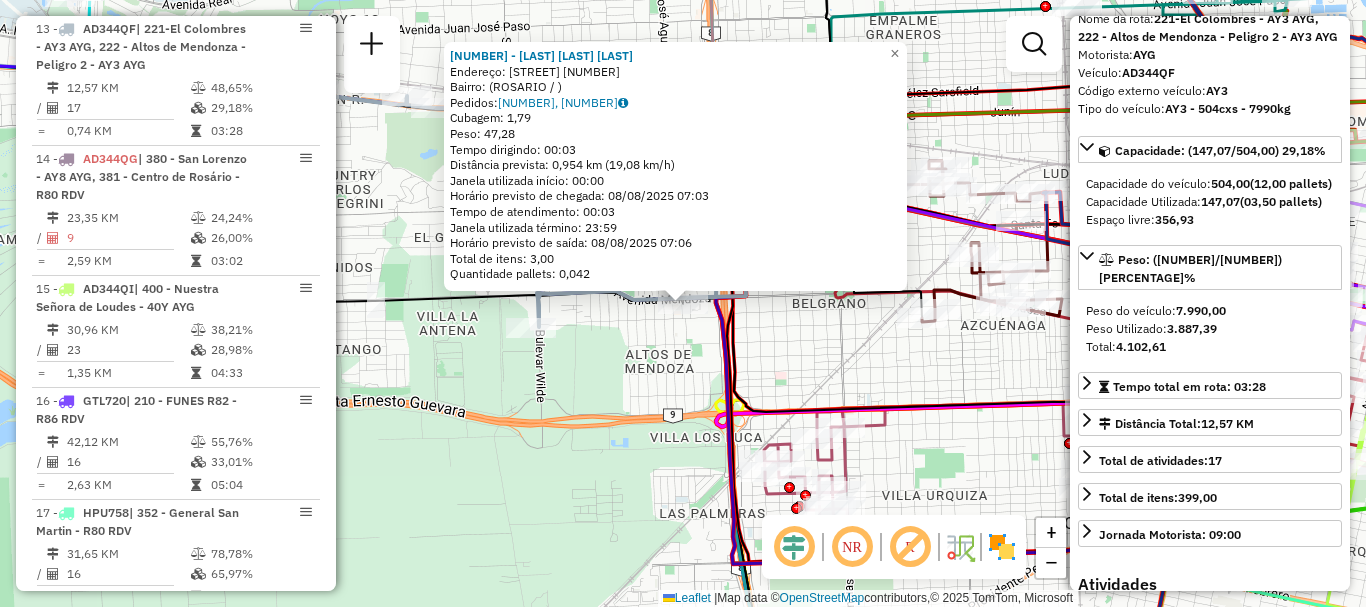 click on "0000429466 - SILVA ROSA BEAT  Endereço: DONADO                   849   Bairro:  (ROSARIO / )   Pedidos:  008637393, 008637394   Cubagem: 1,79  Peso: 47,28  Tempo dirigindo: 00:03   Distância prevista: 0,954 km (19,08 km/h)   Janela utilizada início: 00:00   Horário previsto de chegada: 08/08/2025 07:03   Tempo de atendimento: 00:03   Janela utilizada término: 23:59   Horário previsto de saída: 08/08/2025 07:06   Total de itens: 3,00   Quantidade pallets: 0,042  × Janela de atendimento Grade de atendimento Capacidade Transportadoras Veículos Cliente Pedidos  Rotas Selecione os dias de semana para filtrar as janelas de atendimento  Seg   Ter   Qua   Qui   Sex   Sáb   Dom  Informe o período da janela de atendimento: De: Até:  Filtrar exatamente a janela do cliente  Considerar janela de atendimento padrão  Selecione os dias de semana para filtrar as grades de atendimento  Seg   Ter   Qua   Qui   Sex   Sáb   Dom   Considerar clientes sem dia de atendimento cadastrado  Peso mínimo:   Peso máximo:  +" 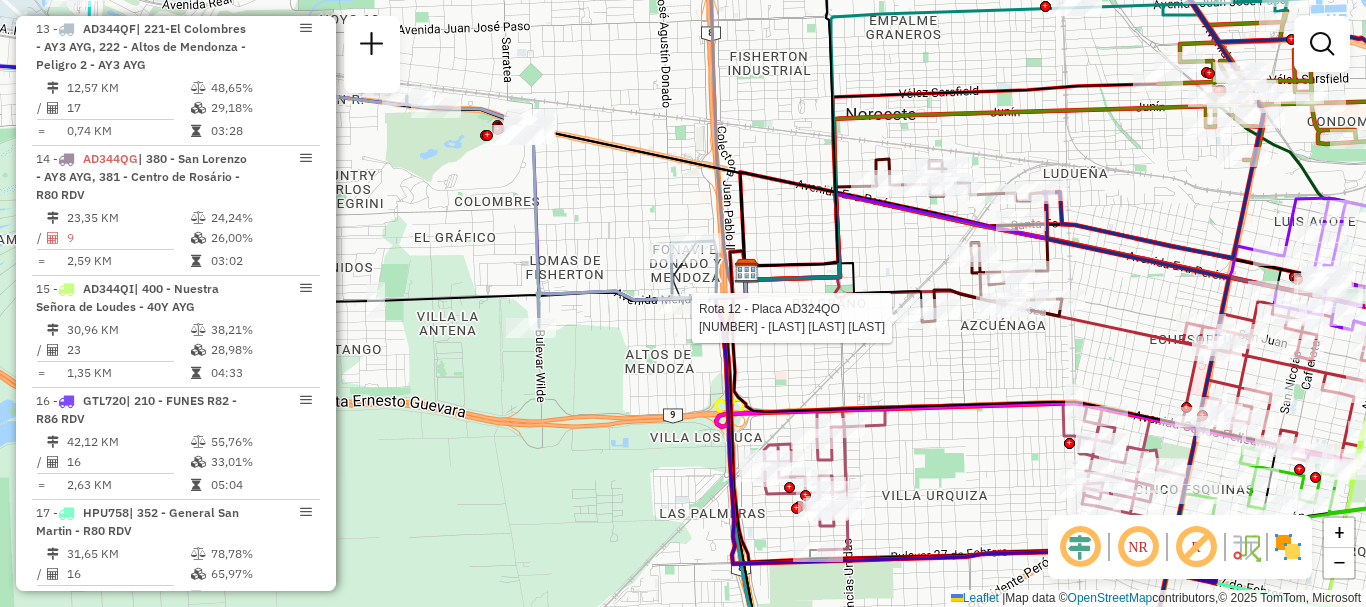 select on "**********" 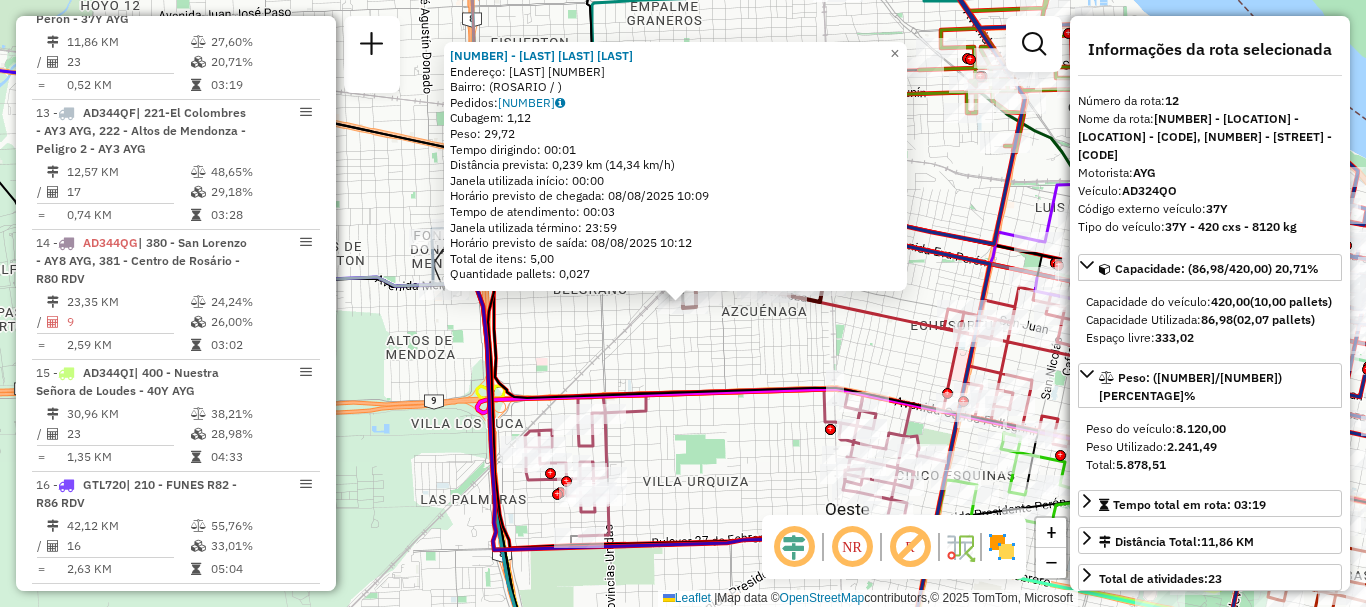 scroll, scrollTop: 1991, scrollLeft: 0, axis: vertical 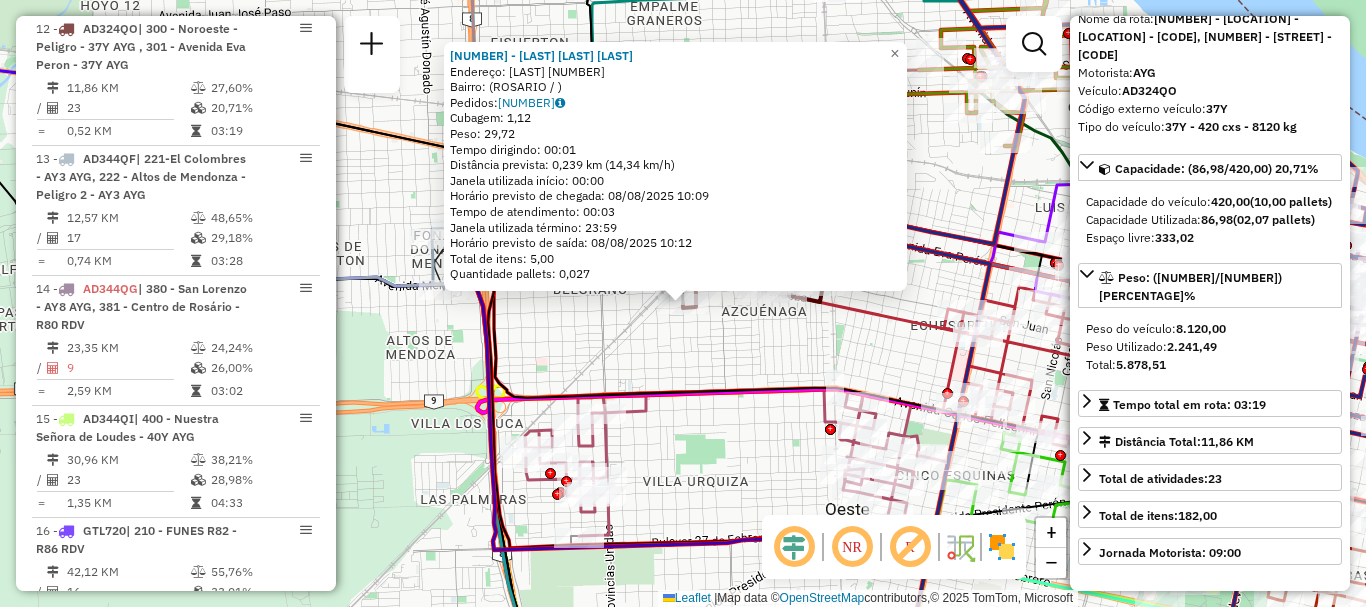 click on "0000396490 - RAMIREZ MARIA LUISA  Endereço: GARZON  1159   Bairro:  (ROSARIO / )   Pedidos:  008637386   Cubagem: 1,12  Peso: 29,72  Tempo dirigindo: 00:01   Distância prevista: 0,239 km (14,34 km/h)   Janela utilizada início: 00:00   Horário previsto de chegada: 08/08/2025 10:09   Tempo de atendimento: 00:03   Janela utilizada término: 23:59   Horário previsto de saída: 08/08/2025 10:12   Total de itens: 5,00   Quantidade pallets: 0,027  × Janela de atendimento Grade de atendimento Capacidade Transportadoras Veículos Cliente Pedidos  Rotas Selecione os dias de semana para filtrar as janelas de atendimento  Seg   Ter   Qua   Qui   Sex   Sáb   Dom  Informe o período da janela de atendimento: De: Até:  Filtrar exatamente a janela do cliente  Considerar janela de atendimento padrão  Selecione os dias de semana para filtrar as grades de atendimento  Seg   Ter   Qua   Qui   Sex   Sáb   Dom   Considerar clientes sem dia de atendimento cadastrado  Clientes fora do dia de atendimento selecionado  De:  +" 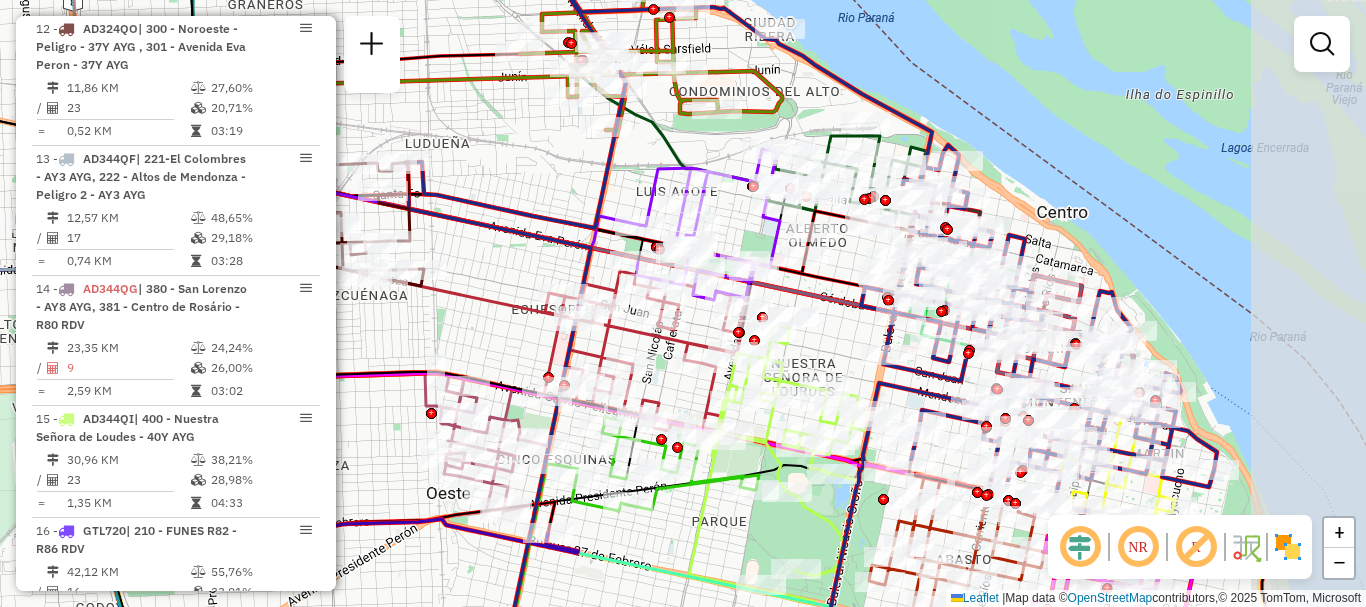 drag, startPoint x: 860, startPoint y: 525, endPoint x: 686, endPoint y: 502, distance: 175.51353 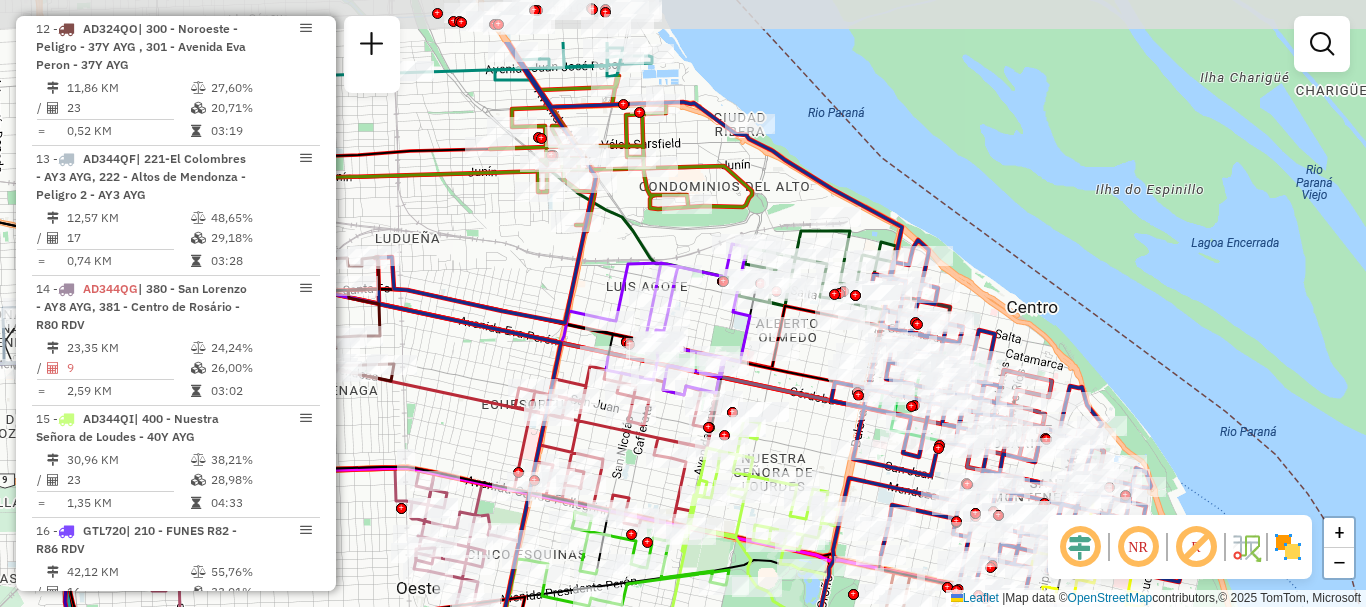 drag, startPoint x: 817, startPoint y: 358, endPoint x: 803, endPoint y: 461, distance: 103.947105 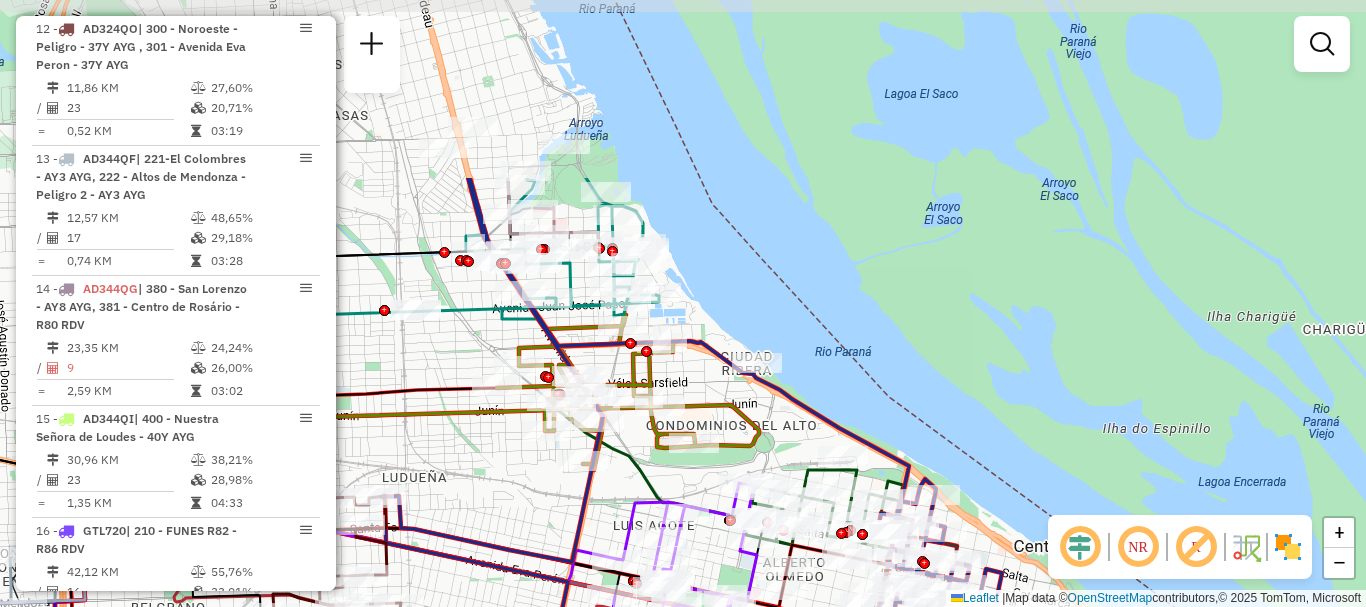 drag, startPoint x: 796, startPoint y: 413, endPoint x: 803, endPoint y: 643, distance: 230.10649 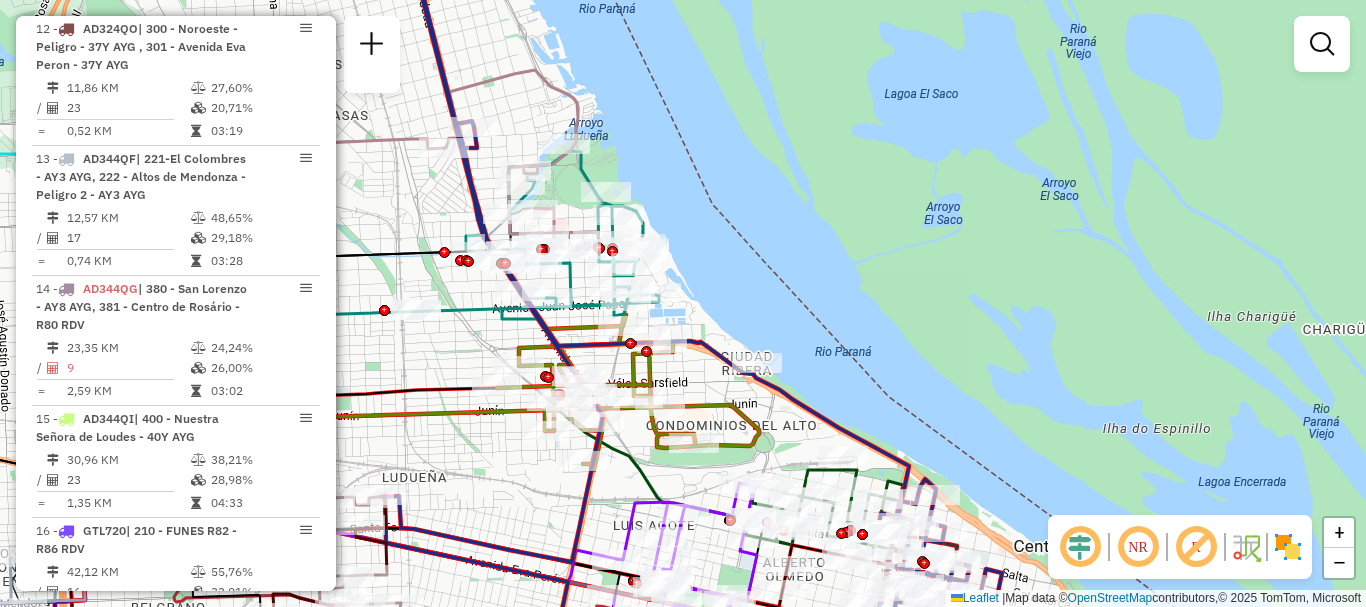 click on "Rota 15 - Placa AD344QI  0000458988 - CASTRO SARA INES Rota 15 - Placa AD344QI  0000469097 - Fernandez Guedez Luis Miguel Rota 15 - Placa AD344QI  0000469534 - SB ROSARIO GASTRONOMIA Janela de atendimento Grade de atendimento Capacidade Transportadoras Veículos Cliente Pedidos  Rotas Selecione os dias de semana para filtrar as janelas de atendimento  Seg   Ter   Qua   Qui   Sex   Sáb   Dom  Informe o período da janela de atendimento: De: Até:  Filtrar exatamente a janela do cliente  Considerar janela de atendimento padrão  Selecione os dias de semana para filtrar as grades de atendimento  Seg   Ter   Qua   Qui   Sex   Sáb   Dom   Considerar clientes sem dia de atendimento cadastrado  Clientes fora do dia de atendimento selecionado Filtrar as atividades entre os valores definidos abaixo:  Peso mínimo:   Peso máximo:   Cubagem mínima:   Cubagem máxima:   De:   Até:  Filtrar as atividades entre o tempo de atendimento definido abaixo:  De:   Até:  Transportadora: Selecione um ou mais itens Veículo: +" 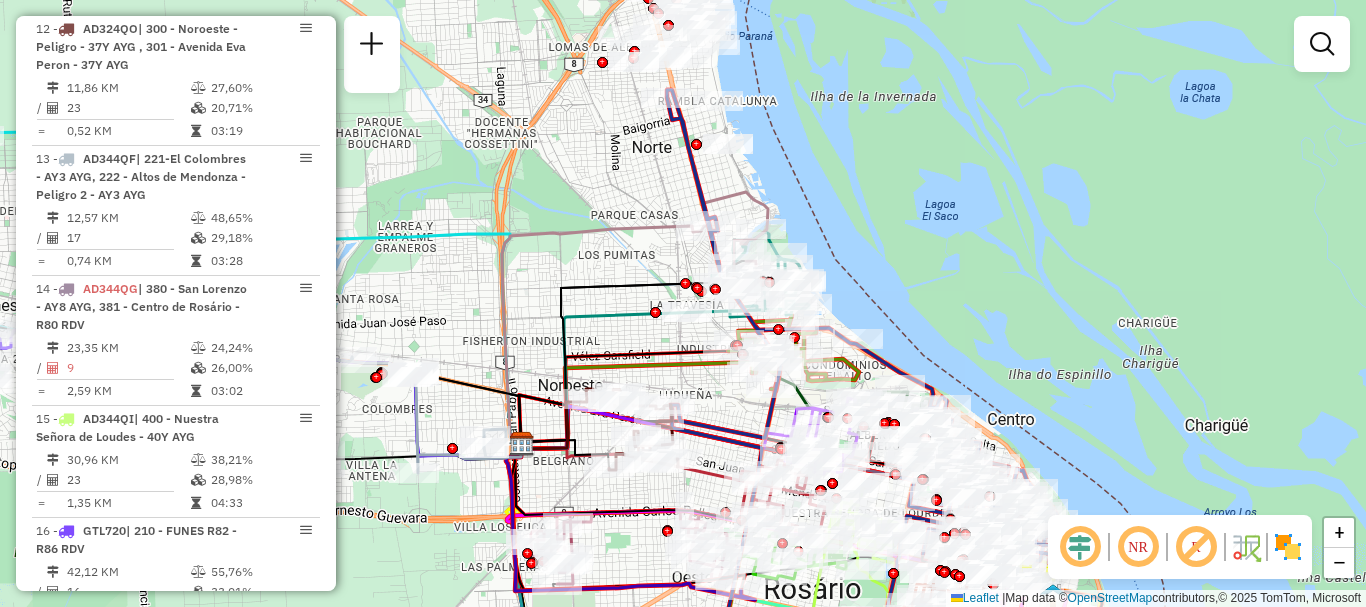 drag, startPoint x: 967, startPoint y: 377, endPoint x: 954, endPoint y: 283, distance: 94.89468 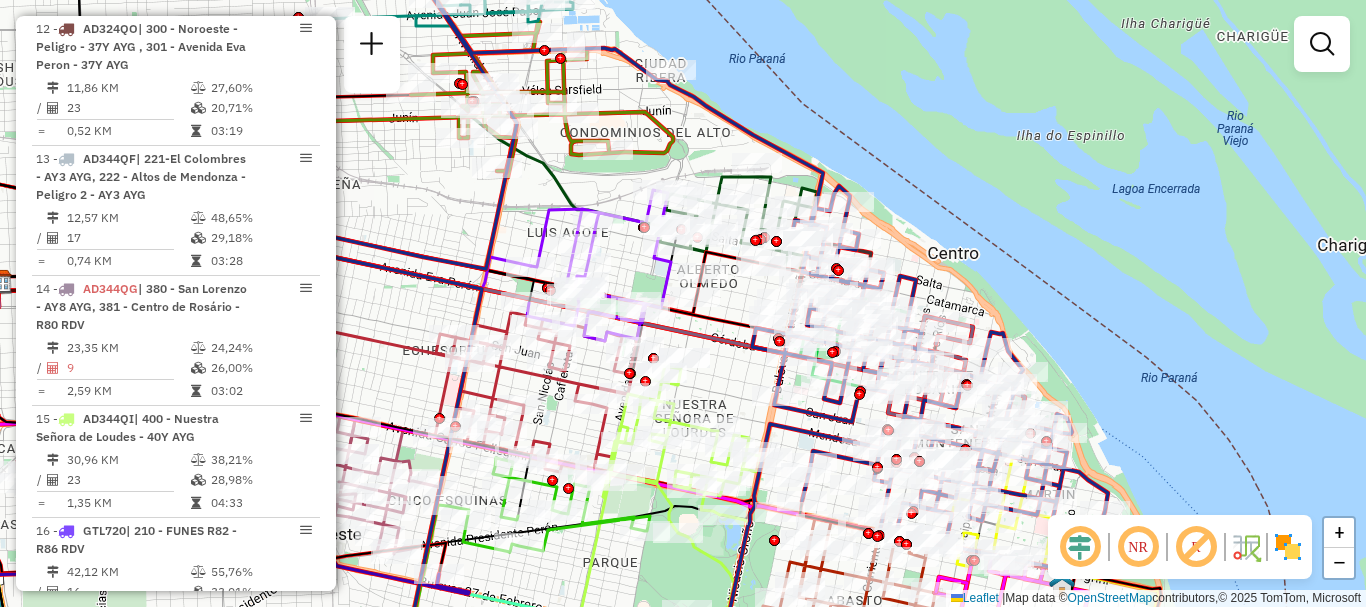 drag, startPoint x: 906, startPoint y: 381, endPoint x: 901, endPoint y: 351, distance: 30.413813 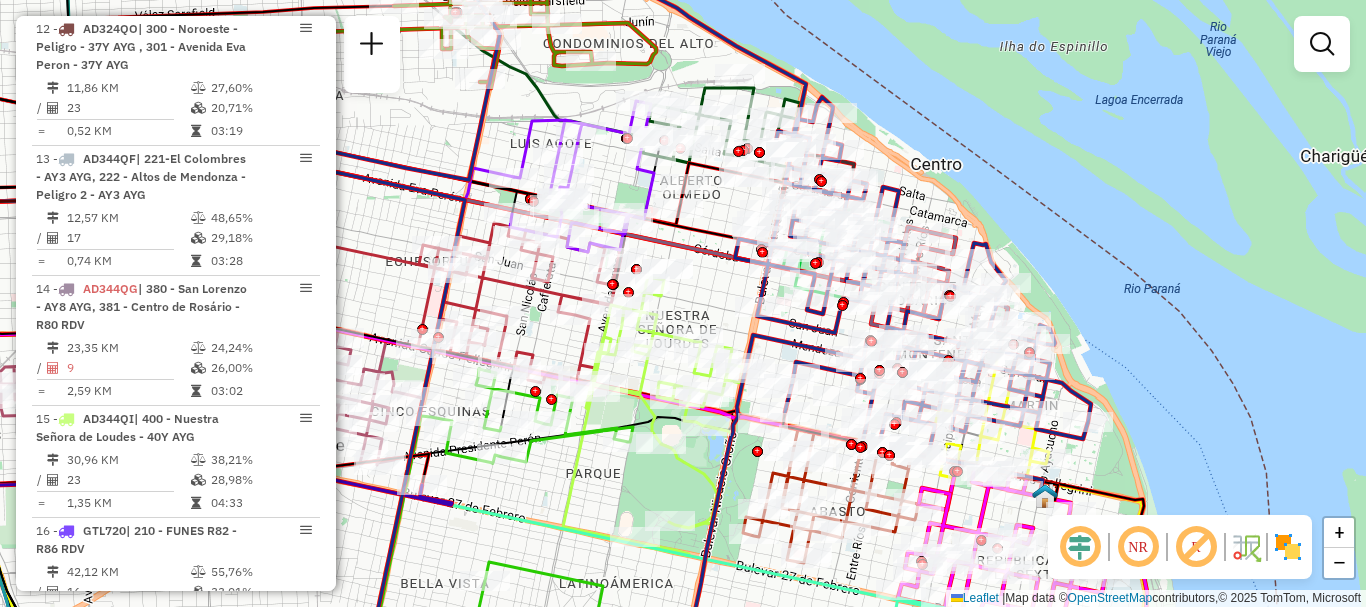 drag, startPoint x: 968, startPoint y: 459, endPoint x: 970, endPoint y: 367, distance: 92.021736 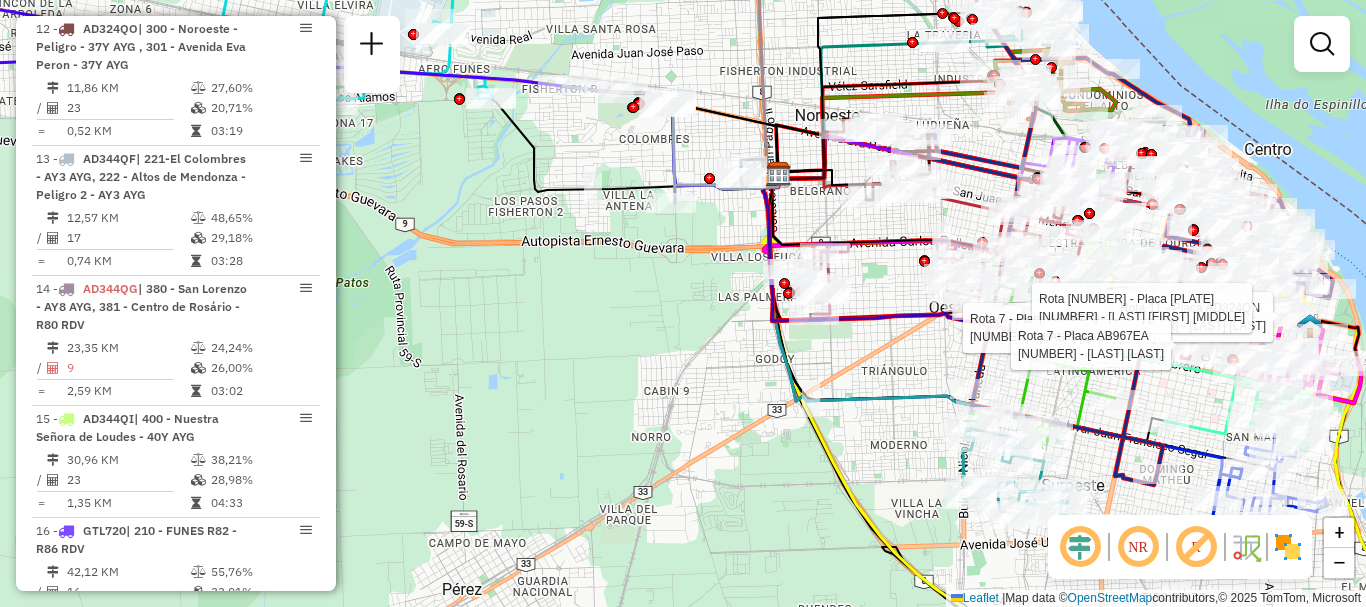click on "Rota 7 - Placa AB967EA  0000381425 - ALMOUALEM PEDRO LEONEL Rota 11 - Placa AD324QN  0000453183 - Zarate Hector Rota 4 - Placa AB951JV  0000326458 - TRIGUERO ALEJANDRO MARIO Rota 7 - Placa AB967EA  0000470400 - AUDANO JULIETA Janela de atendimento Grade de atendimento Capacidade Transportadoras Veículos Cliente Pedidos  Rotas Selecione os dias de semana para filtrar as janelas de atendimento  Seg   Ter   Qua   Qui   Sex   Sáb   Dom  Informe o período da janela de atendimento: De: Até:  Filtrar exatamente a janela do cliente  Considerar janela de atendimento padrão  Selecione os dias de semana para filtrar as grades de atendimento  Seg   Ter   Qua   Qui   Sex   Sáb   Dom   Considerar clientes sem dia de atendimento cadastrado  Clientes fora do dia de atendimento selecionado Filtrar as atividades entre os valores definidos abaixo:  Peso mínimo:   Peso máximo:   Cubagem mínima:   Cubagem máxima:   De:   Até:  Filtrar as atividades entre o tempo de atendimento definido abaixo:  De:   Até:  Veículo: +" 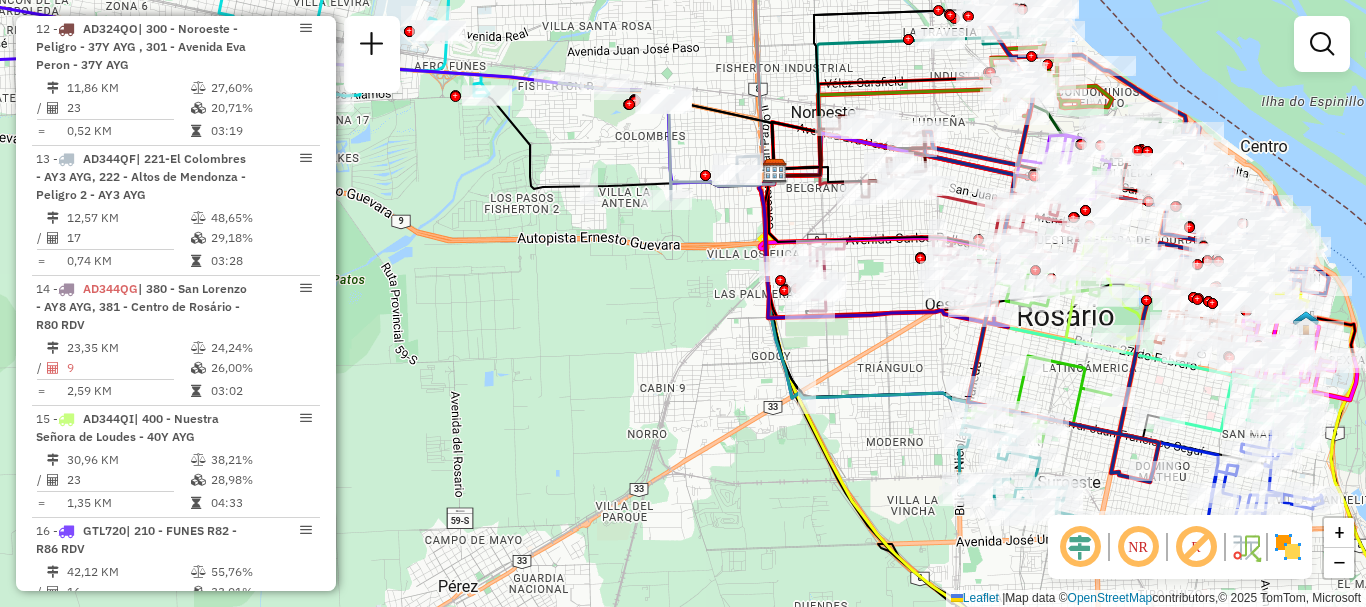 drag, startPoint x: 1101, startPoint y: 475, endPoint x: 949, endPoint y: 375, distance: 181.94505 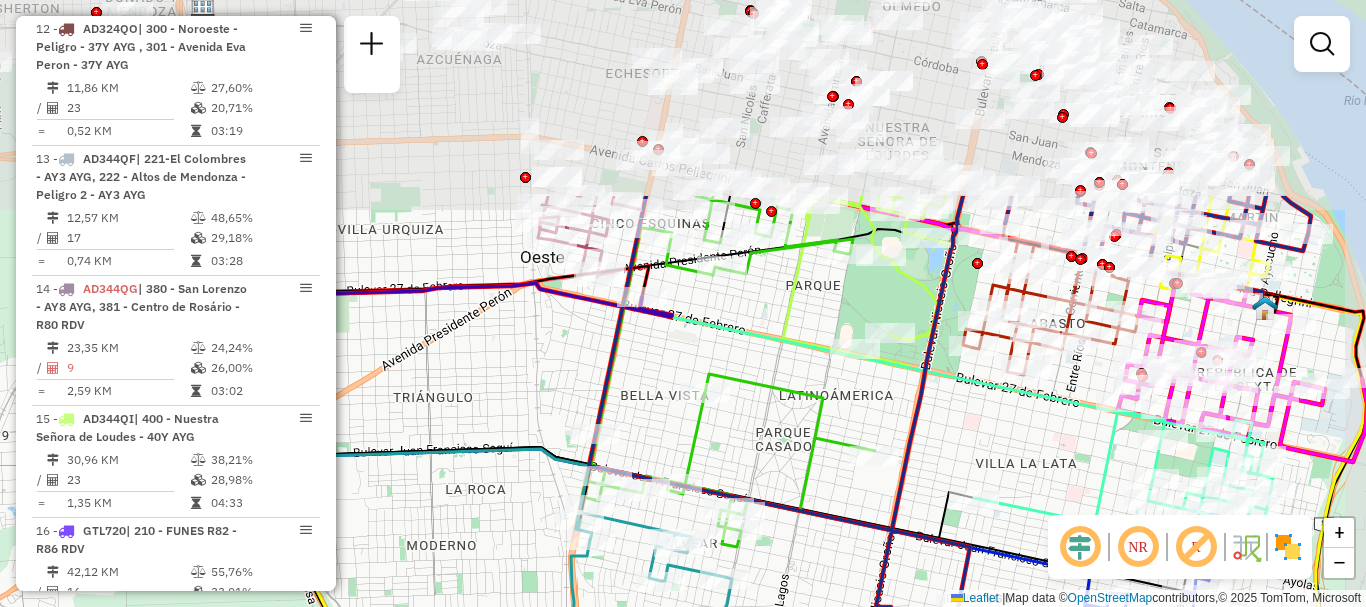 drag, startPoint x: 967, startPoint y: 600, endPoint x: 957, endPoint y: 635, distance: 36.40055 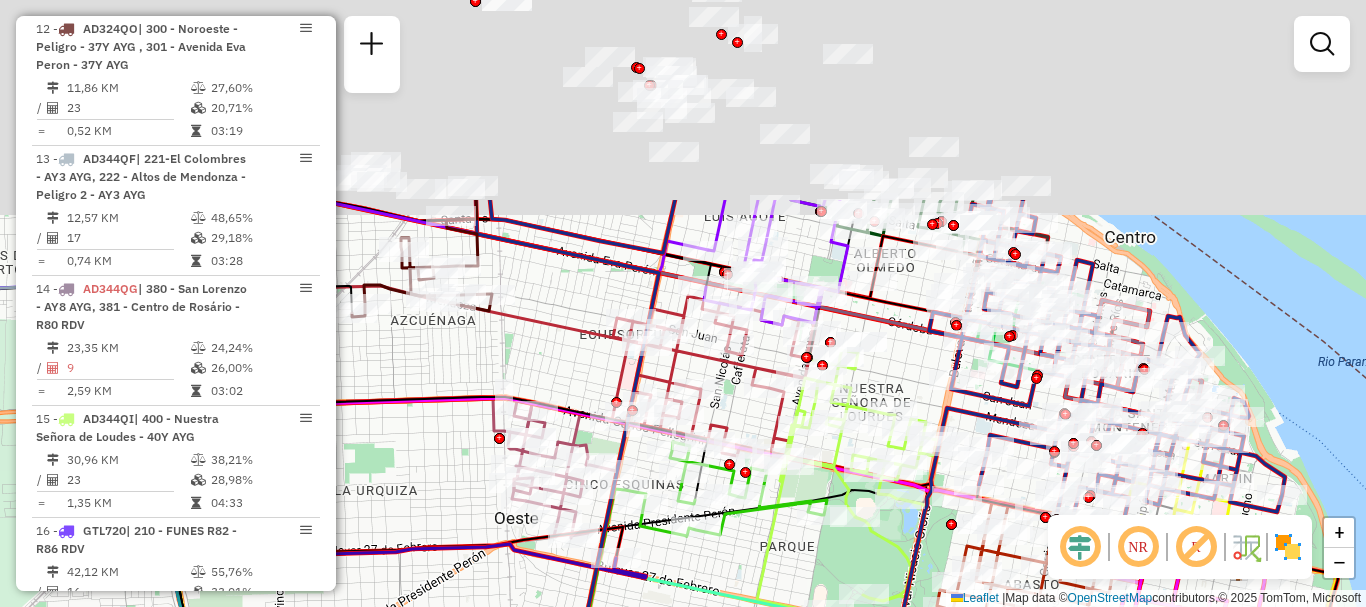 drag, startPoint x: 754, startPoint y: 385, endPoint x: 728, endPoint y: 646, distance: 262.2918 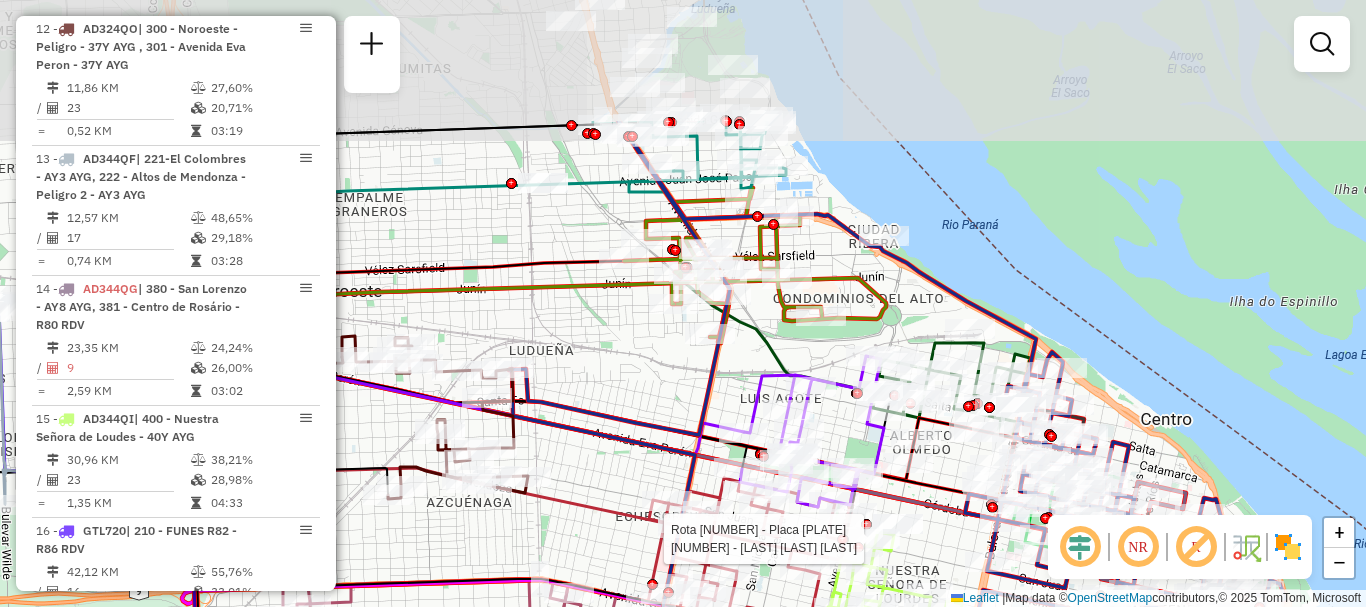 drag, startPoint x: 807, startPoint y: 333, endPoint x: 842, endPoint y: 525, distance: 195.16403 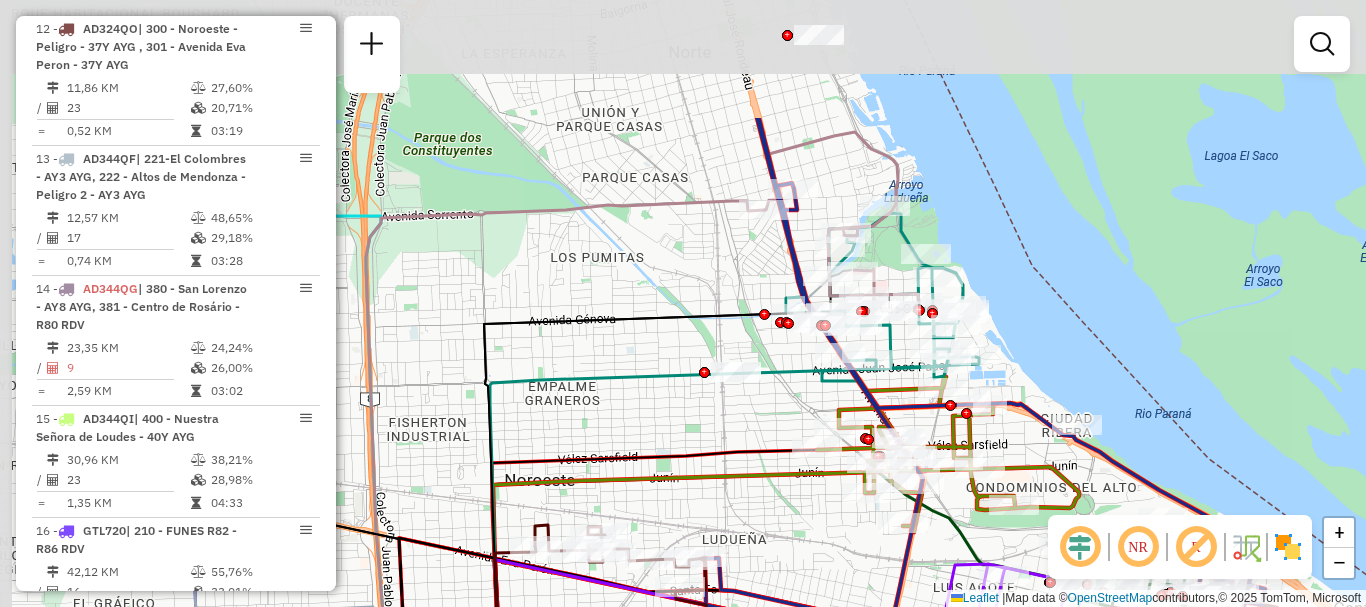 drag, startPoint x: 897, startPoint y: 393, endPoint x: 1009, endPoint y: 482, distance: 143.05594 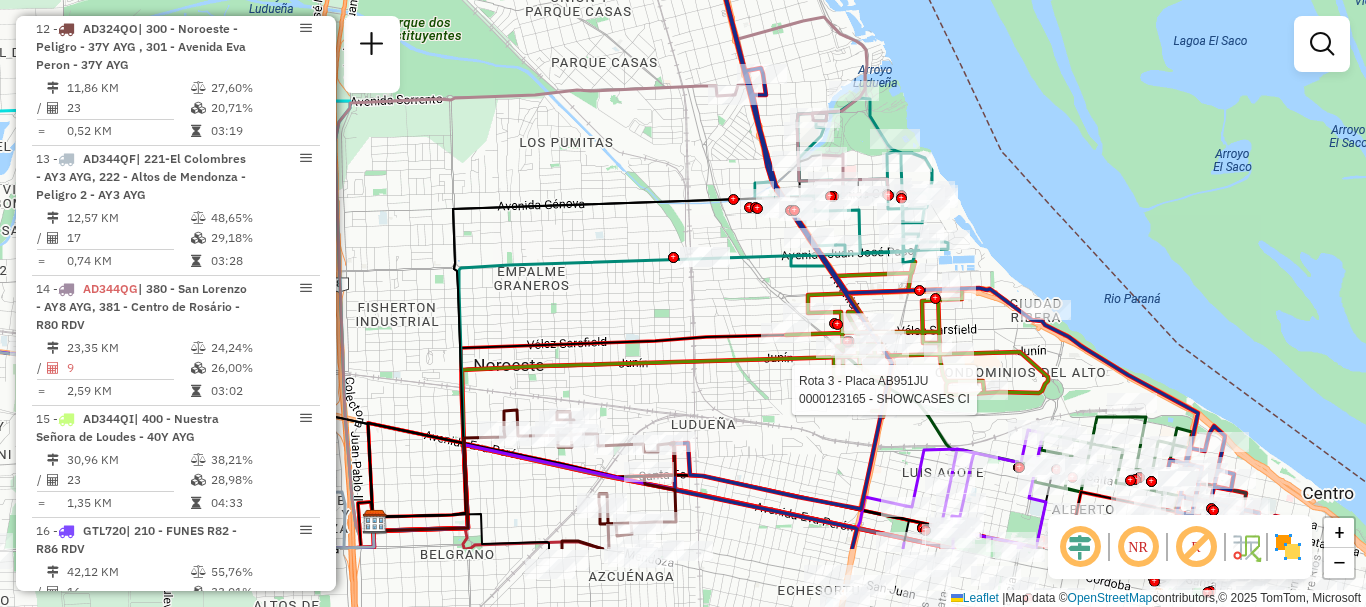 drag, startPoint x: 814, startPoint y: 394, endPoint x: 730, endPoint y: 141, distance: 266.5802 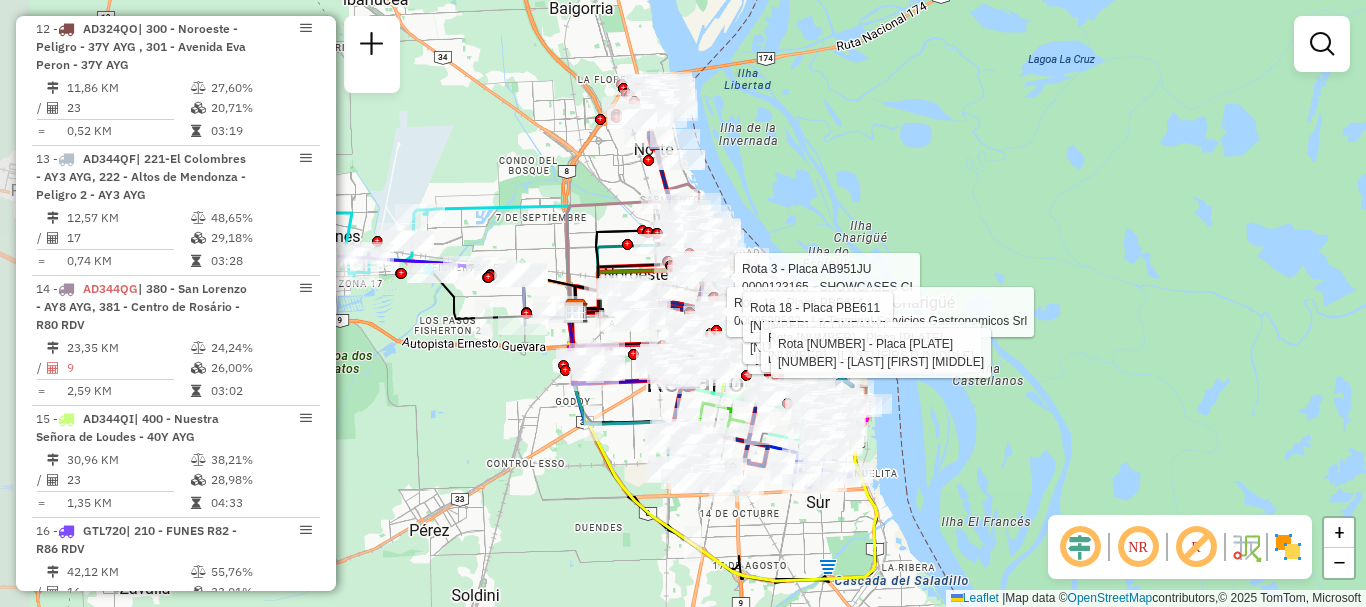 drag, startPoint x: 521, startPoint y: 393, endPoint x: 608, endPoint y: 404, distance: 87.69264 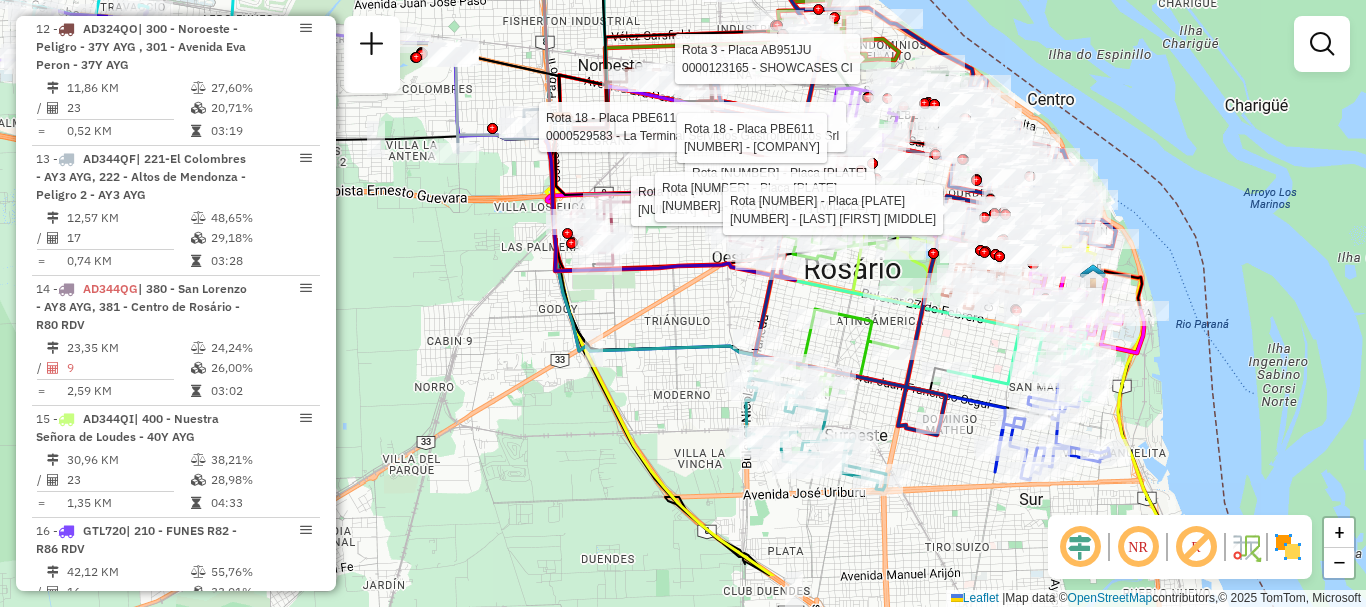drag, startPoint x: 622, startPoint y: 315, endPoint x: 636, endPoint y: 269, distance: 48.08326 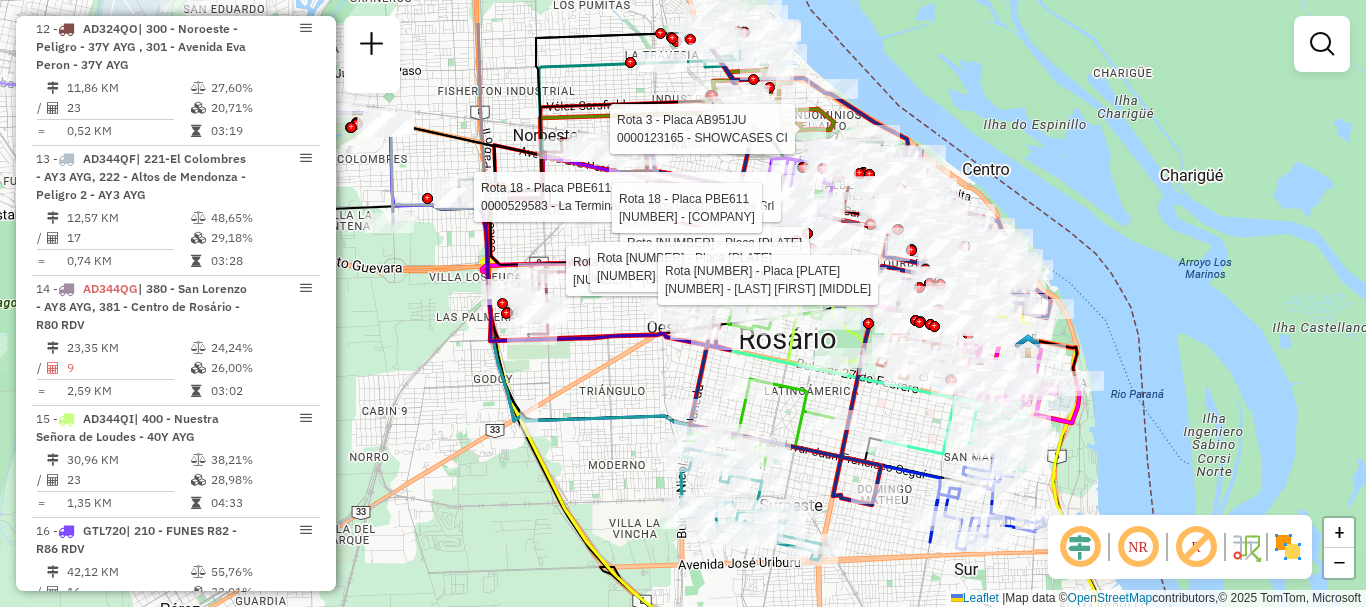 drag, startPoint x: 868, startPoint y: 321, endPoint x: 720, endPoint y: 450, distance: 196.32881 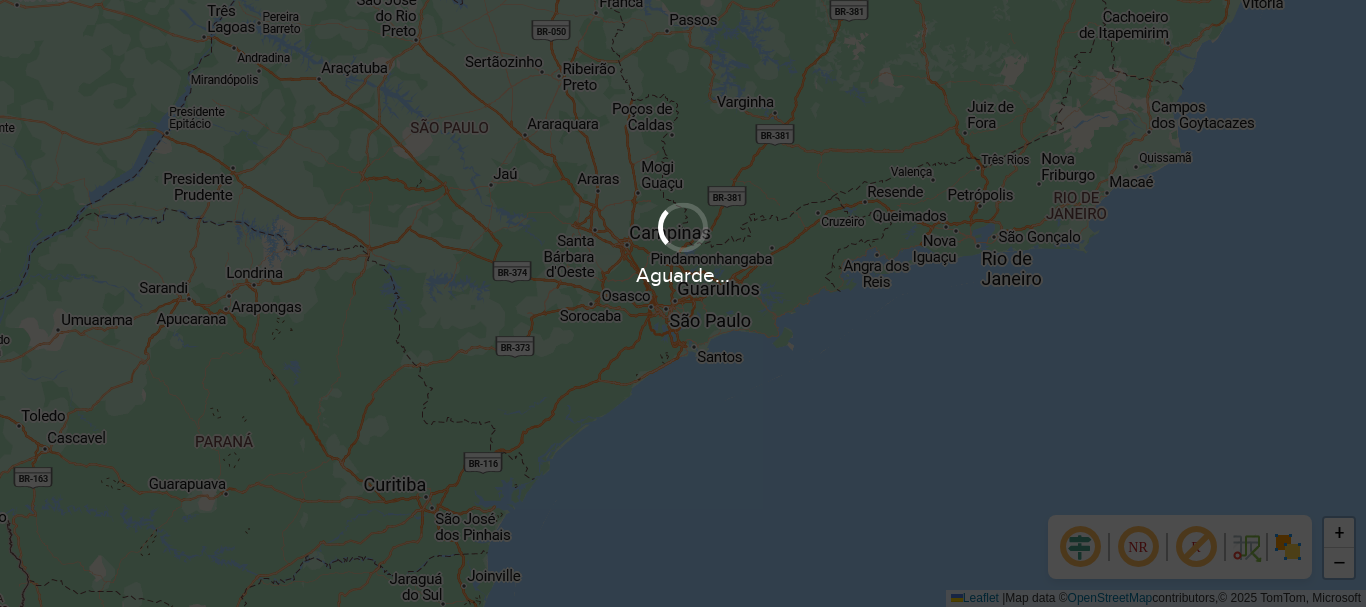 scroll, scrollTop: 0, scrollLeft: 0, axis: both 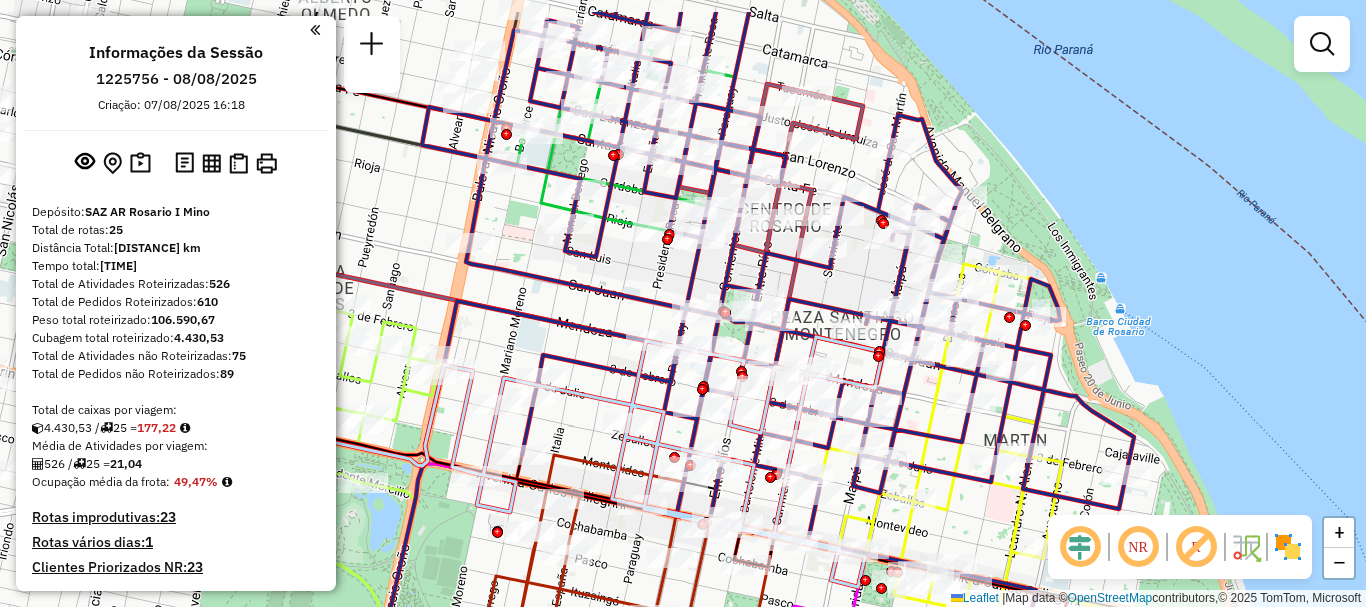 drag, startPoint x: 797, startPoint y: 408, endPoint x: 949, endPoint y: 424, distance: 152.83978 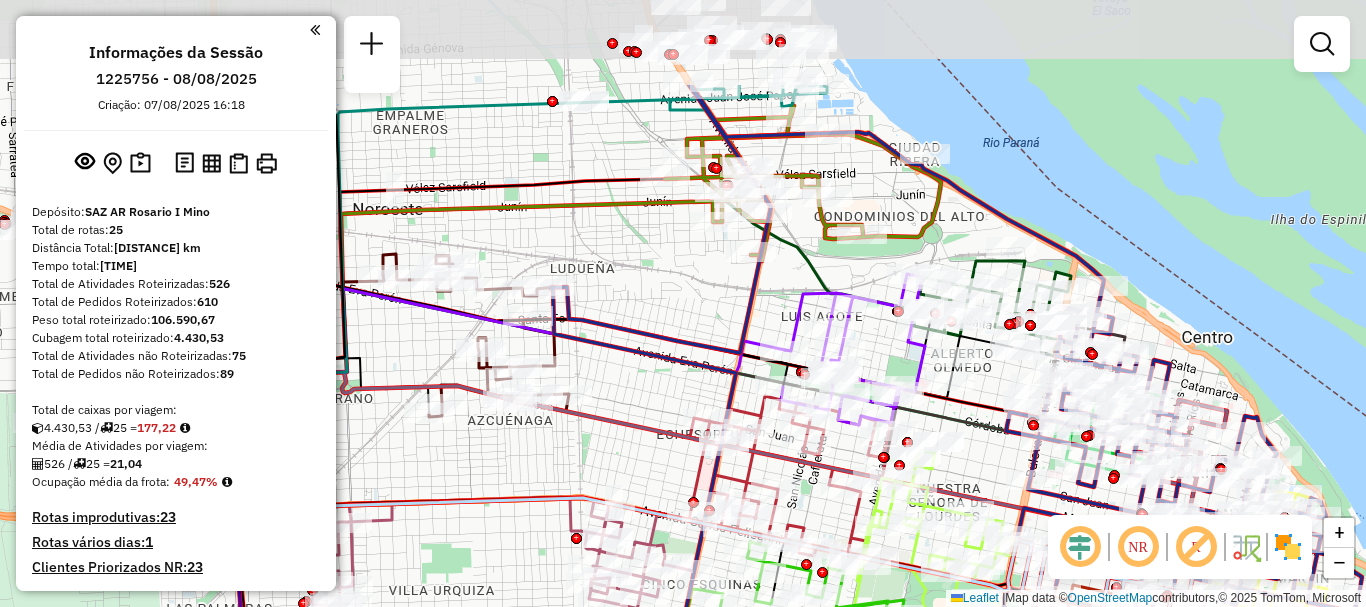 click on "Informações da Sessão 1225756 - 08/08/2025  Criação: 07/08/2025 16:18   Depósito:  SAZ AR Rosario I Mino  Total de rotas:  25  Distância Total:  734,67 km  Tempo total:  115:08  Total de Atividades Roteirizadas:  526  Total de Pedidos Roteirizados:  610  Peso total roteirizado:  106.590,67  Cubagem total roteirizado:  4.430,53  Total de Atividades não Roteirizadas:  75  Total de Pedidos não Roteirizados:  89 Total de caixas por viagem:  4.430,53 /   25 =  177,22 Média de Atividades por viagem:  526 /   25 =  21,04 Ocupação média da frota:  49,47%   Rotas improdutivas:  23  Rotas vários dias:  1  Clientes Priorizados NR:  23  Transportadoras  Rotas  Recargas: 0   Ver rotas   Ver veículos   1 -       AB951JL   | 422 - Parque Norte - R84 RDV  21,06 KM   50,99%  /  24   43,58%     =  0,88 KM   04:46   2 -       GBL764   | 411 - Cochabamba - Peligro - RS3 RDV , 412 - Pasaje Racebo - Peligro - RS3 RDV / 24Y TASA  24,72 KM   44,22%  /  29   24,28%     =  0,85 KM   04:46   3 -       AB951JU  /  17" 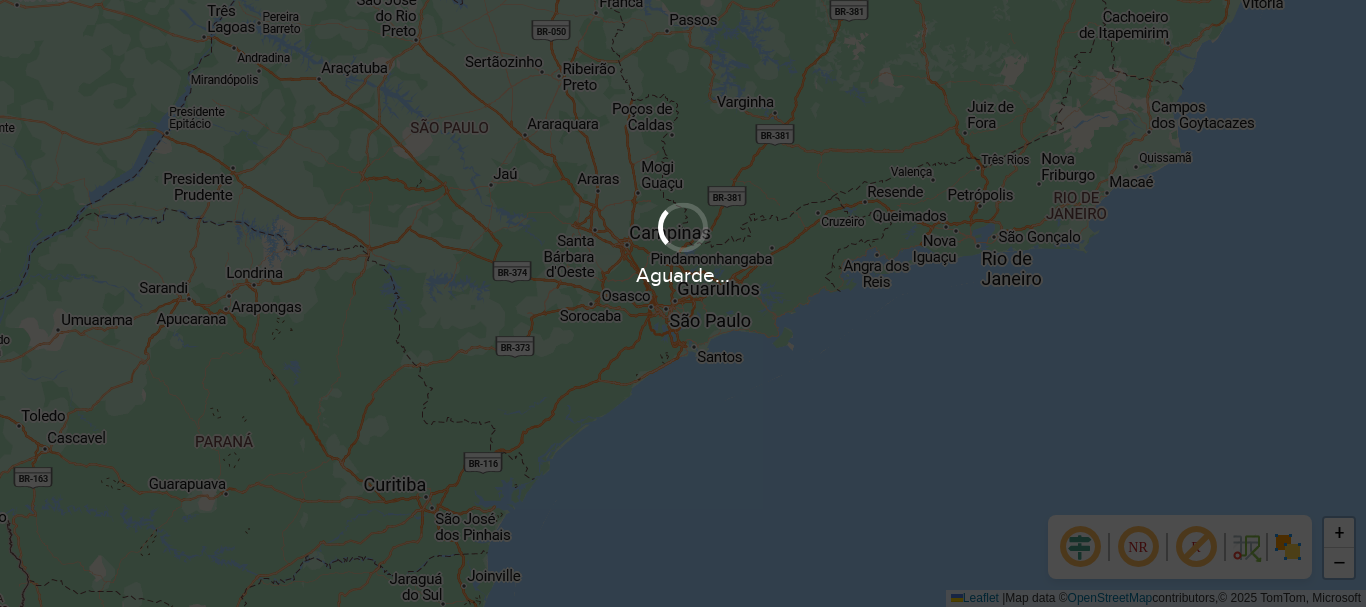 scroll, scrollTop: 0, scrollLeft: 0, axis: both 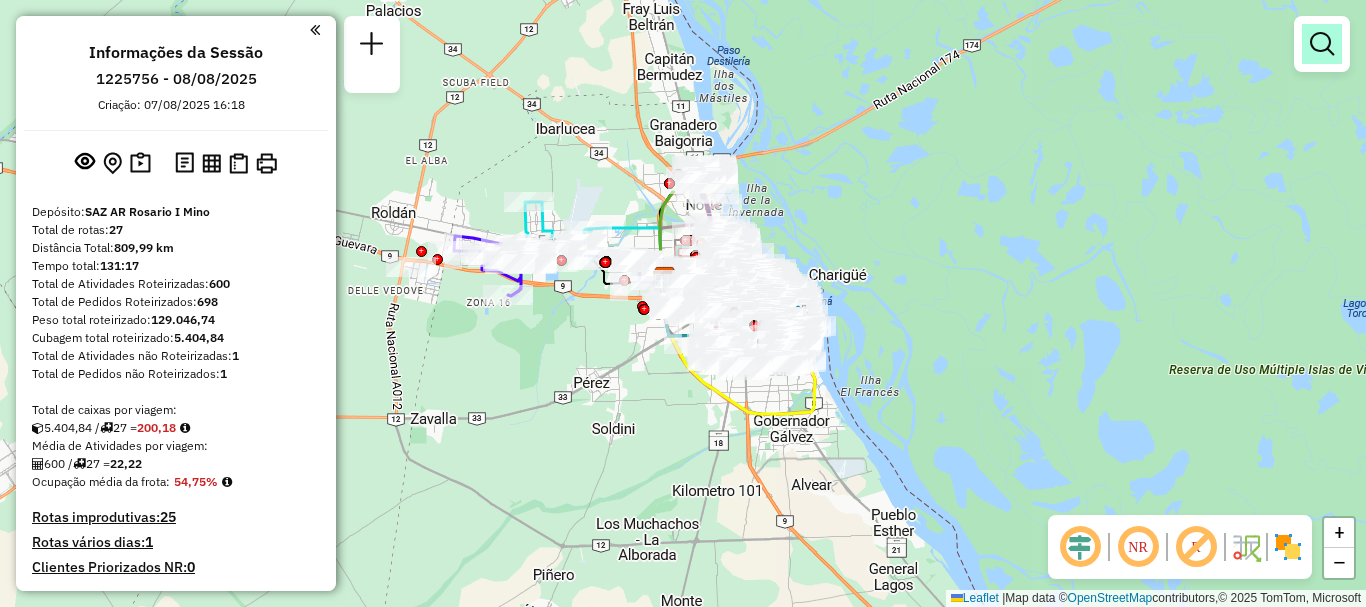 click at bounding box center (1322, 44) 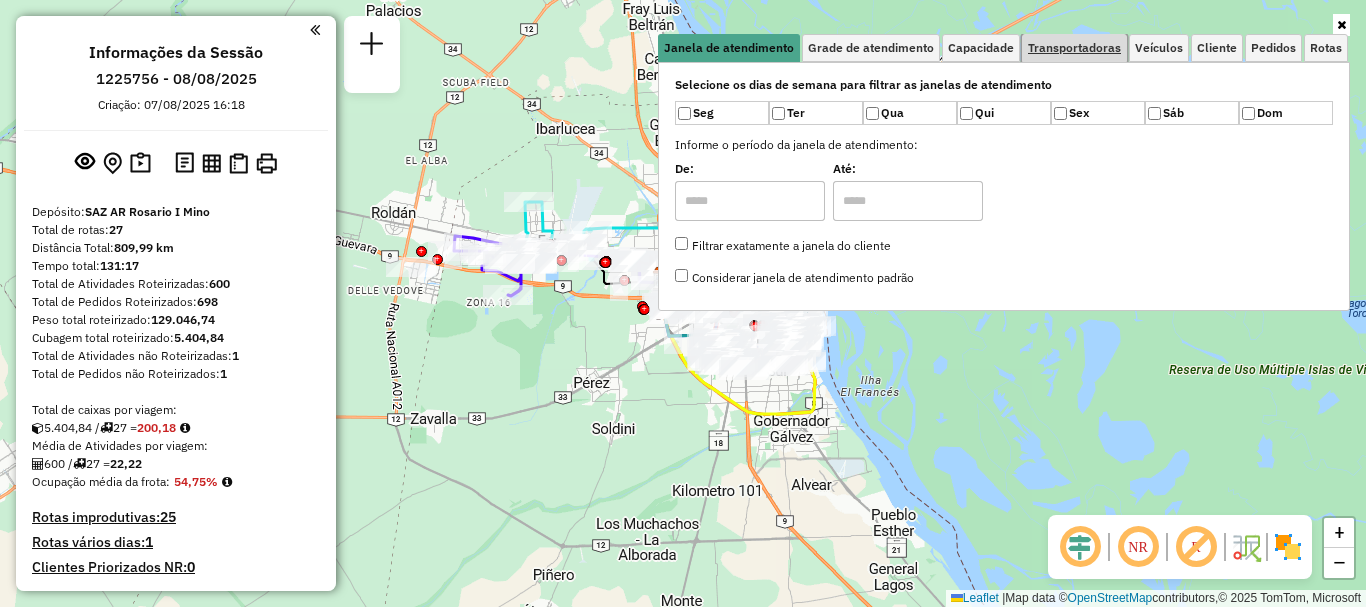 click on "Transportadoras" at bounding box center [1074, 48] 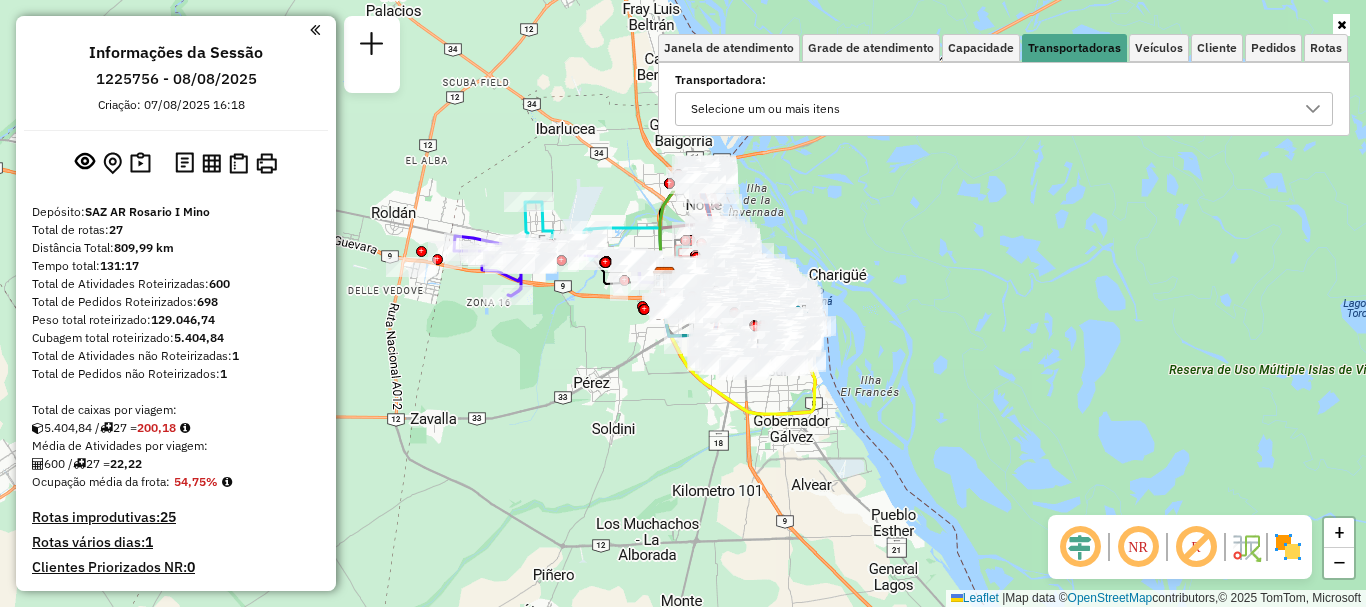 click 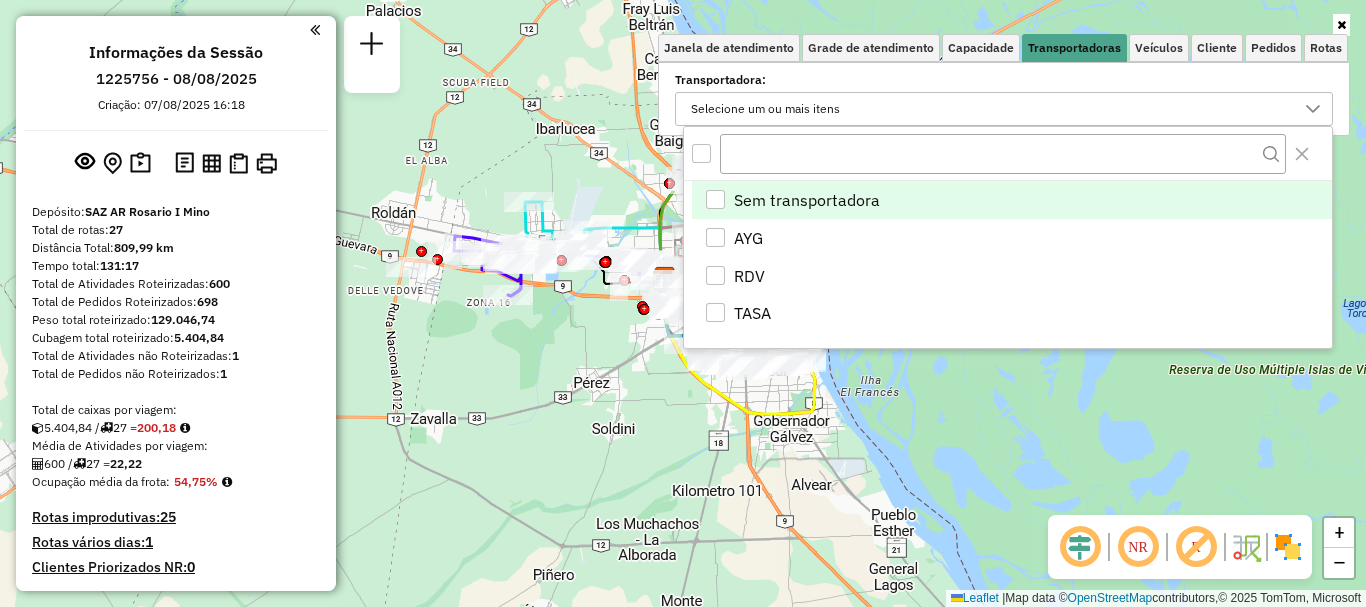 scroll, scrollTop: 12, scrollLeft: 69, axis: both 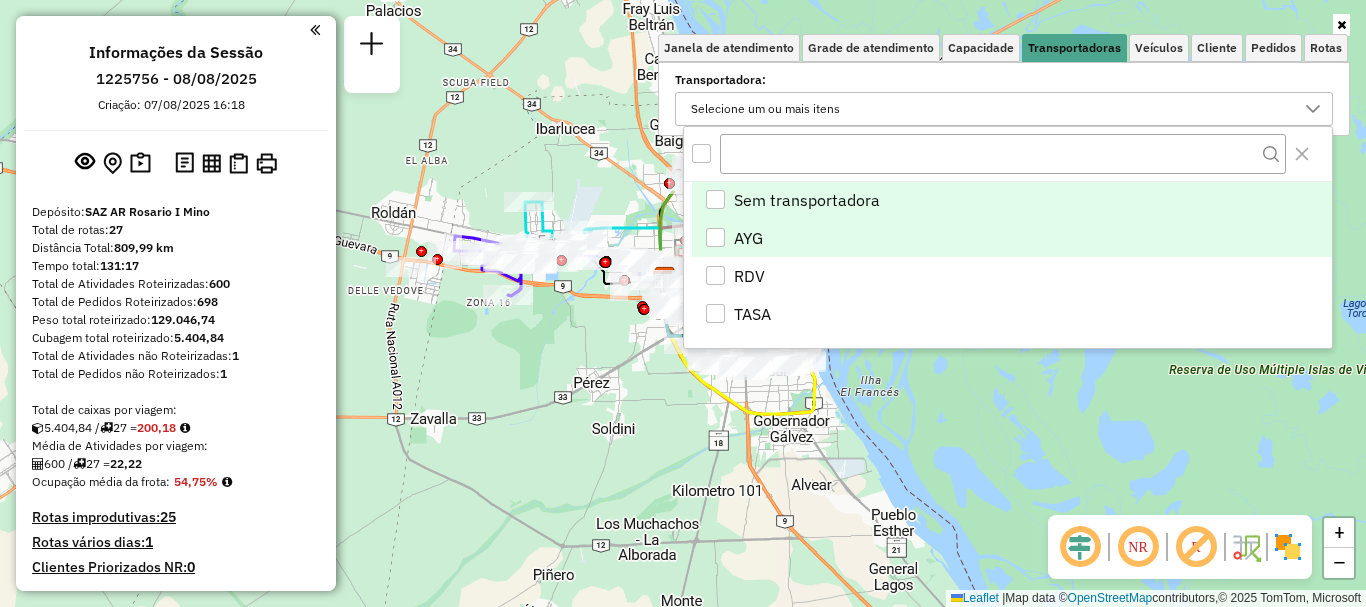 drag, startPoint x: 712, startPoint y: 232, endPoint x: 727, endPoint y: 244, distance: 19.209373 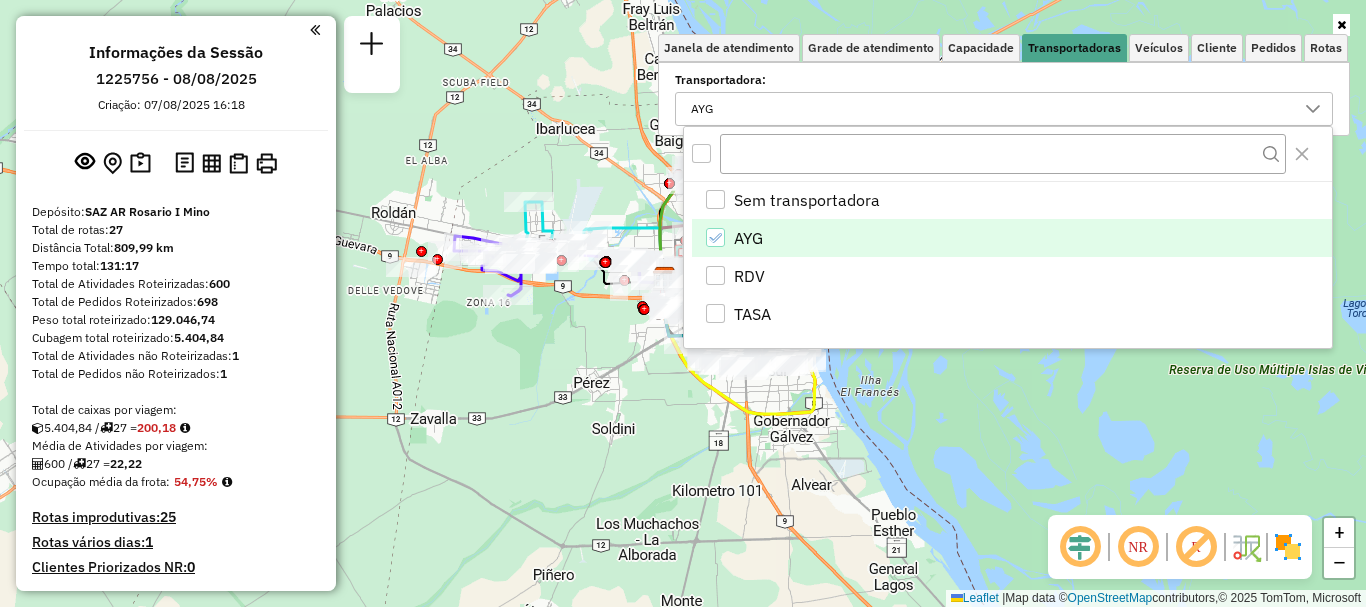 click on "Janela de atendimento Grade de atendimento Capacidade Transportadoras Veículos Cliente Pedidos  Rotas Selecione os dias de semana para filtrar as janelas de atendimento  Seg   Ter   Qua   Qui   Sex   Sáb   Dom  Informe o período da janela de atendimento: De: Até:  Filtrar exatamente a janela do cliente  Considerar janela de atendimento padrão  Selecione os dias de semana para filtrar as grades de atendimento  Seg   Ter   Qua   Qui   Sex   Sáb   Dom   Considerar clientes sem dia de atendimento cadastrado  Clientes fora do dia de atendimento selecionado Filtrar as atividades entre os valores definidos abaixo:  Peso mínimo:   Peso máximo:   Cubagem mínima:   Cubagem máxima:   De:   Até:  Filtrar as atividades entre o tempo de atendimento definido abaixo:  De:   Até:   Considerar capacidade total dos clientes não roteirizados Transportadora: AYG Tipo de veículo: Selecione um ou mais itens Veículo: Selecione um ou mais itens Motorista: Selecione um ou mais itens Nome: Tipo de cliente: Rótulo: Tipo:" 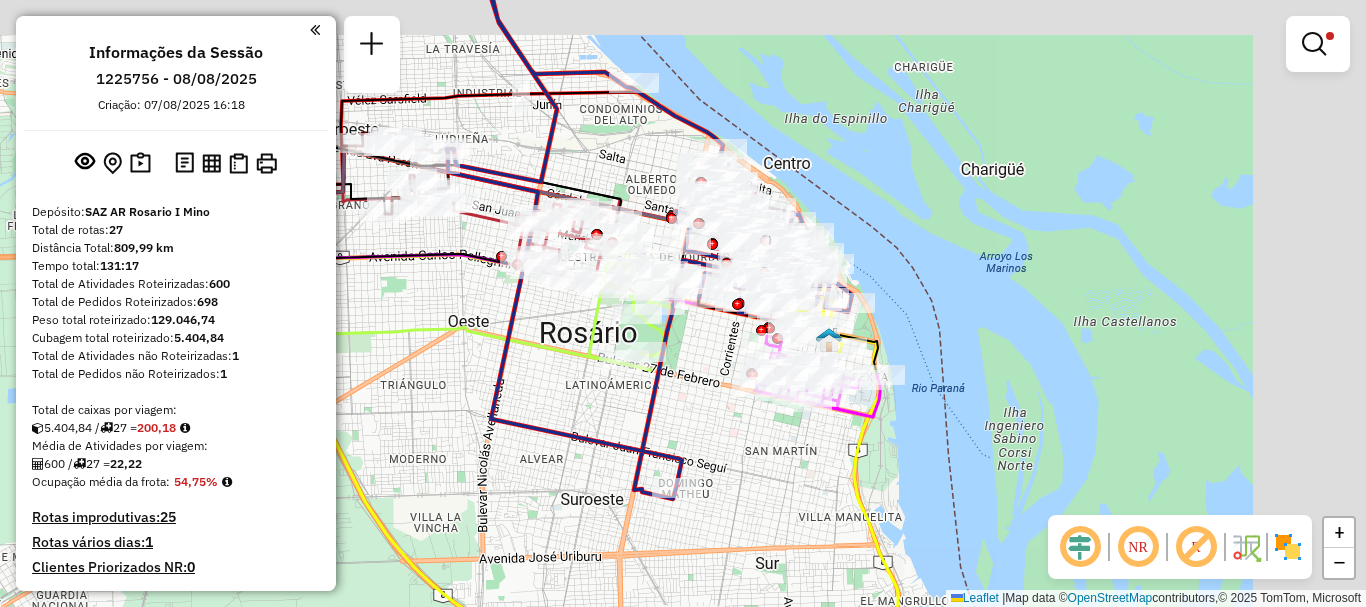 click 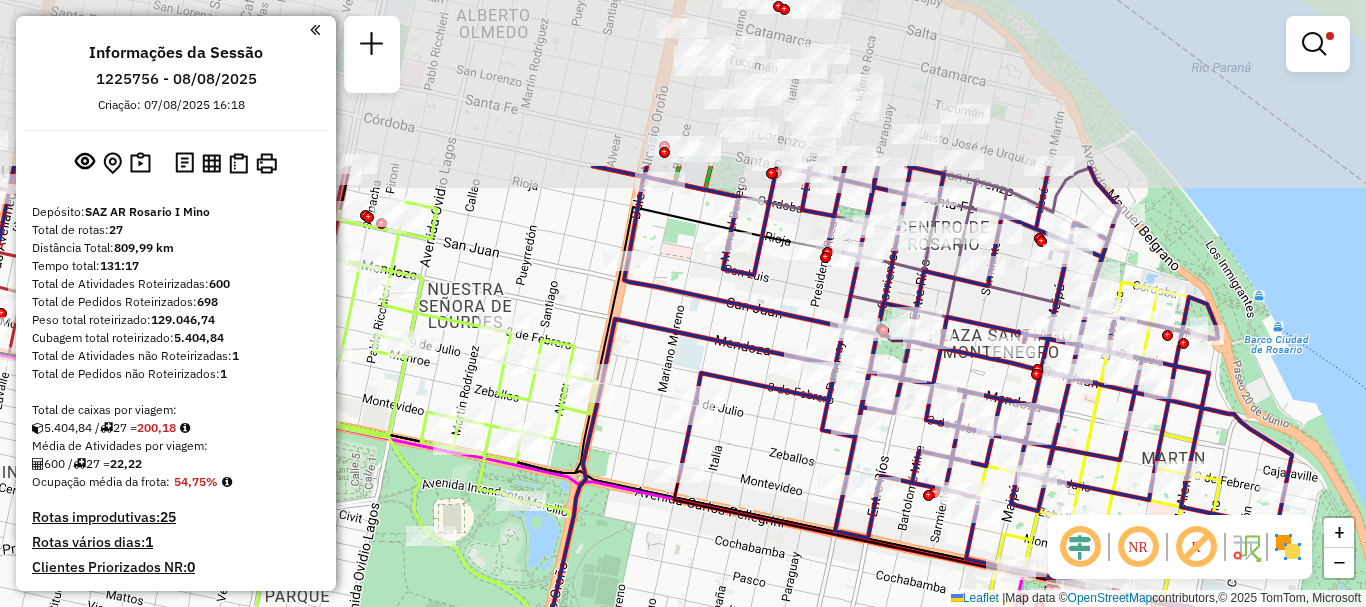 drag, startPoint x: 985, startPoint y: 463, endPoint x: 988, endPoint y: 646, distance: 183.02458 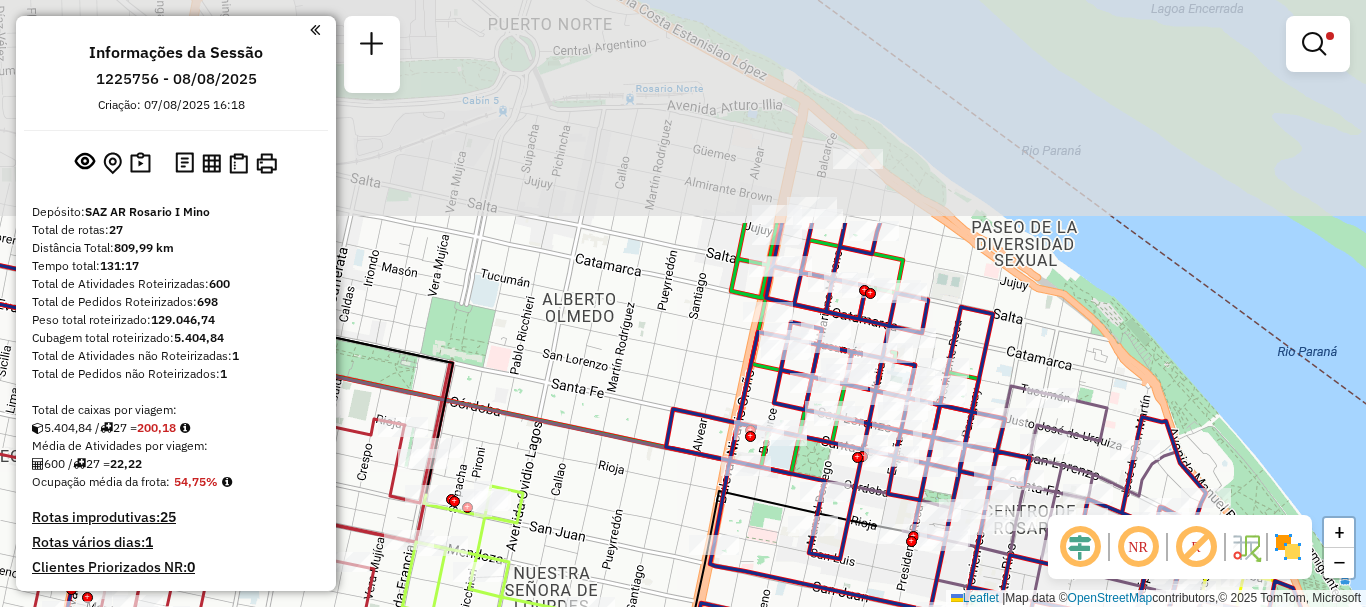drag, startPoint x: 847, startPoint y: 367, endPoint x: 885, endPoint y: 506, distance: 144.10066 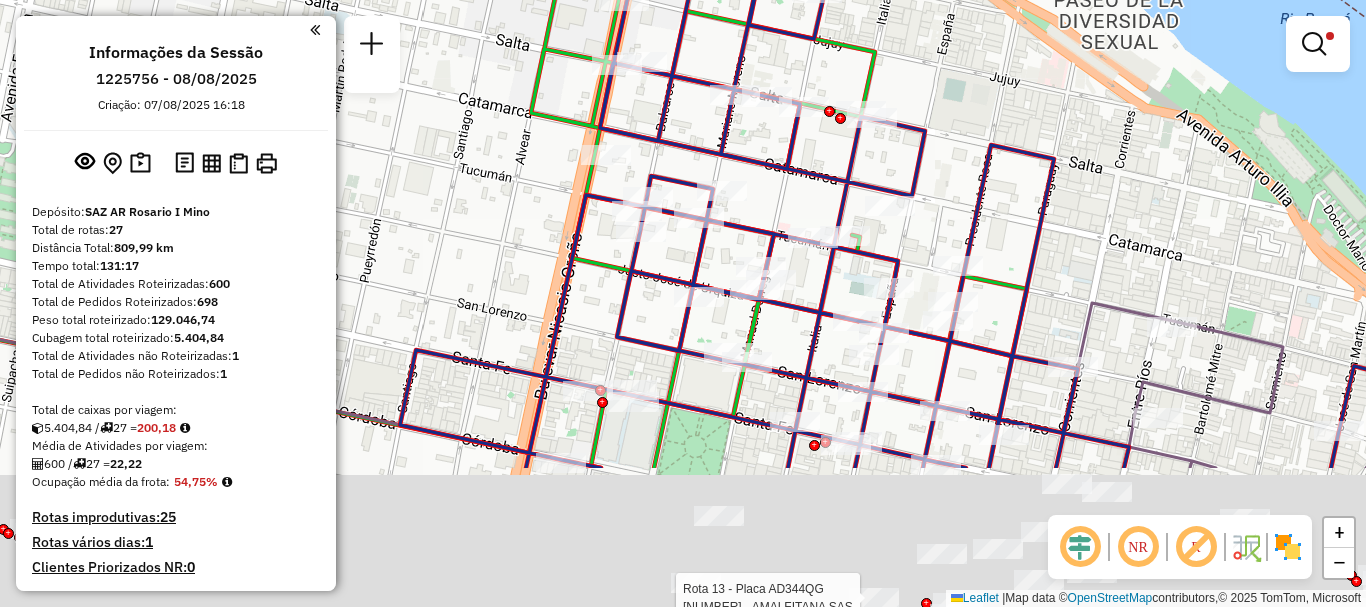 drag, startPoint x: 819, startPoint y: 264, endPoint x: 750, endPoint y: 100, distance: 177.92415 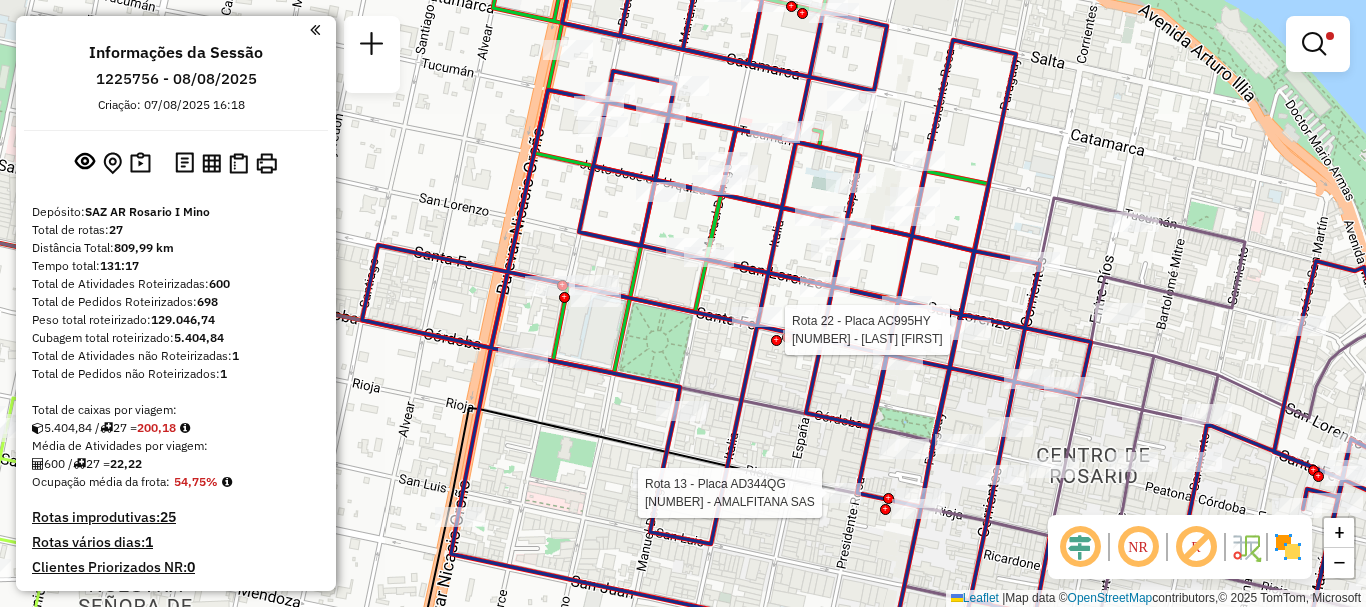 select on "**********" 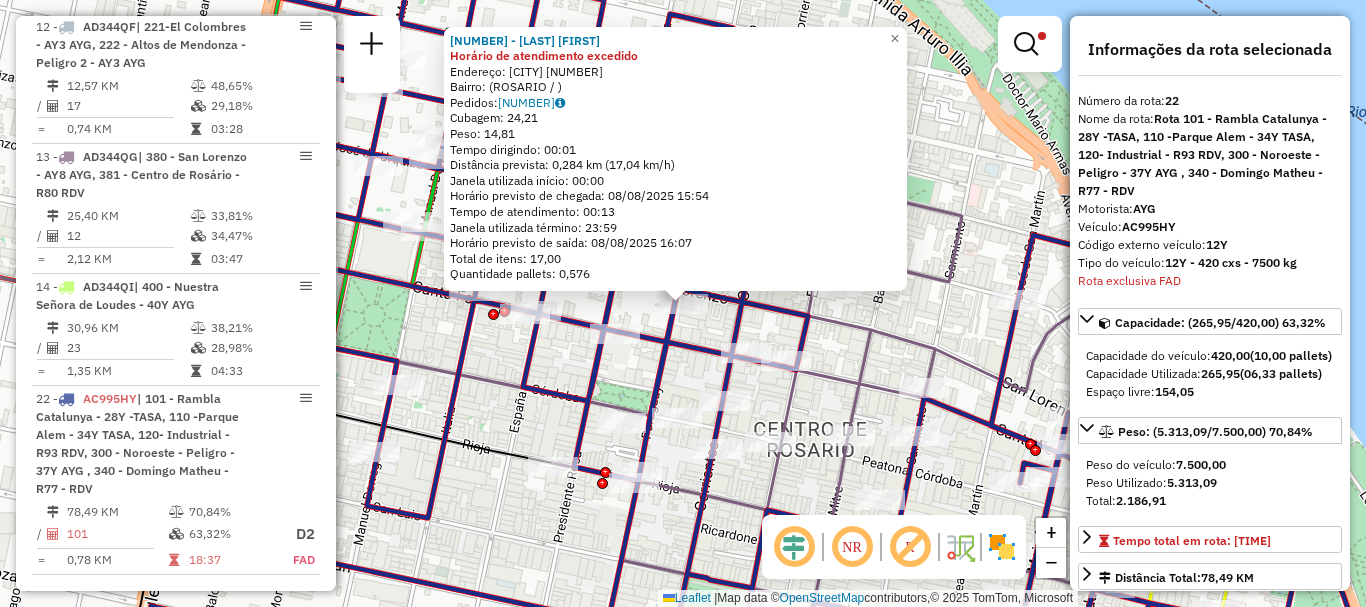 scroll, scrollTop: 1617, scrollLeft: 0, axis: vertical 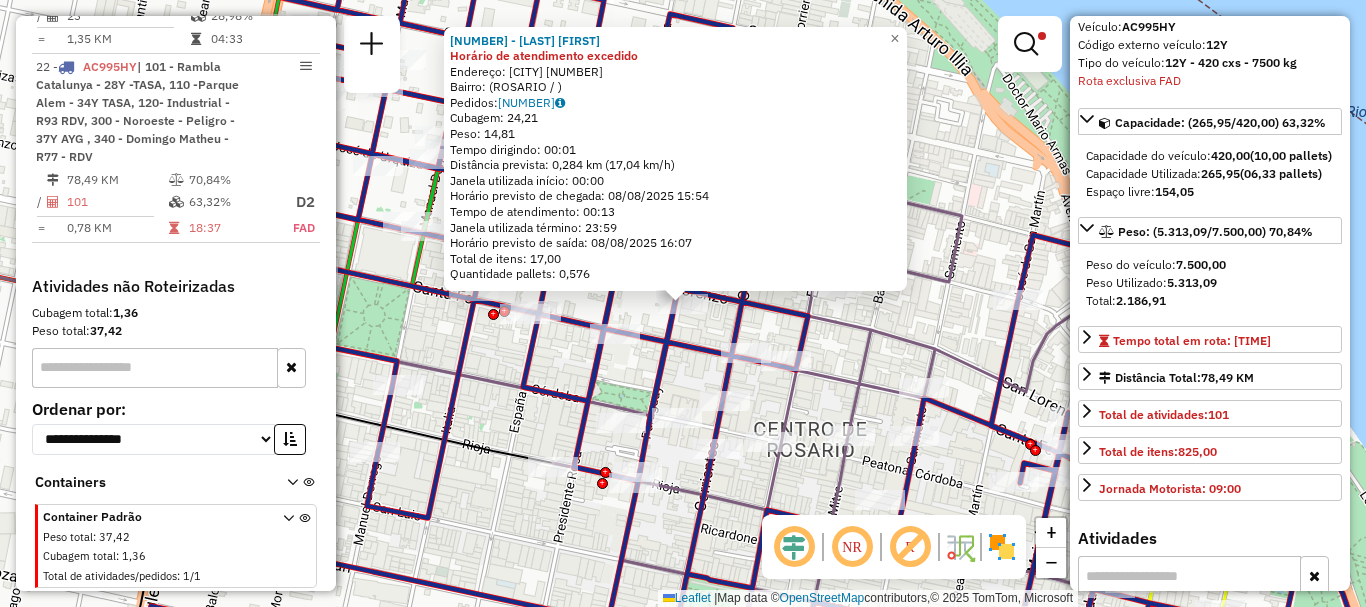 click 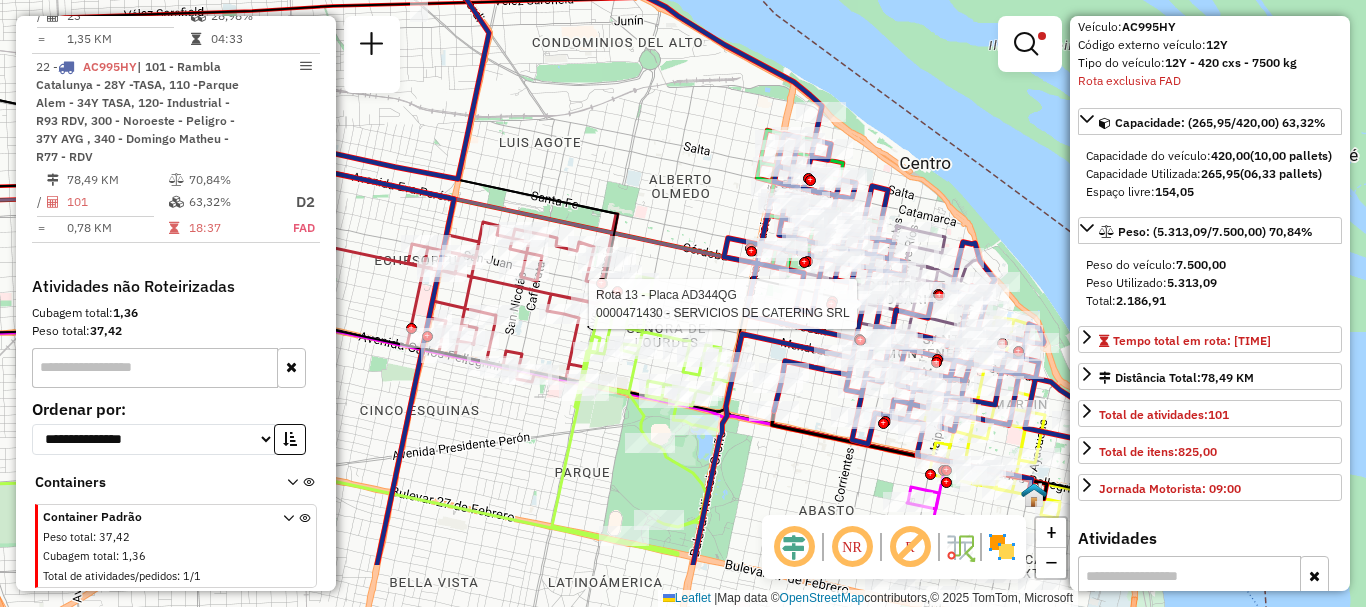click 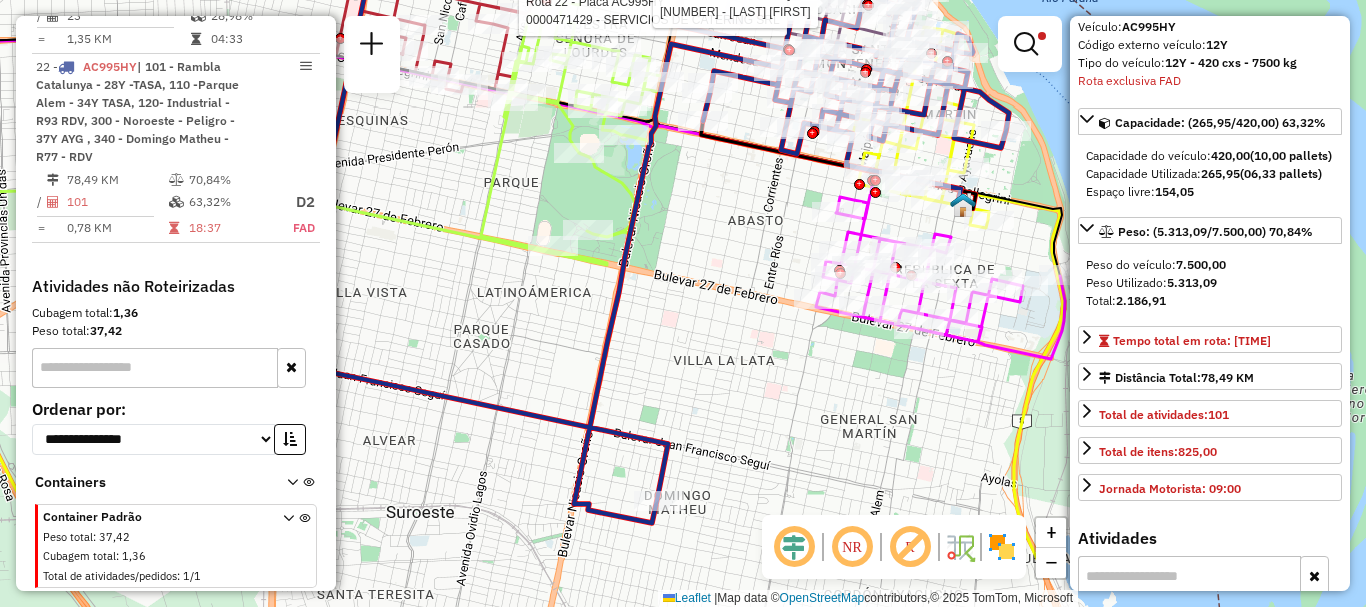 drag, startPoint x: 785, startPoint y: 296, endPoint x: 760, endPoint y: 197, distance: 102.10779 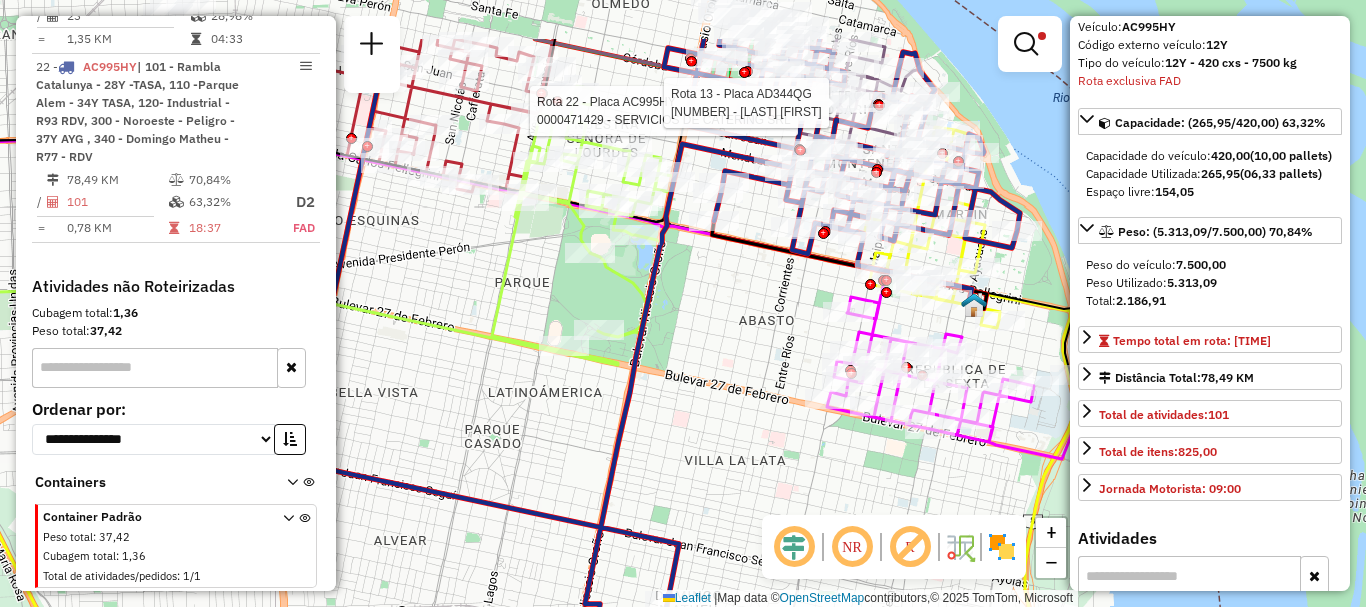 drag, startPoint x: 751, startPoint y: 300, endPoint x: 763, endPoint y: 404, distance: 104.69002 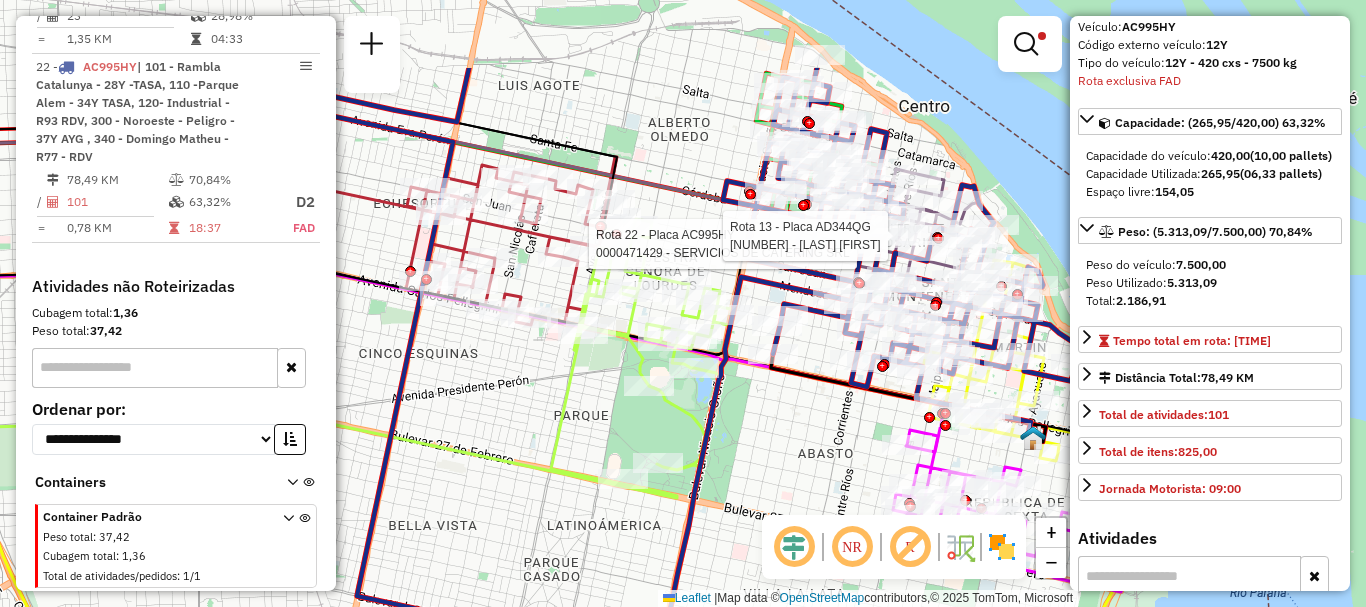 drag, startPoint x: 739, startPoint y: 408, endPoint x: 786, endPoint y: 500, distance: 103.31021 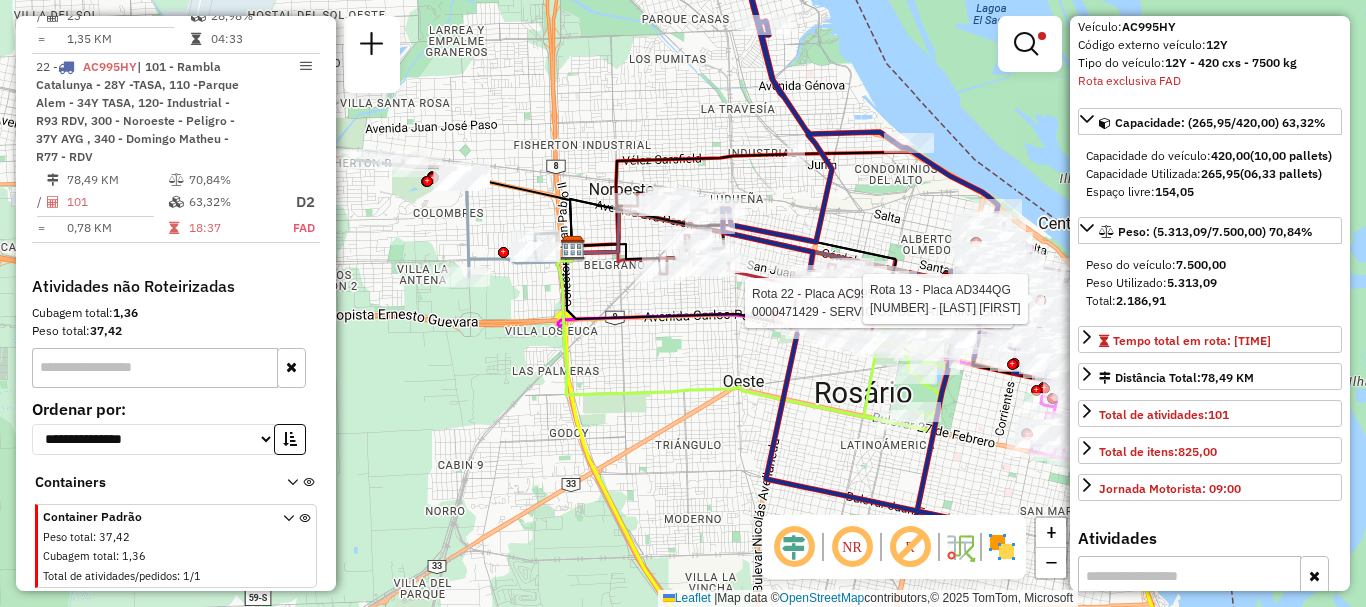 drag, startPoint x: 578, startPoint y: 393, endPoint x: 647, endPoint y: 388, distance: 69.18092 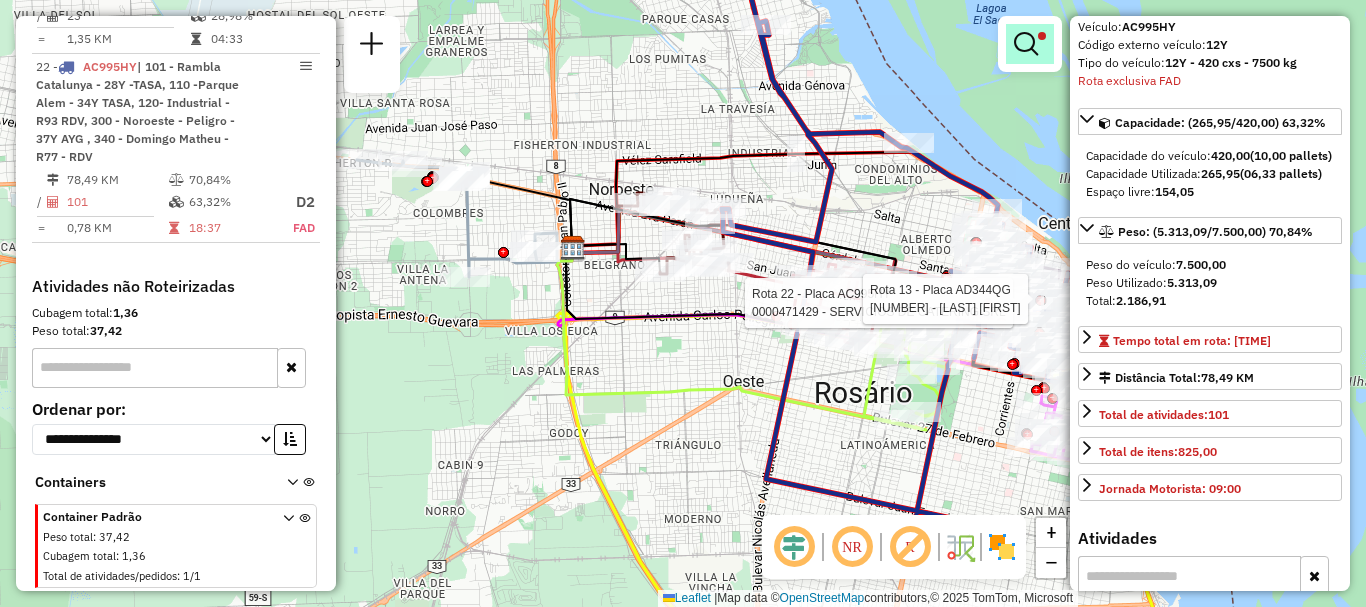 click at bounding box center (1026, 44) 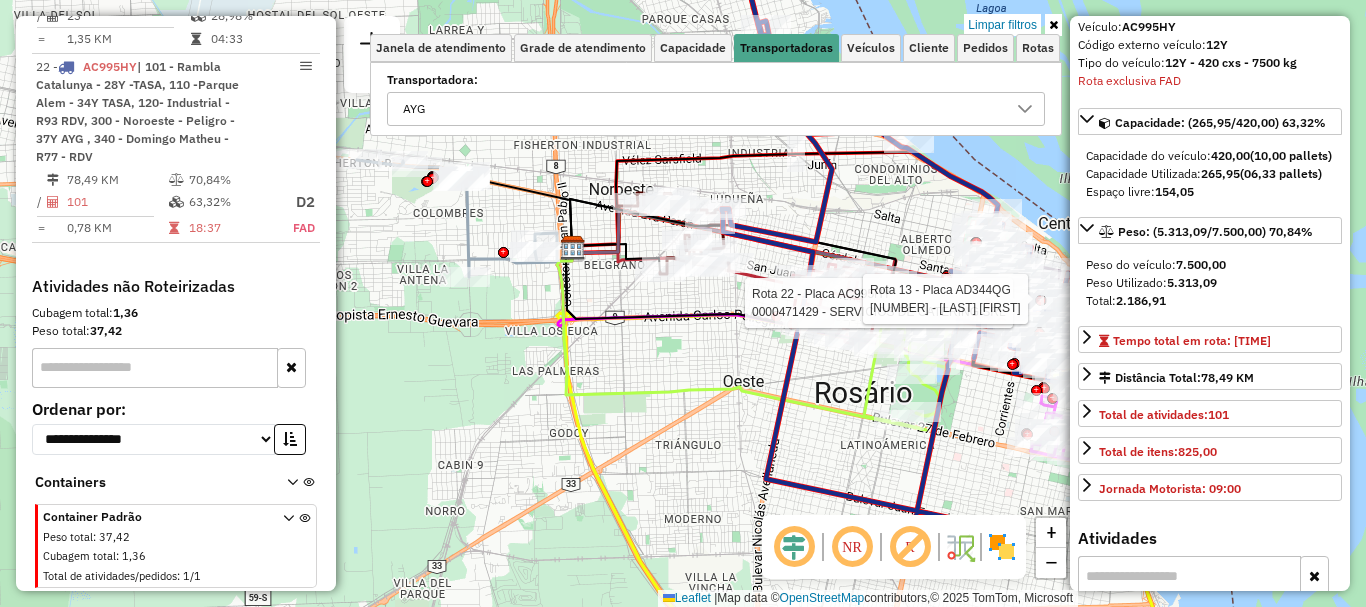 click 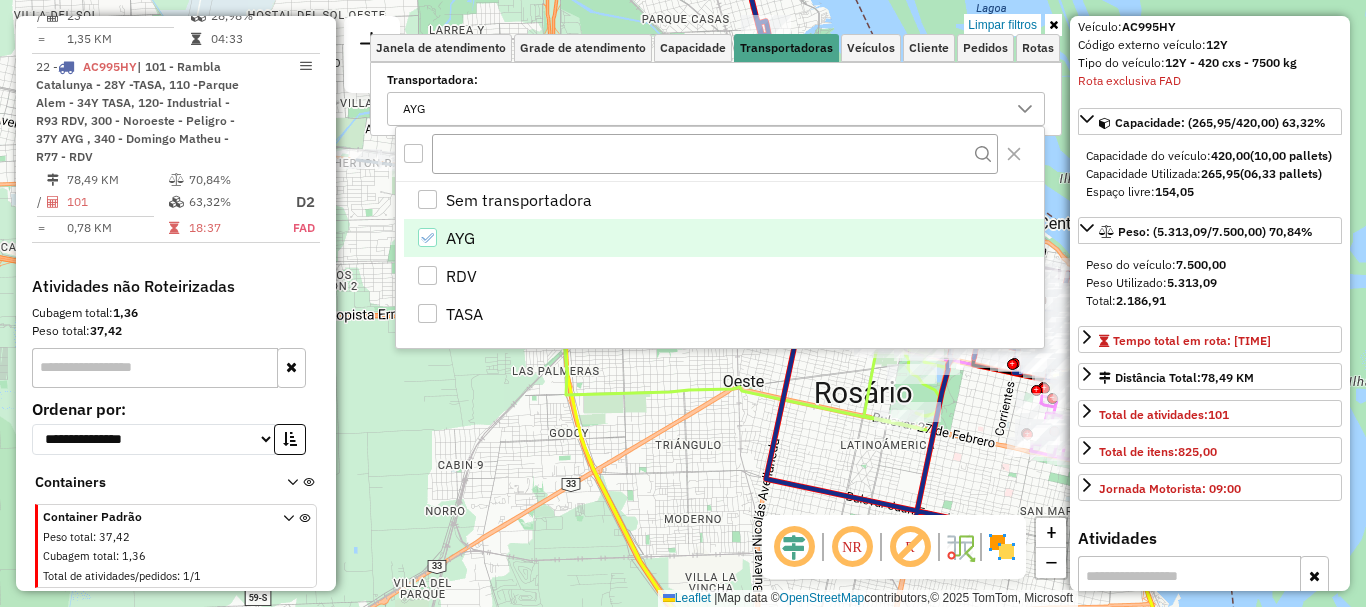 click at bounding box center (427, 237) 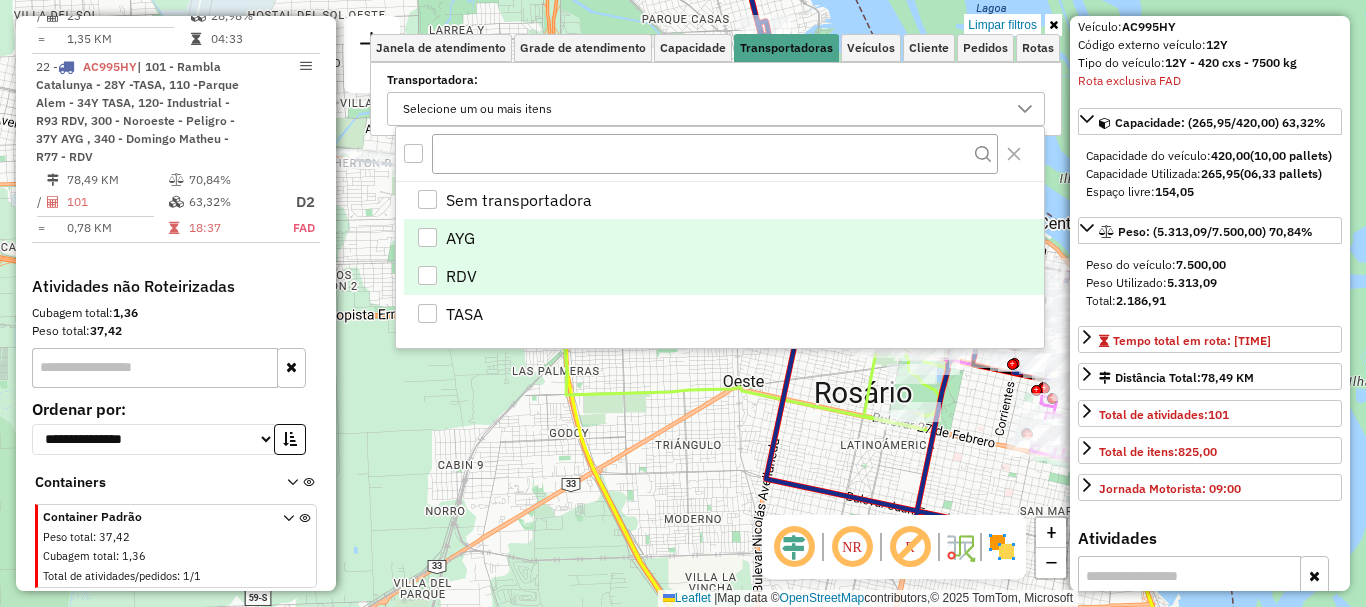 click at bounding box center (427, 275) 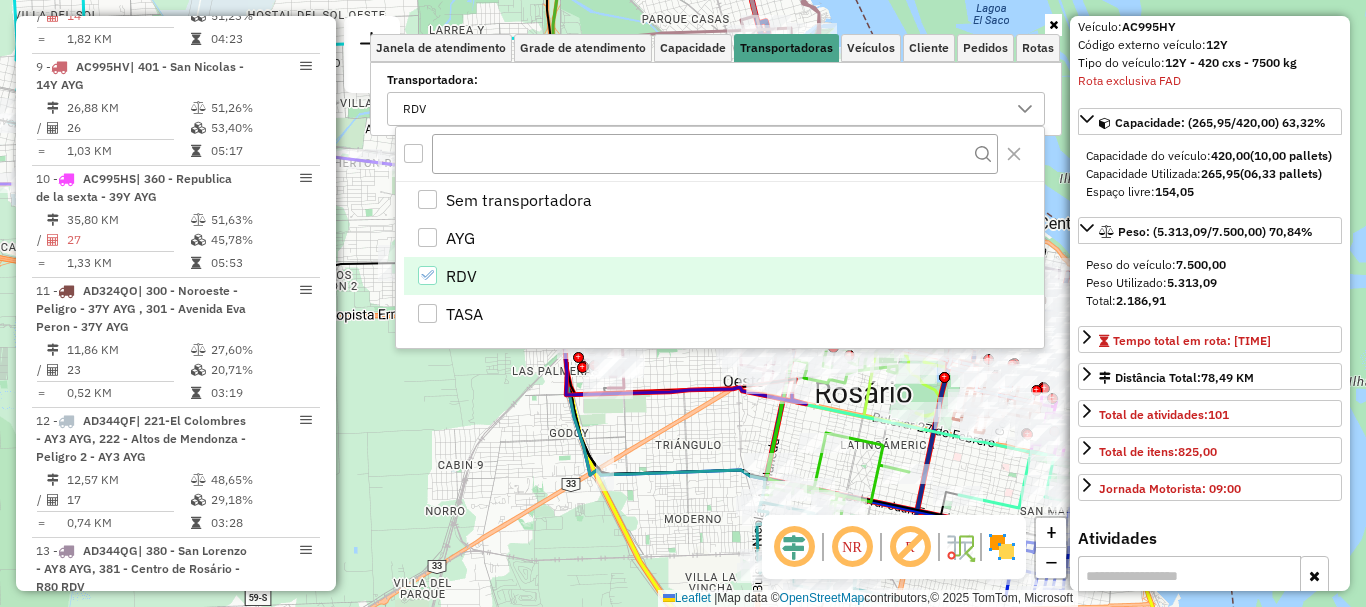click on "Rota 22 - Placa AC995HY  0000471429 - SERVICIOS DE CATERING SRL Rota 13 - Placa AD344QG  0000464182 - RIOS BRUNO Janela de atendimento Grade de atendimento Capacidade Transportadoras Veículos Cliente Pedidos  Rotas Selecione os dias de semana para filtrar as janelas de atendimento  Seg   Ter   Qua   Qui   Sex   Sáb   Dom  Informe o período da janela de atendimento: De: Até:  Filtrar exatamente a janela do cliente  Considerar janela de atendimento padrão  Selecione os dias de semana para filtrar as grades de atendimento  Seg   Ter   Qua   Qui   Sex   Sáb   Dom   Considerar clientes sem dia de atendimento cadastrado  Clientes fora do dia de atendimento selecionado Filtrar as atividades entre os valores definidos abaixo:  Peso mínimo:   Peso máximo:   Cubagem mínima:   Cubagem máxima:   De:   Até:  Filtrar as atividades entre o tempo de atendimento definido abaixo:  De:   Até:   Considerar capacidade total dos clientes não roteirizados Transportadora: RDV Tipo de veículo: Selecione um ou mais itens" 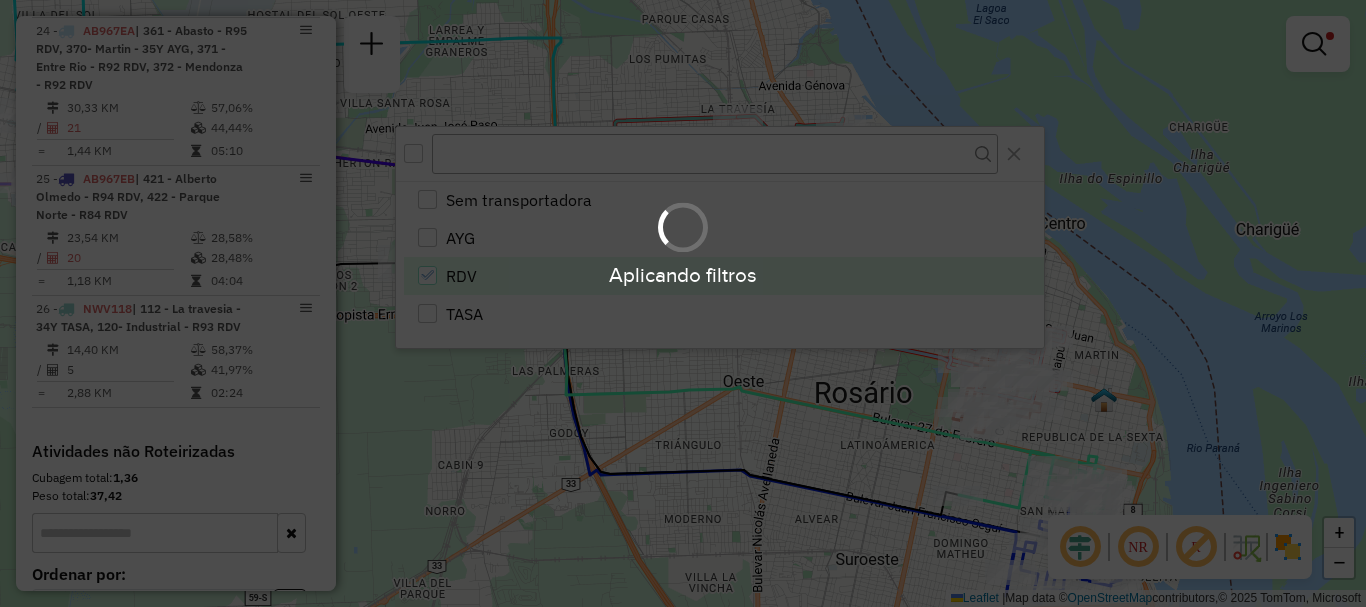 scroll, scrollTop: 1245, scrollLeft: 0, axis: vertical 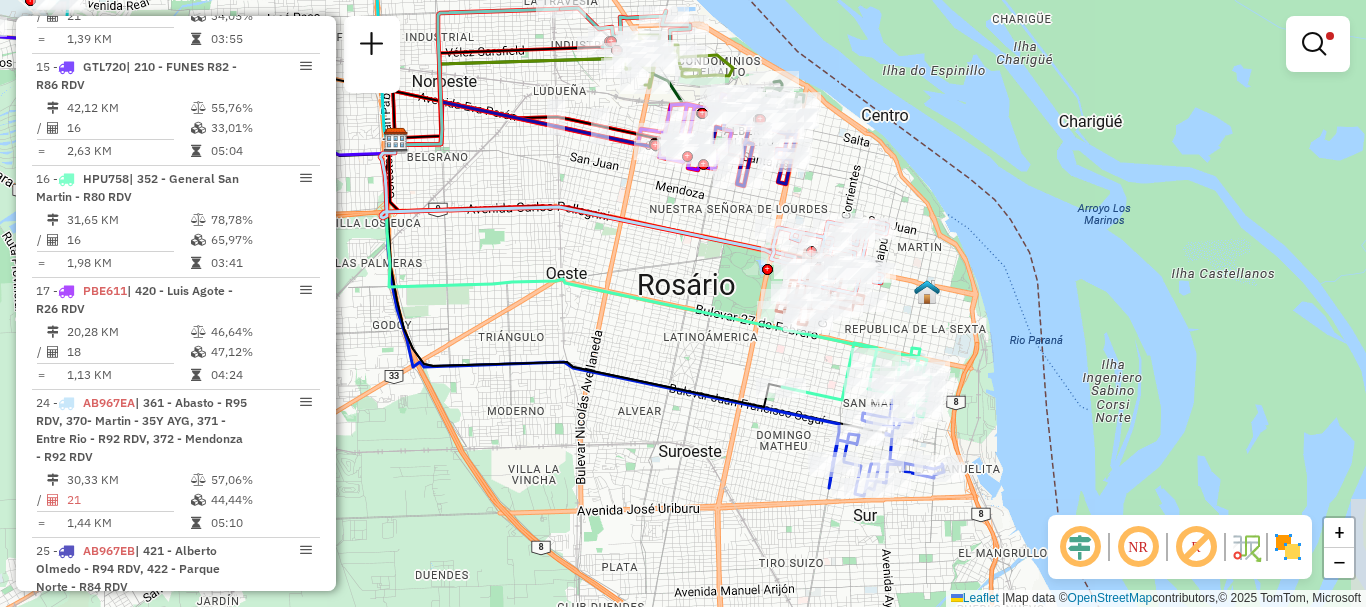 drag, startPoint x: 701, startPoint y: 440, endPoint x: 652, endPoint y: 365, distance: 89.587944 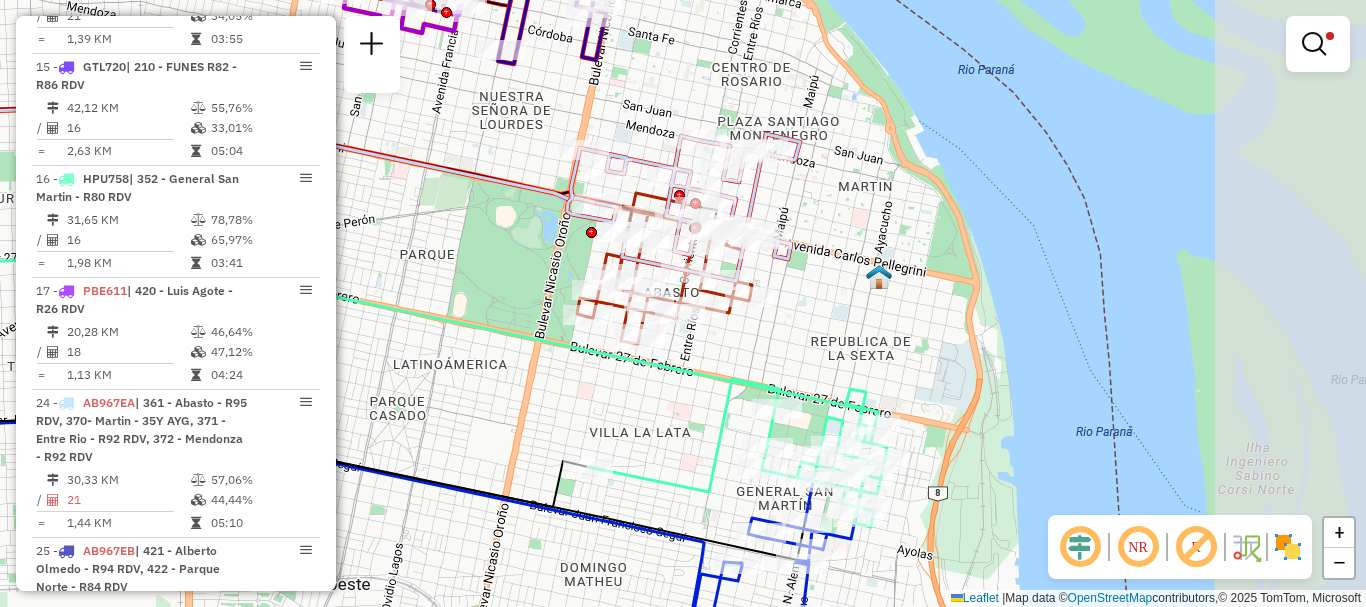 drag, startPoint x: 813, startPoint y: 335, endPoint x: 671, endPoint y: 346, distance: 142.42542 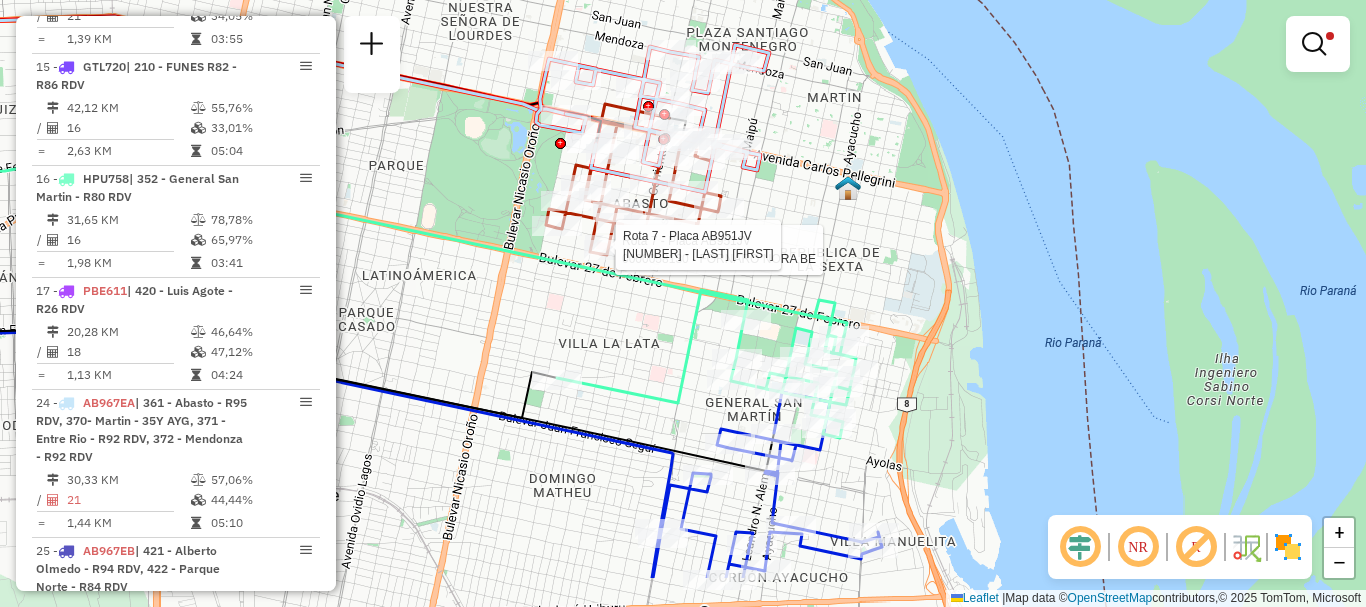drag, startPoint x: 772, startPoint y: 388, endPoint x: 763, endPoint y: 353, distance: 36.138622 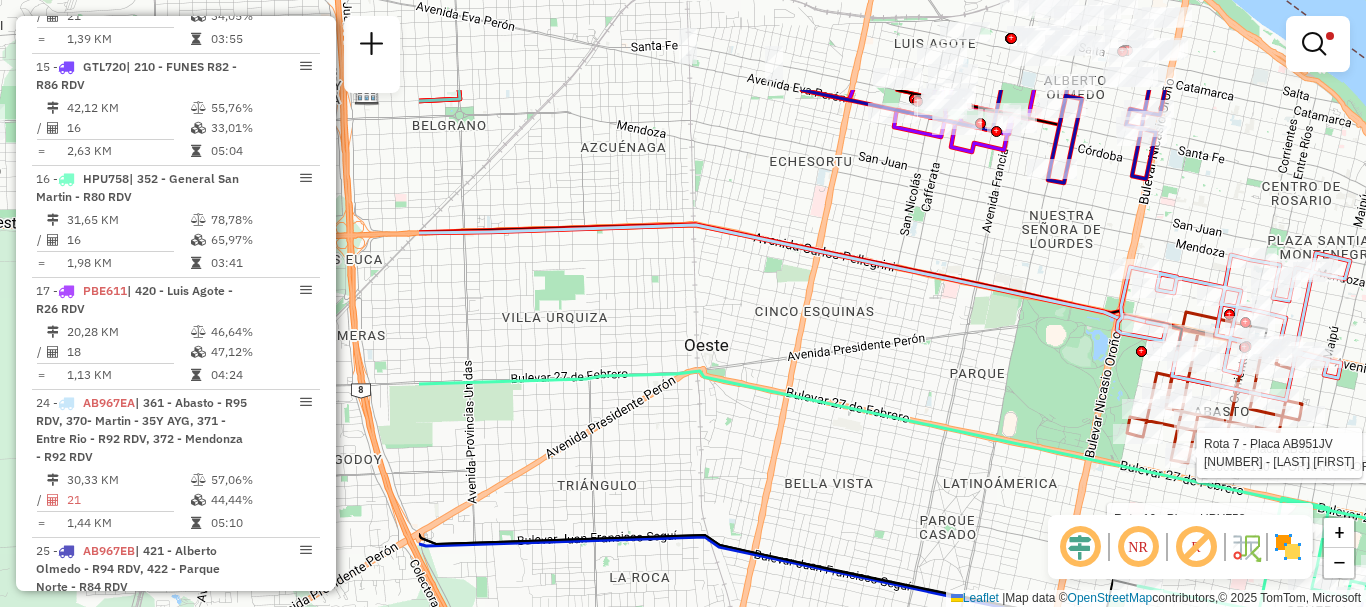 drag, startPoint x: 719, startPoint y: 327, endPoint x: 1360, endPoint y: 532, distance: 672.9829 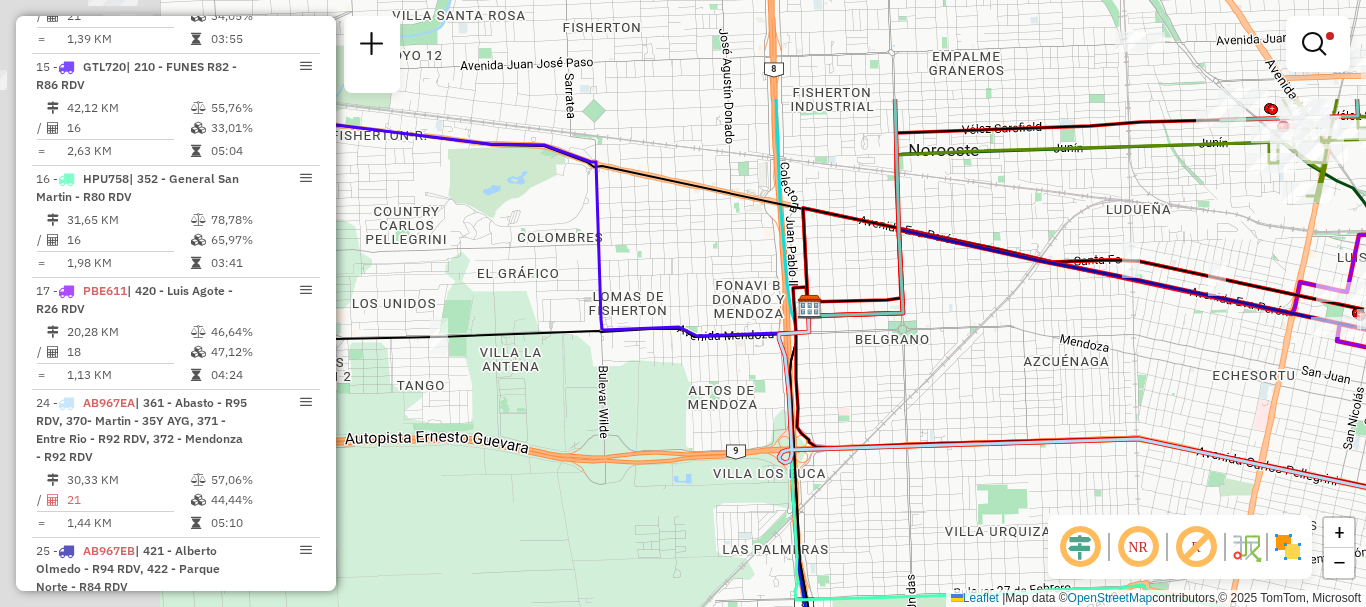 drag, startPoint x: 1268, startPoint y: 579, endPoint x: 1365, endPoint y: 646, distance: 117.88978 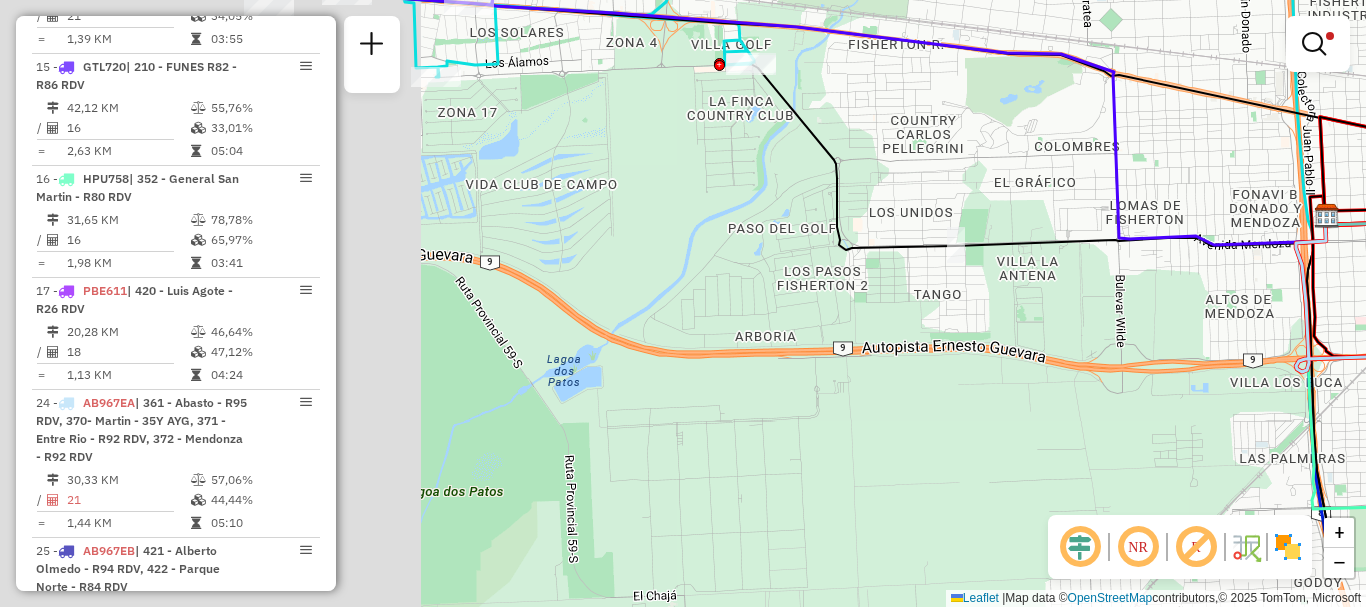 drag, startPoint x: 728, startPoint y: 561, endPoint x: 1203, endPoint y: 540, distance: 475.464 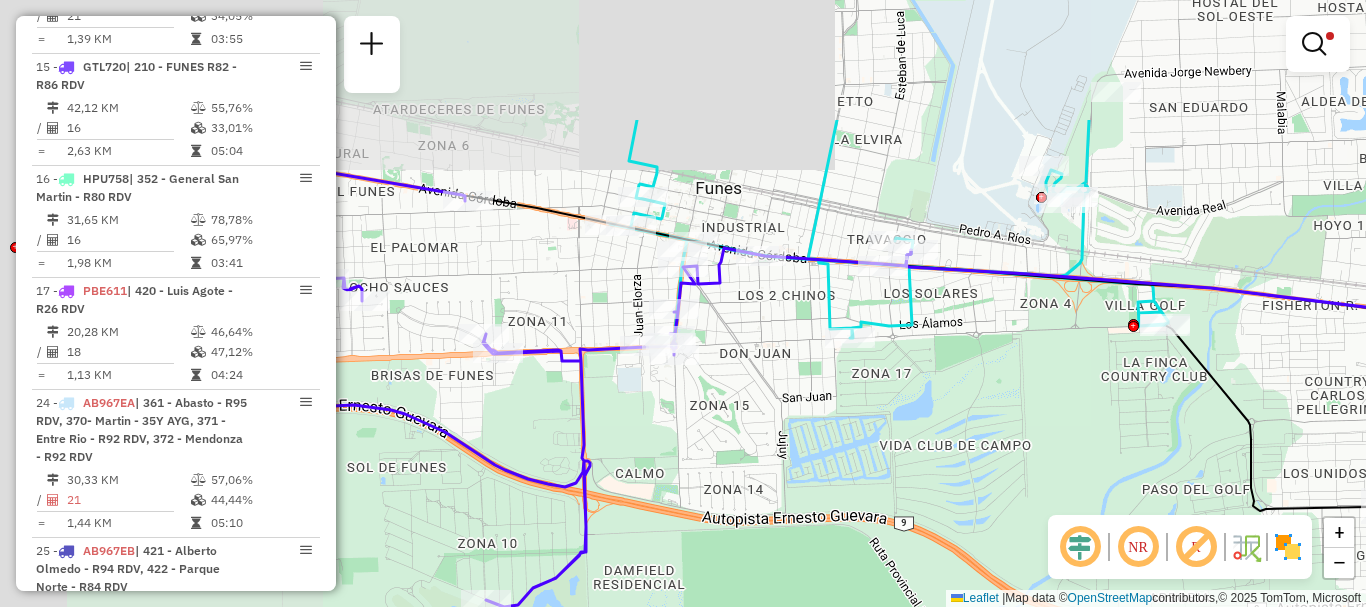 drag, startPoint x: 1048, startPoint y: 489, endPoint x: 1181, endPoint y: 546, distance: 144.69969 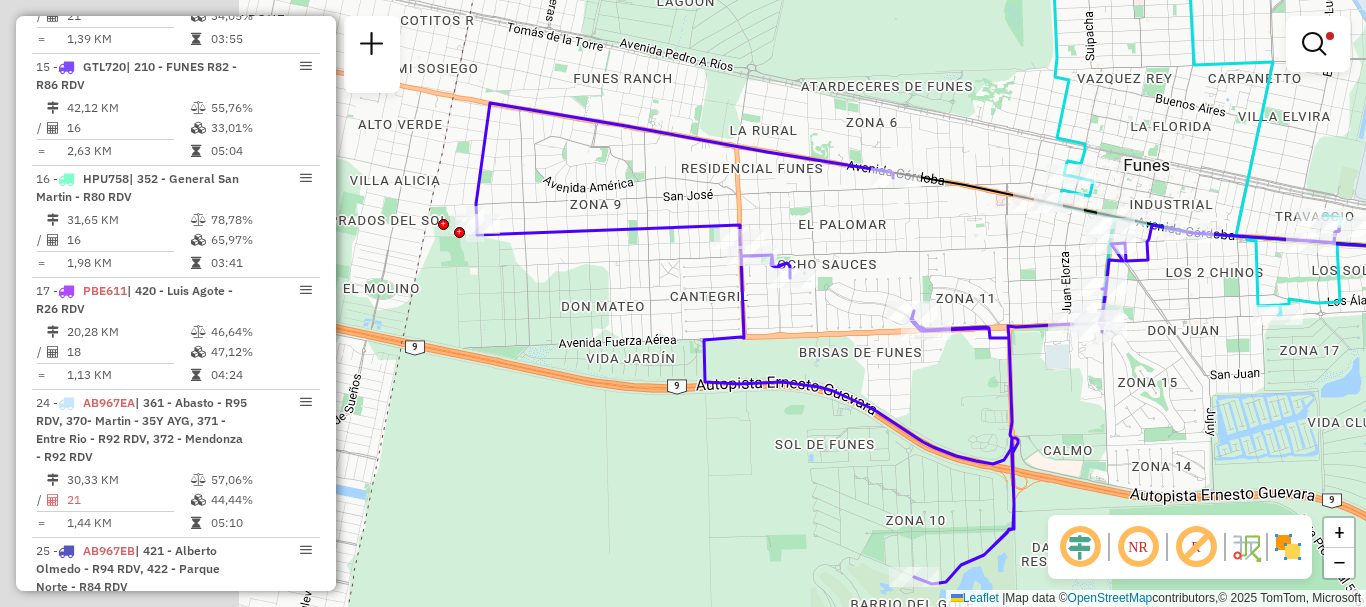 drag, startPoint x: 1315, startPoint y: 446, endPoint x: 1351, endPoint y: 434, distance: 37.94733 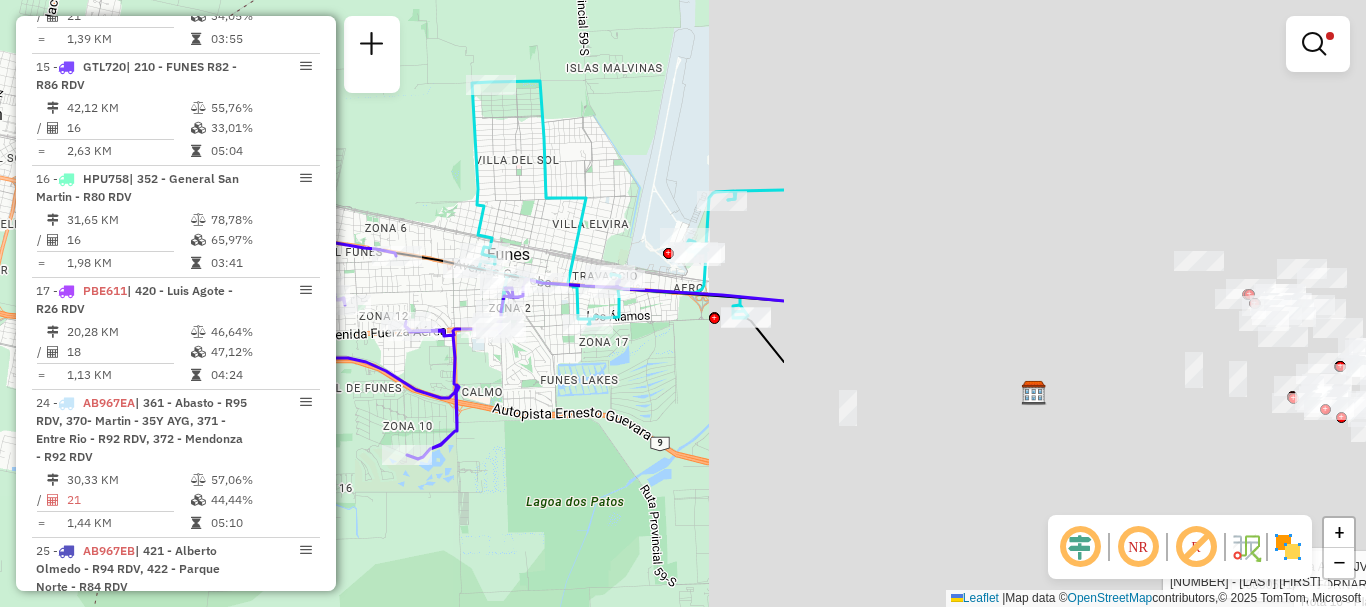 drag, startPoint x: 1268, startPoint y: 432, endPoint x: 513, endPoint y: 375, distance: 757.1486 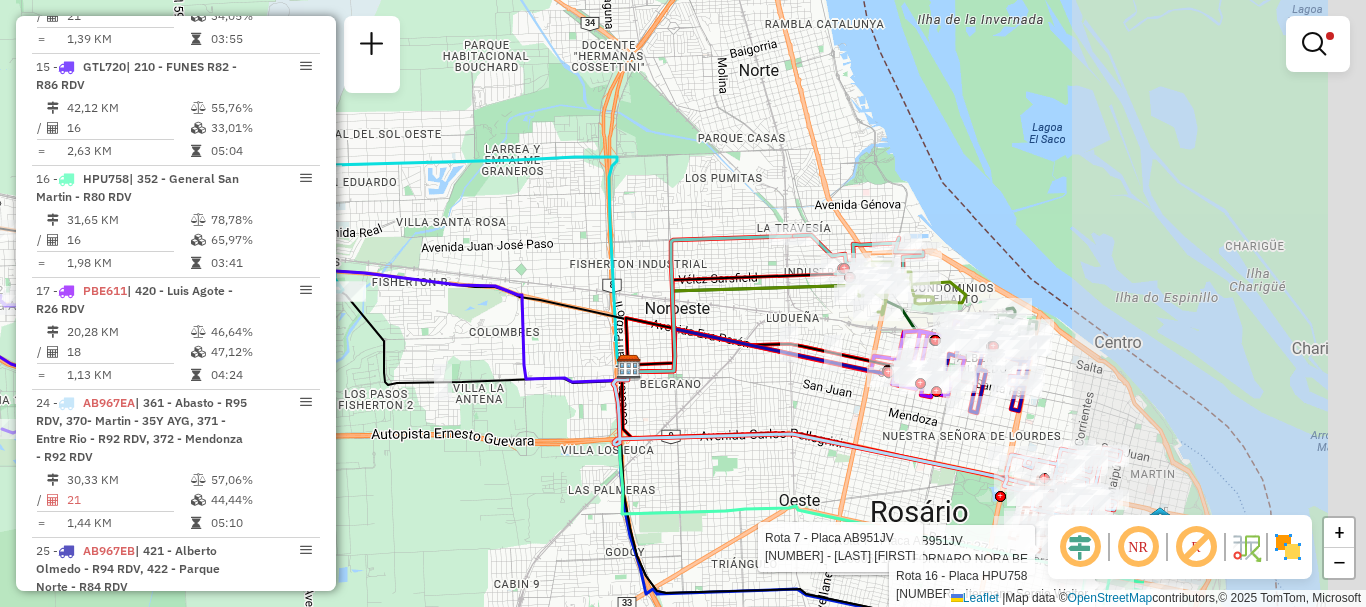 drag, startPoint x: 770, startPoint y: 425, endPoint x: 565, endPoint y: 407, distance: 205.78873 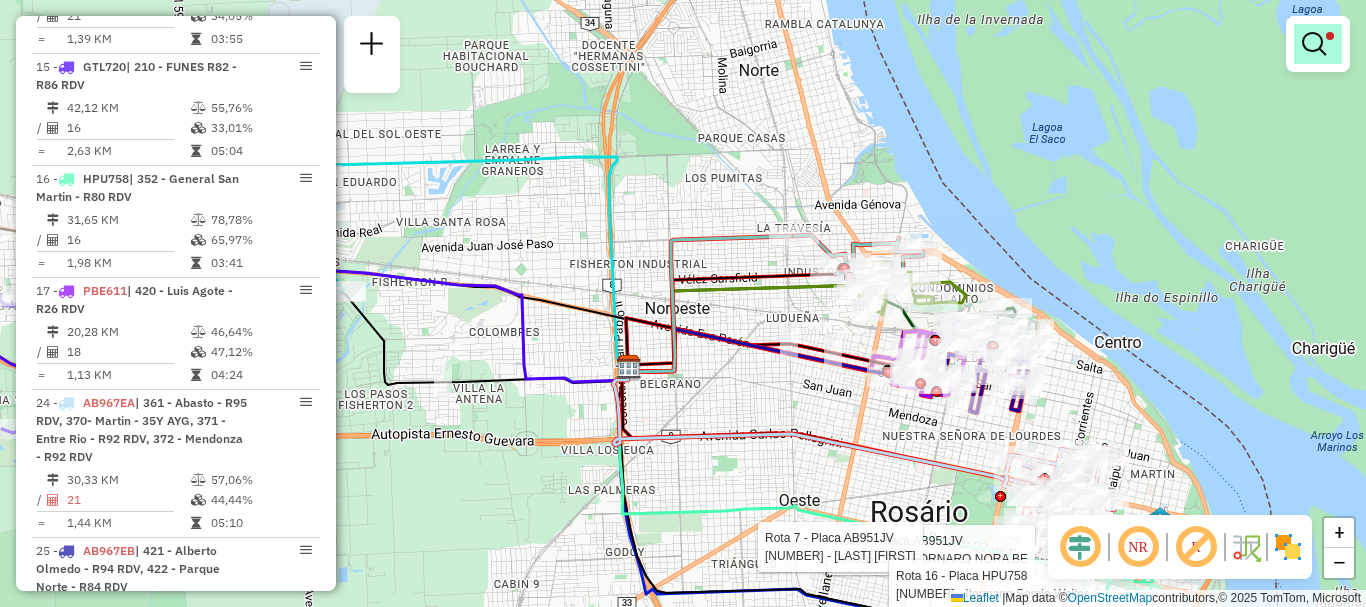 click at bounding box center (1314, 44) 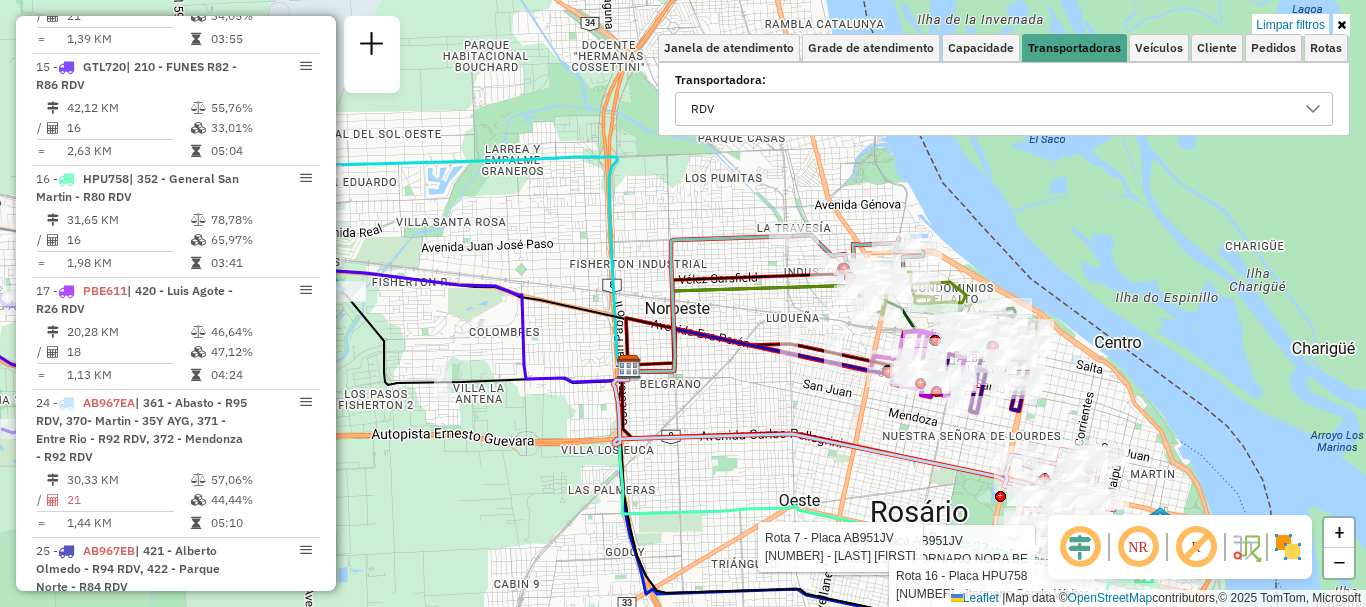 click 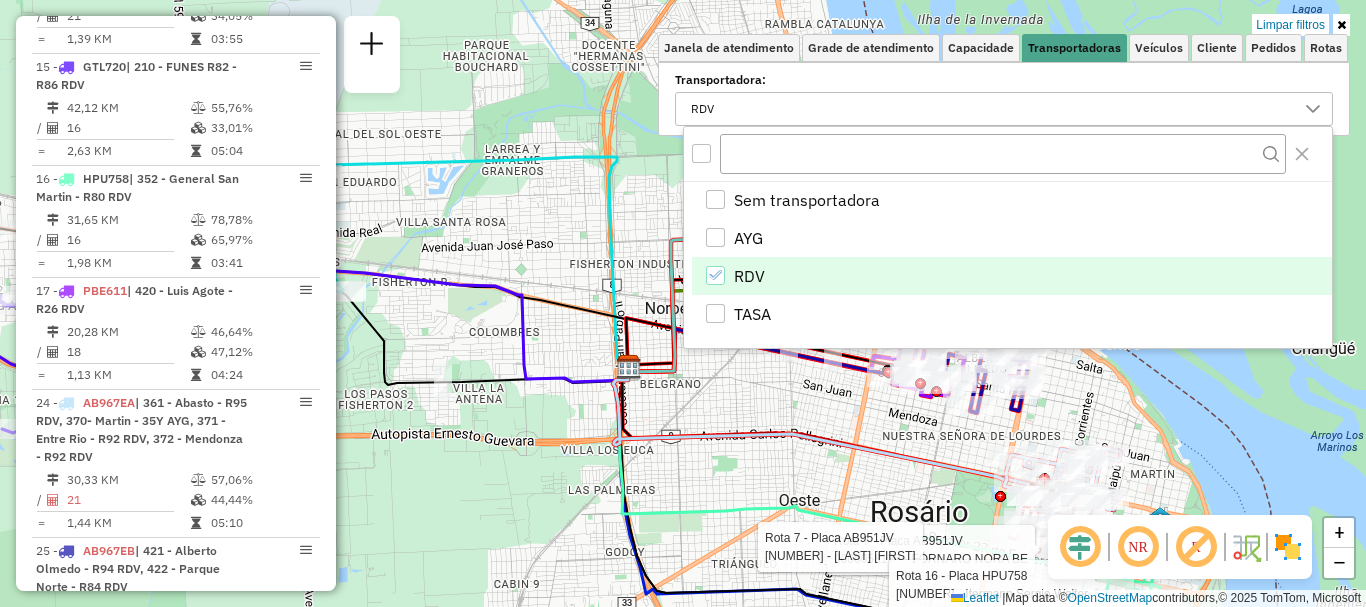 click at bounding box center [715, 275] 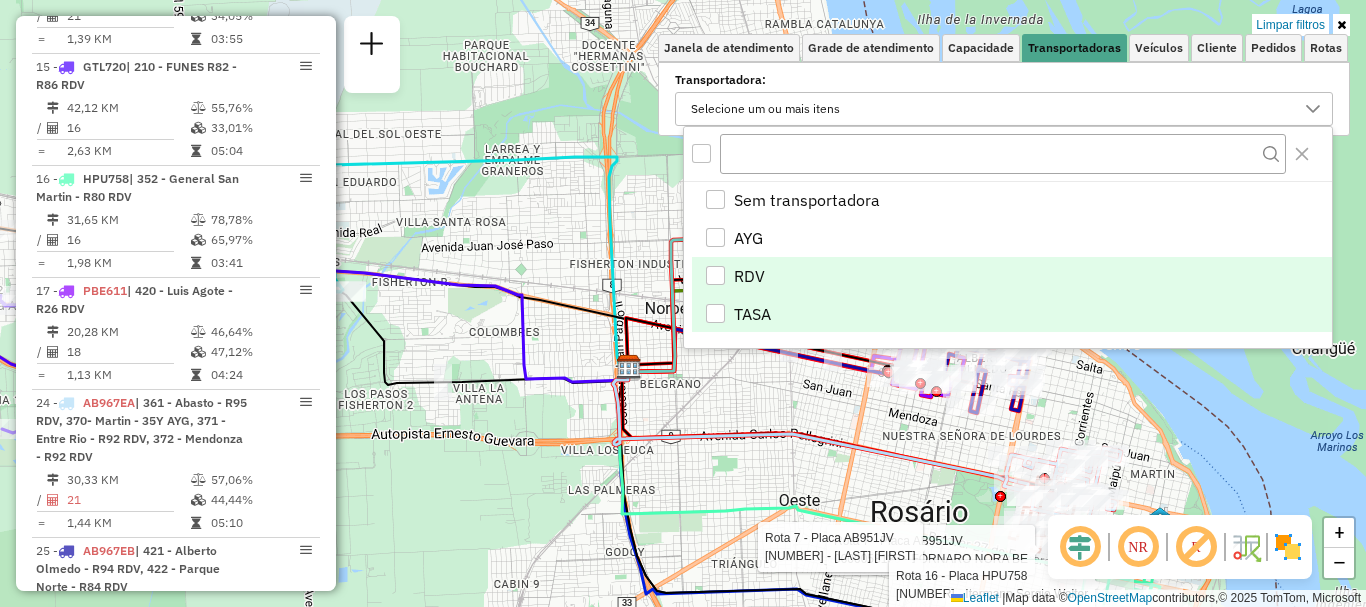 click at bounding box center (715, 313) 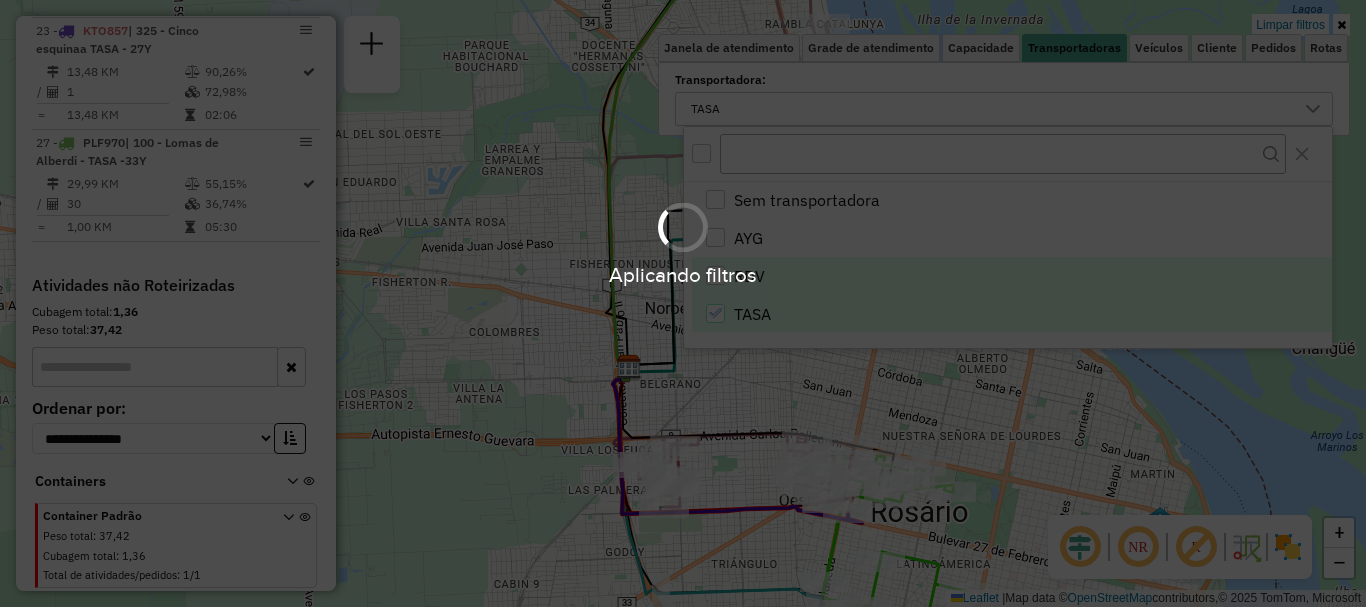 click on "Aplicando filtros  Pop-up bloqueado!  Seu navegador bloqueou automáticamente a abertura de uma nova janela.   Acesse as configurações e adicione o endereço do sistema a lista de permissão.   Fechar  Informações da Sessão 1225756 - 08/08/2025  Criação: 07/08/2025 16:18   Depósito:  SAZ AR Rosario I Mino  Total de rotas:  27  Distância Total:  809,99 km  Tempo total:  131:17  Total de Atividades Roteirizadas:  600  Total de Pedidos Roteirizados:  698  Peso total roteirizado:  129.046,74  Cubagem total roteirizado:  5.404,84  Total de Atividades não Roteirizadas:  1  Total de Pedidos não Roteirizados:  1 Total de caixas por viagem:  5.404,84 /   27 =  200,18 Média de Atividades por viagem:  600 /   27 =  22,22 Ocupação média da frota:  54,75%   Rotas improdutivas:  25  Rotas vários dias:  1  Clientes Priorizados NR:  0  Transportadoras  Rotas  Recargas: 0   Ver rotas   Ver veículos   2 -       GBL764   24,72 KM   44,22%  /  29   24,28%     =  0,85 KM   04:46   18 -       PLF967   30,71 KM" at bounding box center [683, 303] 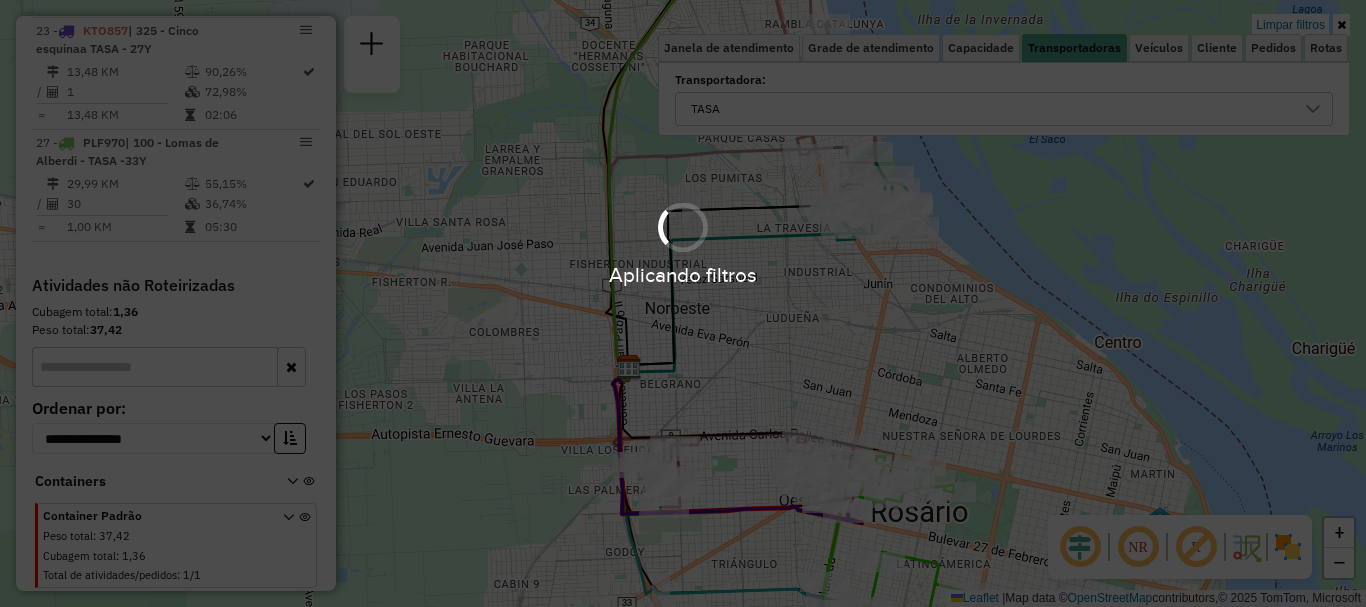 scroll, scrollTop: 479, scrollLeft: 0, axis: vertical 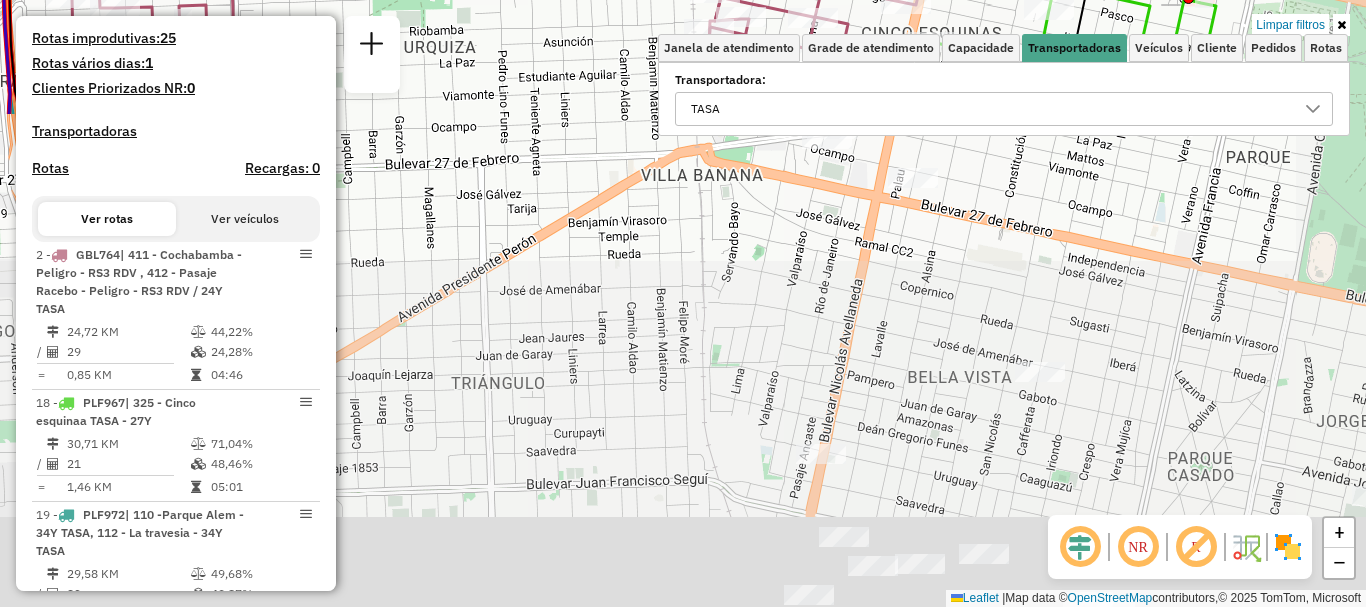 drag, startPoint x: 984, startPoint y: 316, endPoint x: 612, endPoint y: -121, distance: 573.8928 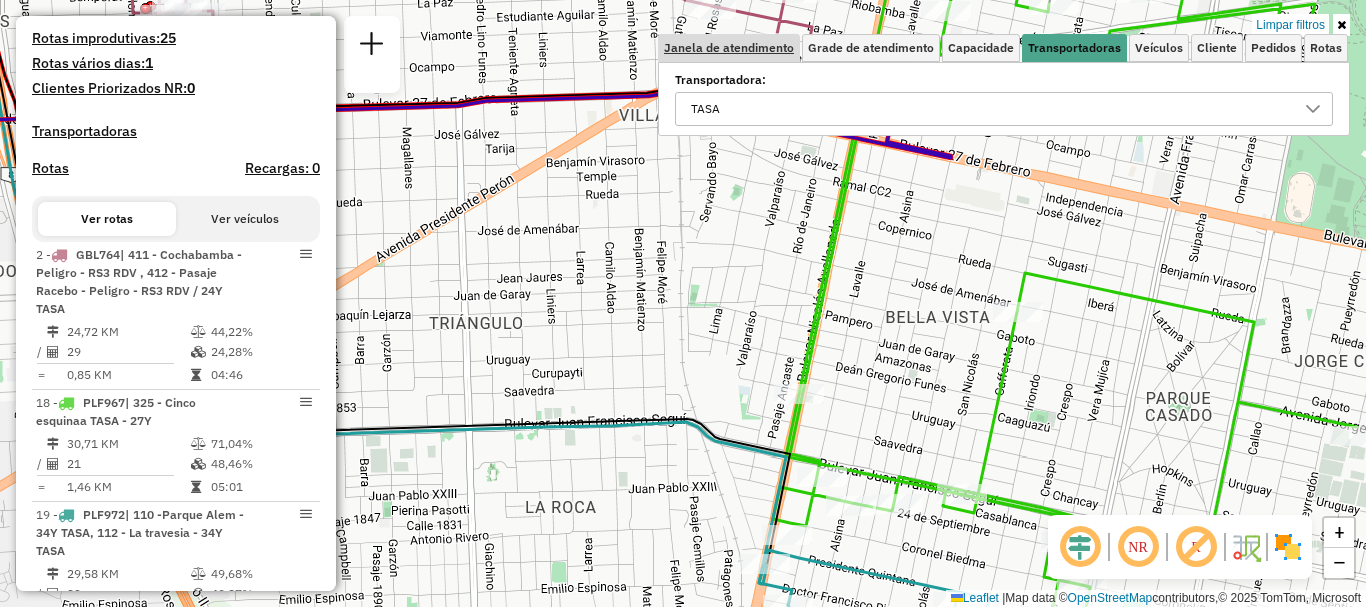 drag, startPoint x: 755, startPoint y: 248, endPoint x: 689, endPoint y: 39, distance: 219.17345 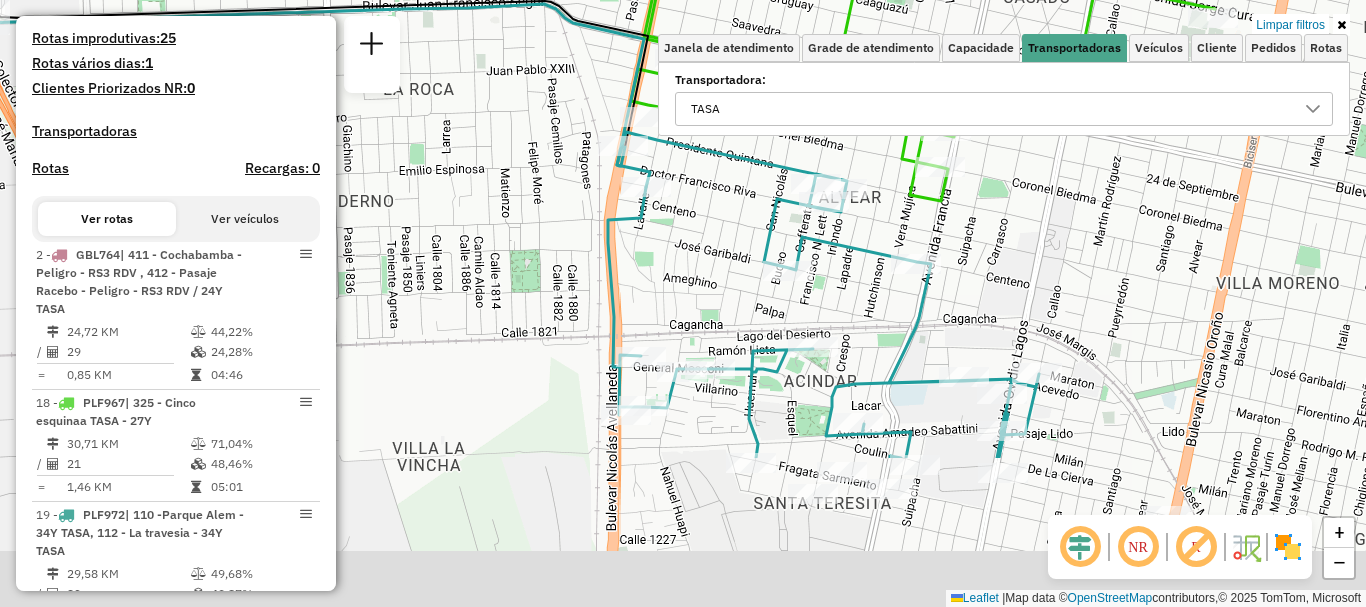 drag, startPoint x: 1040, startPoint y: 191, endPoint x: 974, endPoint y: 1, distance: 201.13676 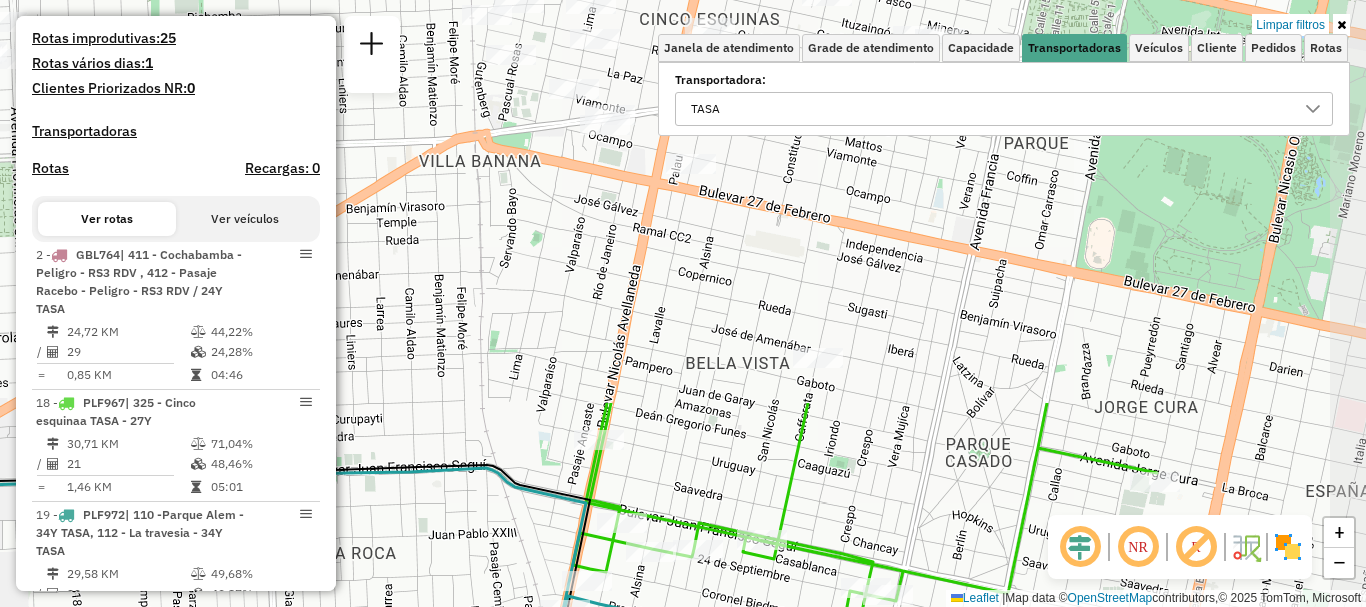 drag, startPoint x: 999, startPoint y: 182, endPoint x: 941, endPoint y: 646, distance: 467.61096 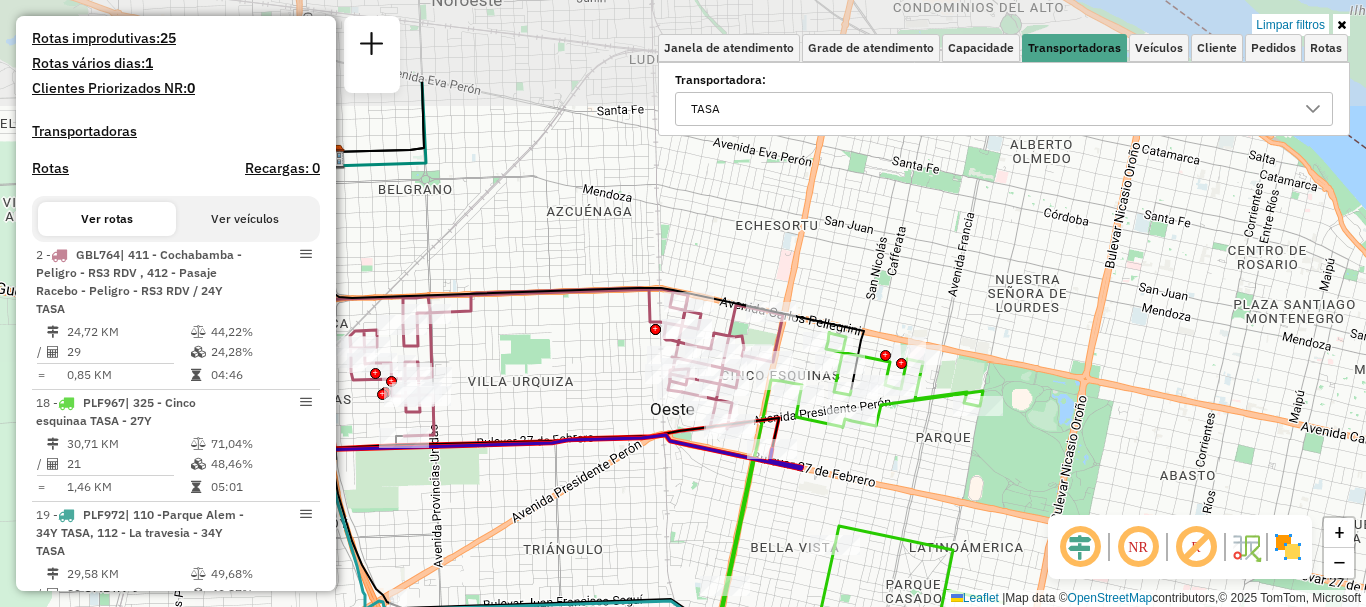 drag, startPoint x: 908, startPoint y: 381, endPoint x: 896, endPoint y: 491, distance: 110.65261 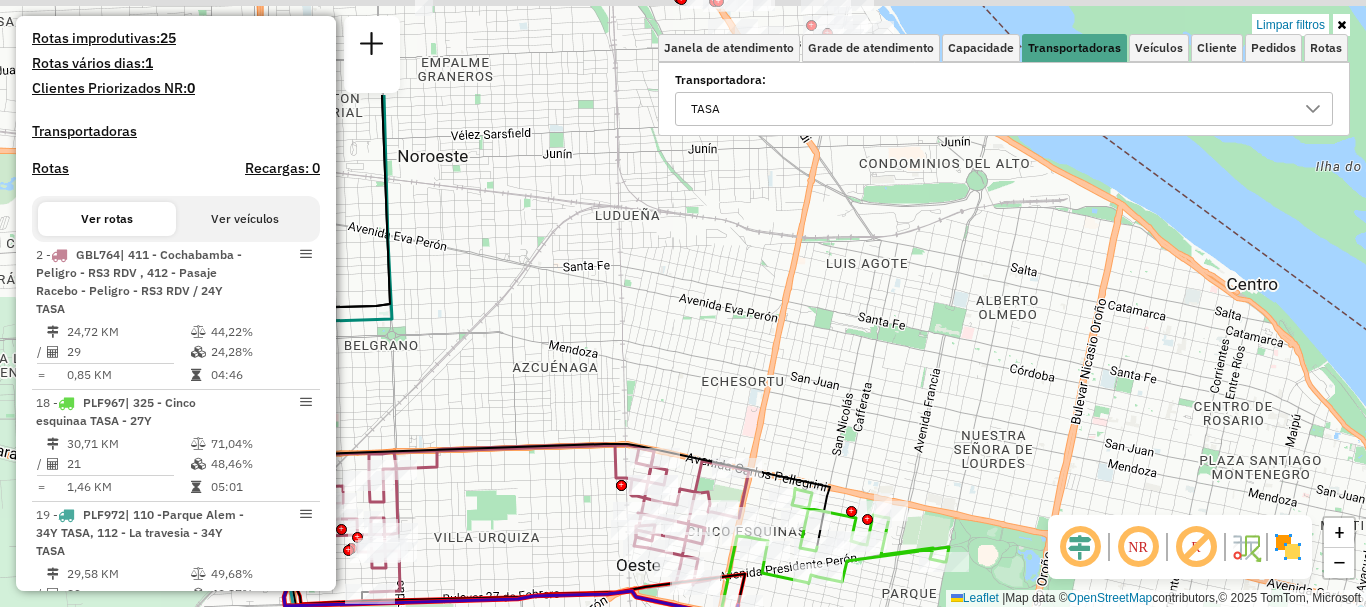 drag, startPoint x: 852, startPoint y: 490, endPoint x: 791, endPoint y: 646, distance: 167.50224 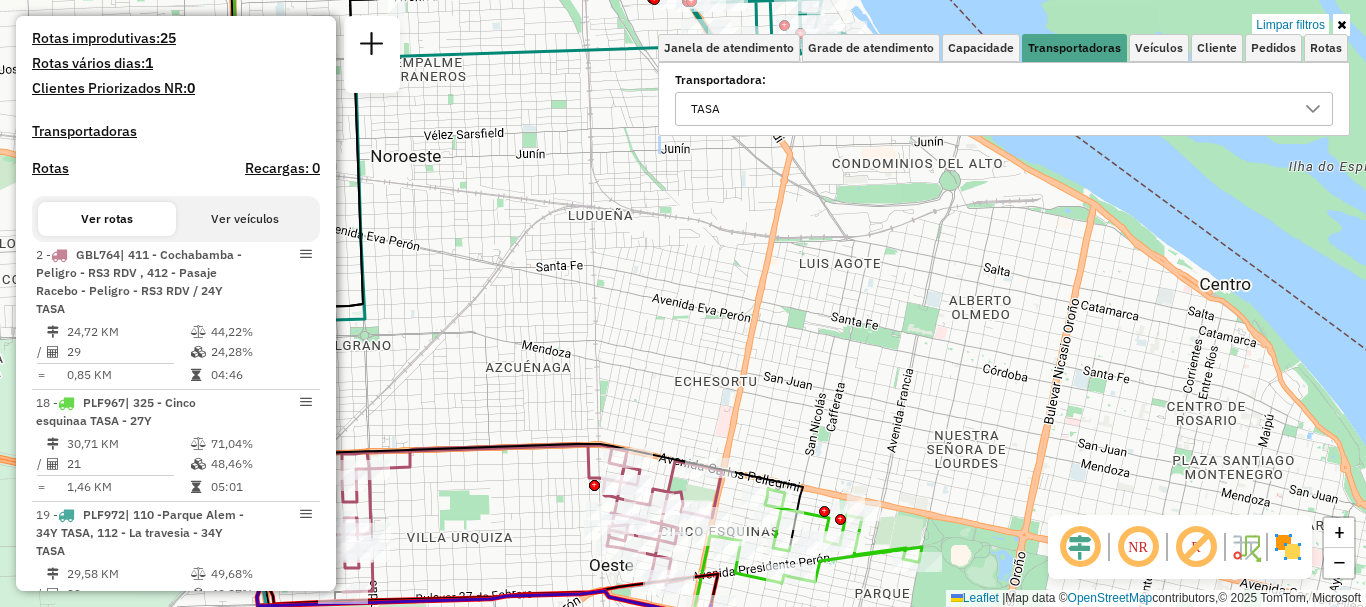 drag, startPoint x: 831, startPoint y: 204, endPoint x: 860, endPoint y: 630, distance: 426.98596 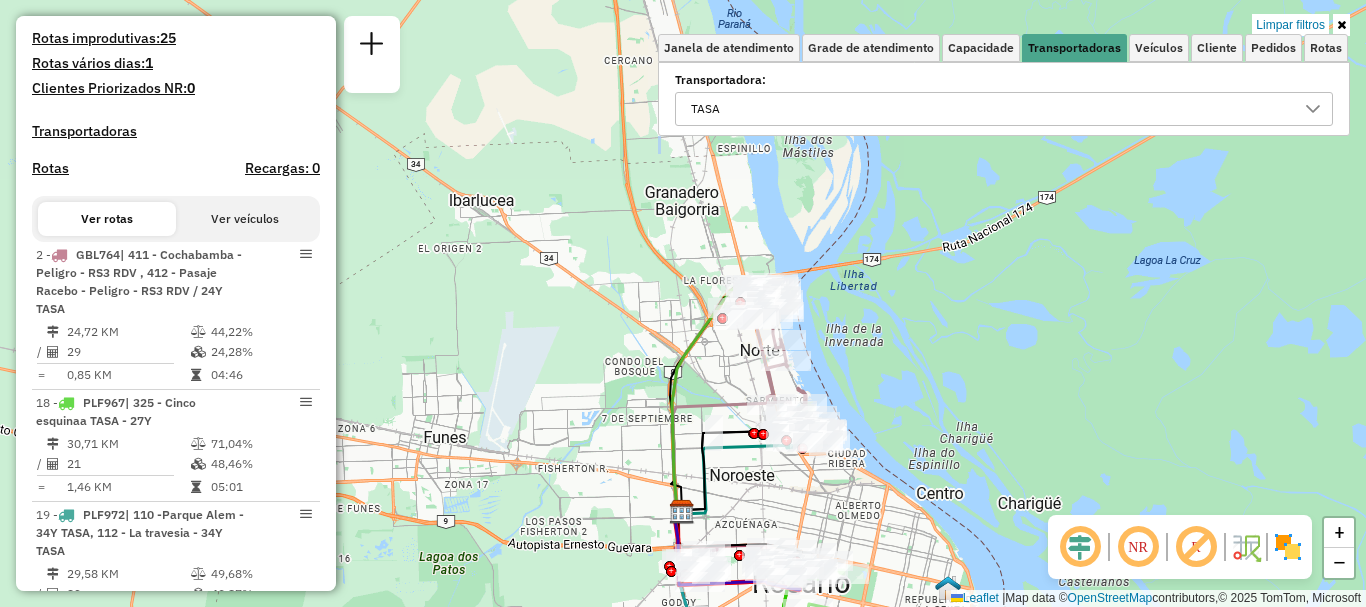 drag, startPoint x: 805, startPoint y: 324, endPoint x: 811, endPoint y: 496, distance: 172.10461 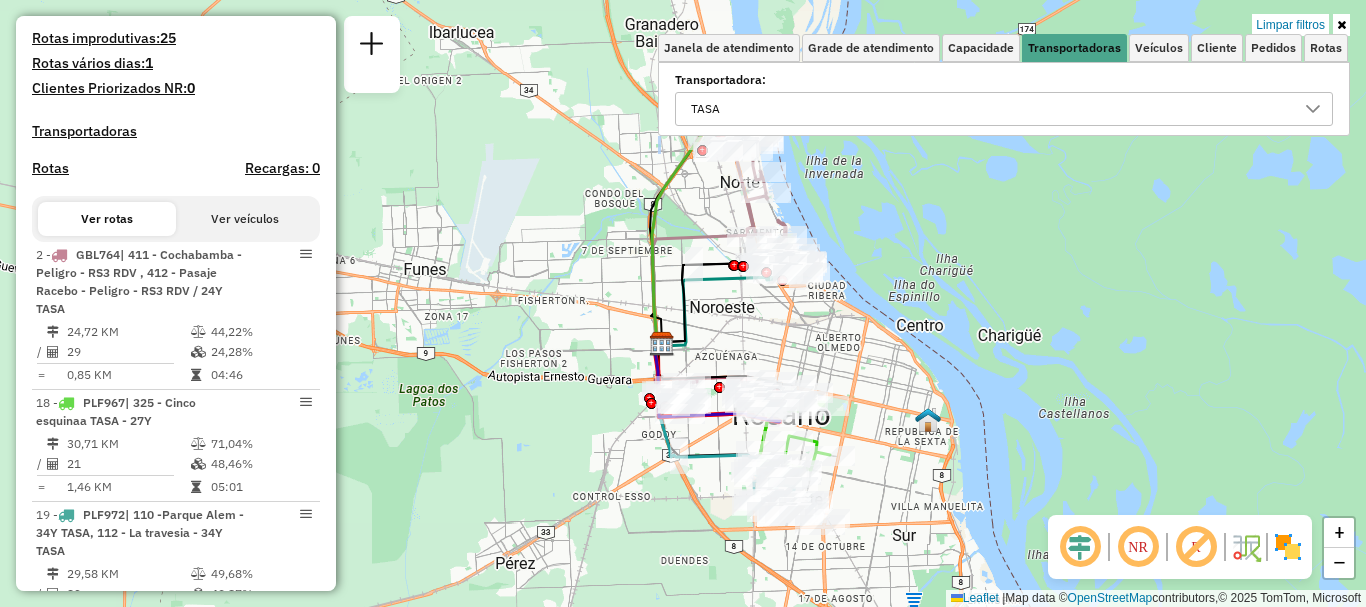 drag, startPoint x: 884, startPoint y: 369, endPoint x: 865, endPoint y: 184, distance: 185.97311 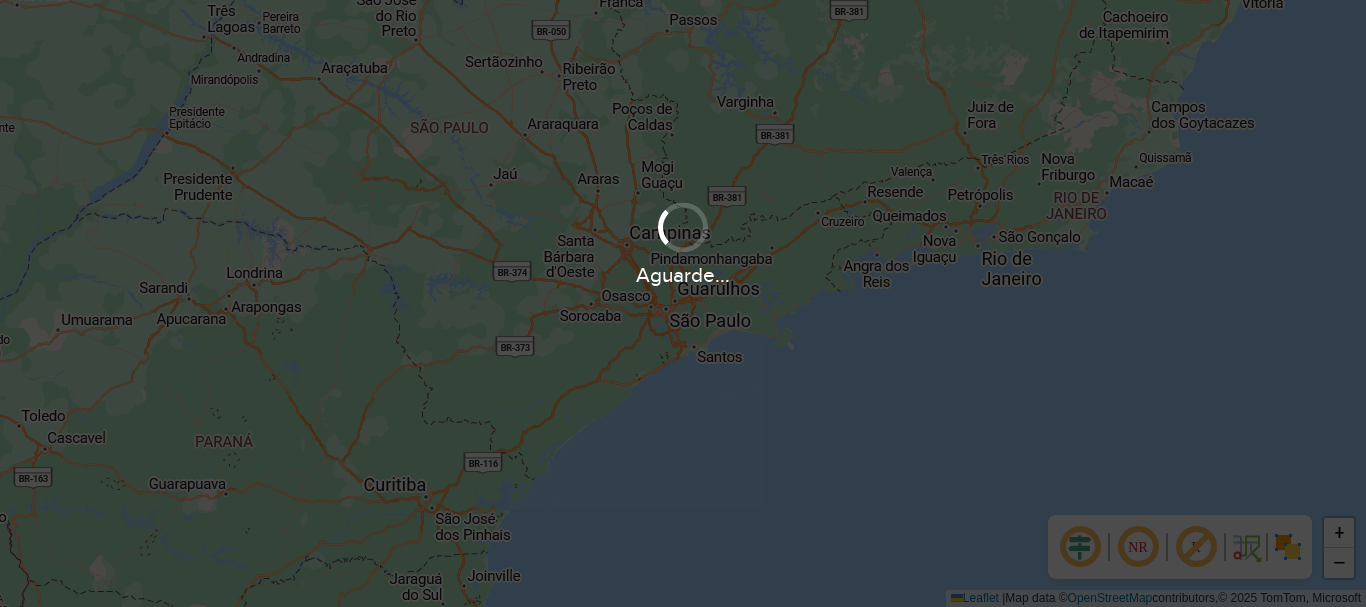 scroll, scrollTop: 0, scrollLeft: 0, axis: both 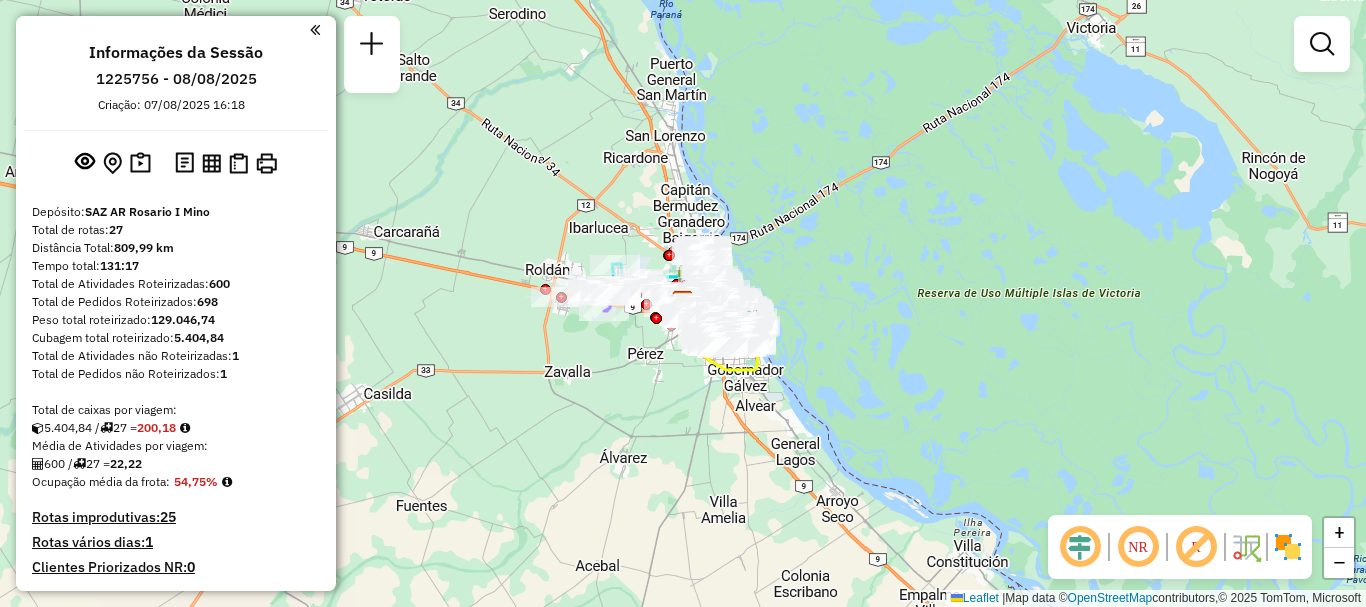 click at bounding box center (1322, 44) 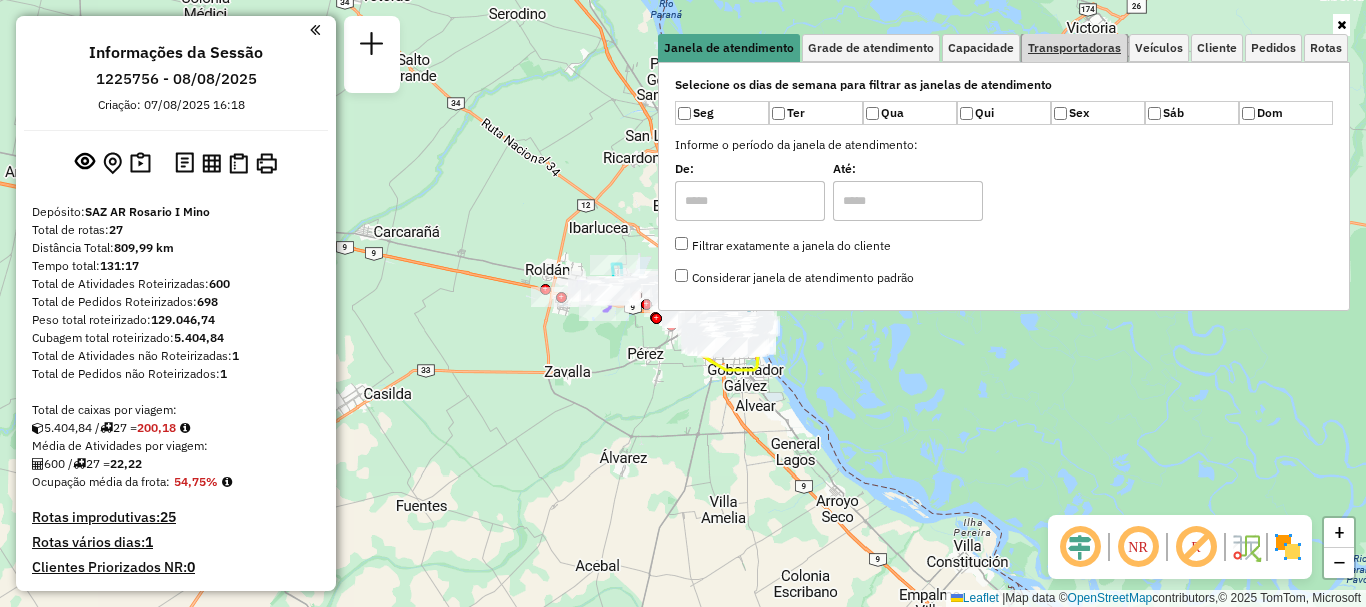 click on "Transportadoras" at bounding box center (1074, 48) 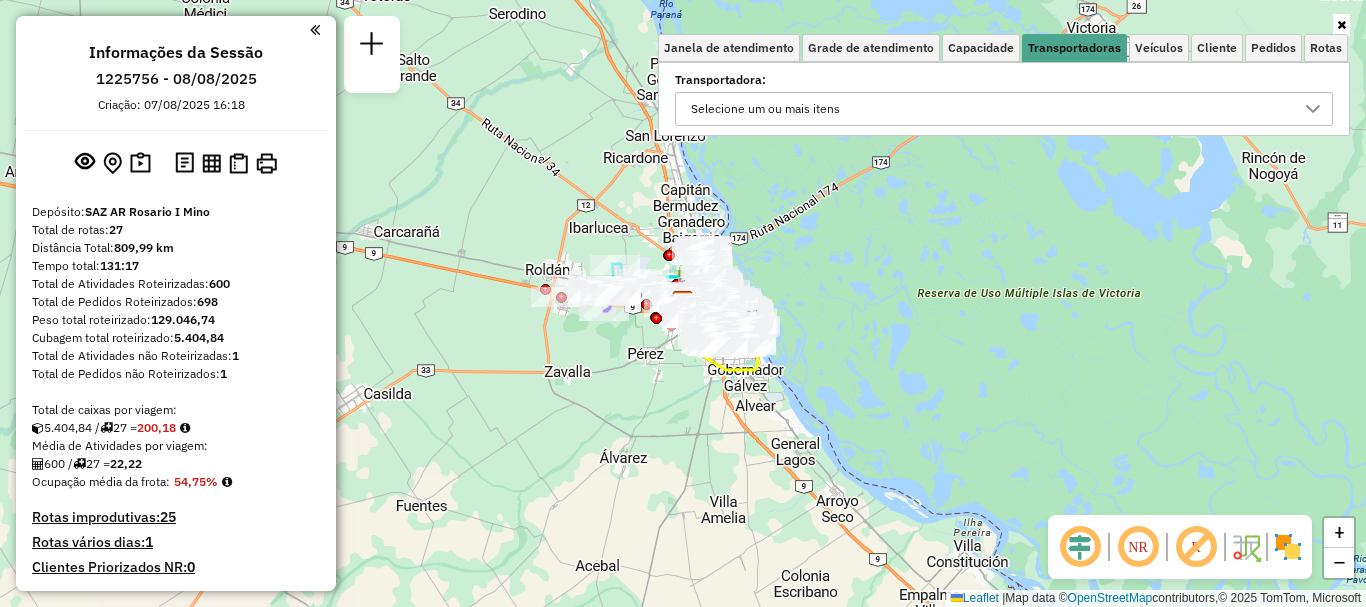 click 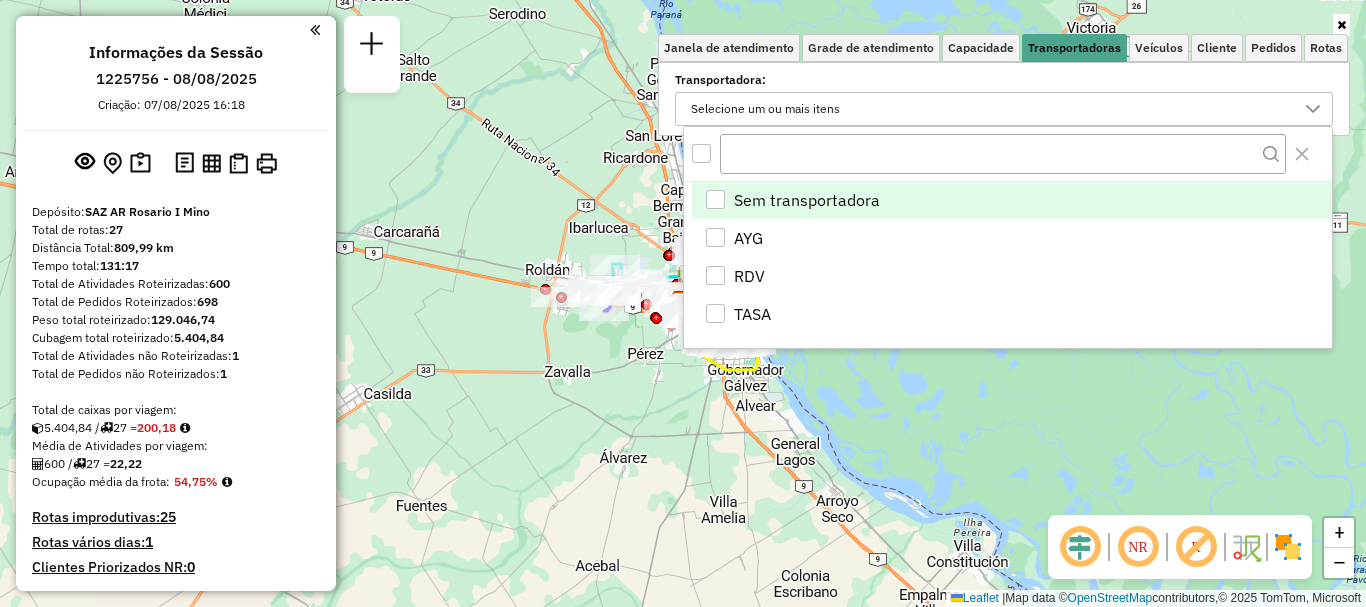 scroll, scrollTop: 12, scrollLeft: 69, axis: both 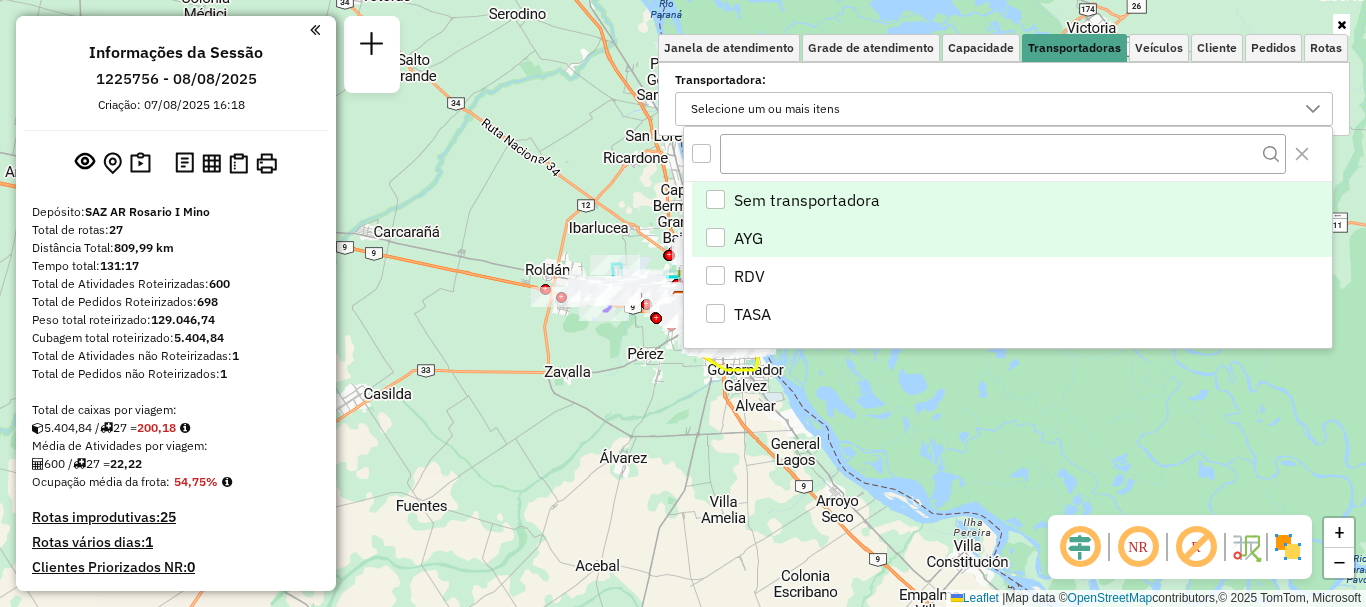click at bounding box center (715, 237) 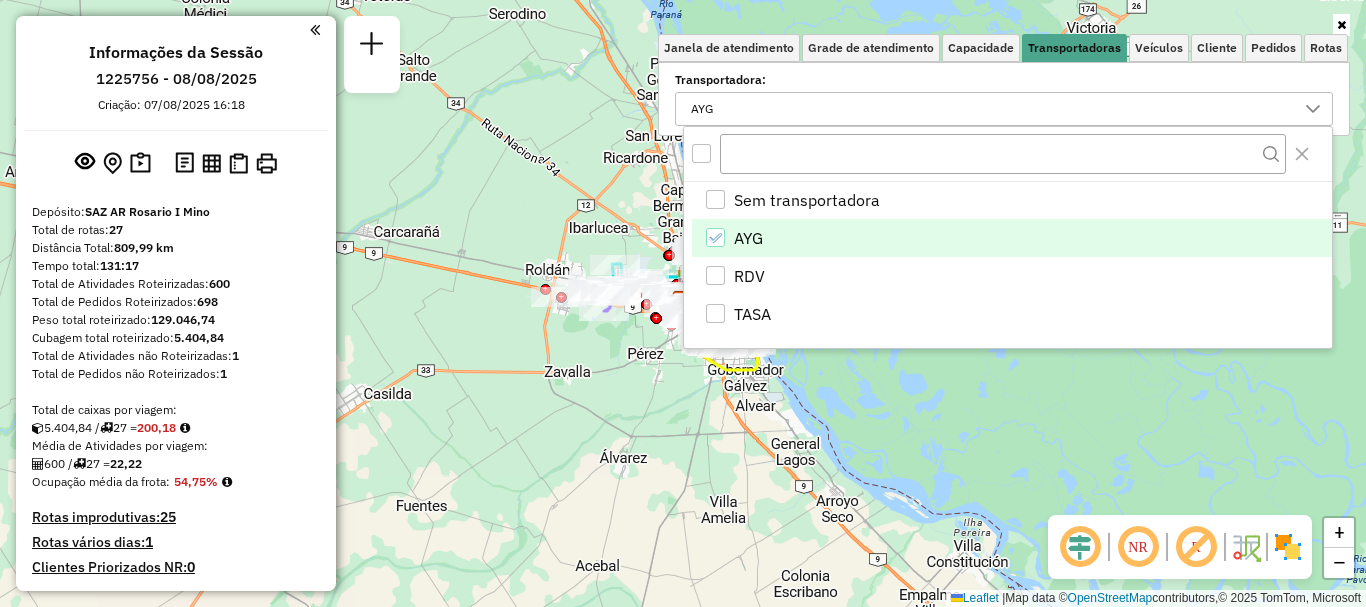 click on "Janela de atendimento Grade de atendimento Capacidade Transportadoras Veículos Cliente Pedidos  Rotas Selecione os dias de semana para filtrar as janelas de atendimento  Seg   Ter   Qua   Qui   Sex   Sáb   Dom  Informe o período da janela de atendimento: De: Até:  Filtrar exatamente a janela do cliente  Considerar janela de atendimento padrão  Selecione os dias de semana para filtrar as grades de atendimento  Seg   Ter   Qua   Qui   Sex   Sáb   Dom   Considerar clientes sem dia de atendimento cadastrado  Clientes fora do dia de atendimento selecionado Filtrar as atividades entre os valores definidos abaixo:  Peso mínimo:   Peso máximo:   Cubagem mínima:   Cubagem máxima:   De:   Até:  Filtrar as atividades entre o tempo de atendimento definido abaixo:  De:   Até:   Considerar capacidade total dos clientes não roteirizados Transportadora: AYG Tipo de veículo: Selecione um ou mais itens Veículo: Selecione um ou mais itens Motorista: Selecione um ou mais itens Nome: Tipo de cliente: Rótulo: Tipo:" 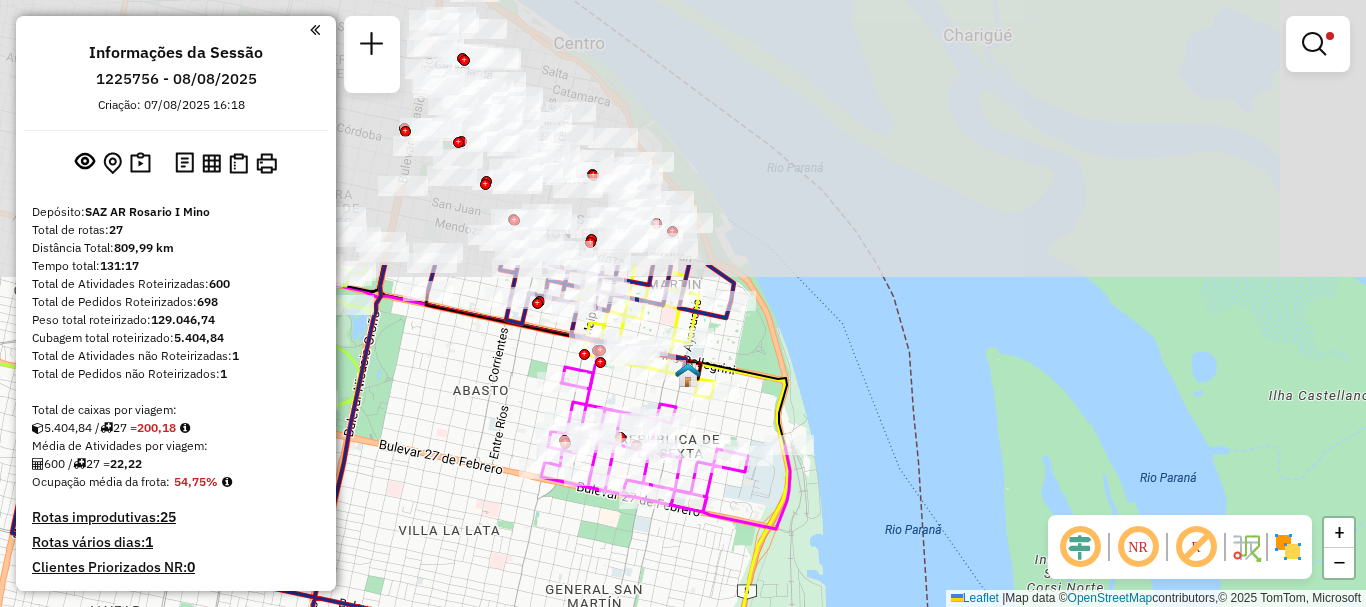 drag, startPoint x: 714, startPoint y: 432, endPoint x: 730, endPoint y: 584, distance: 152.83978 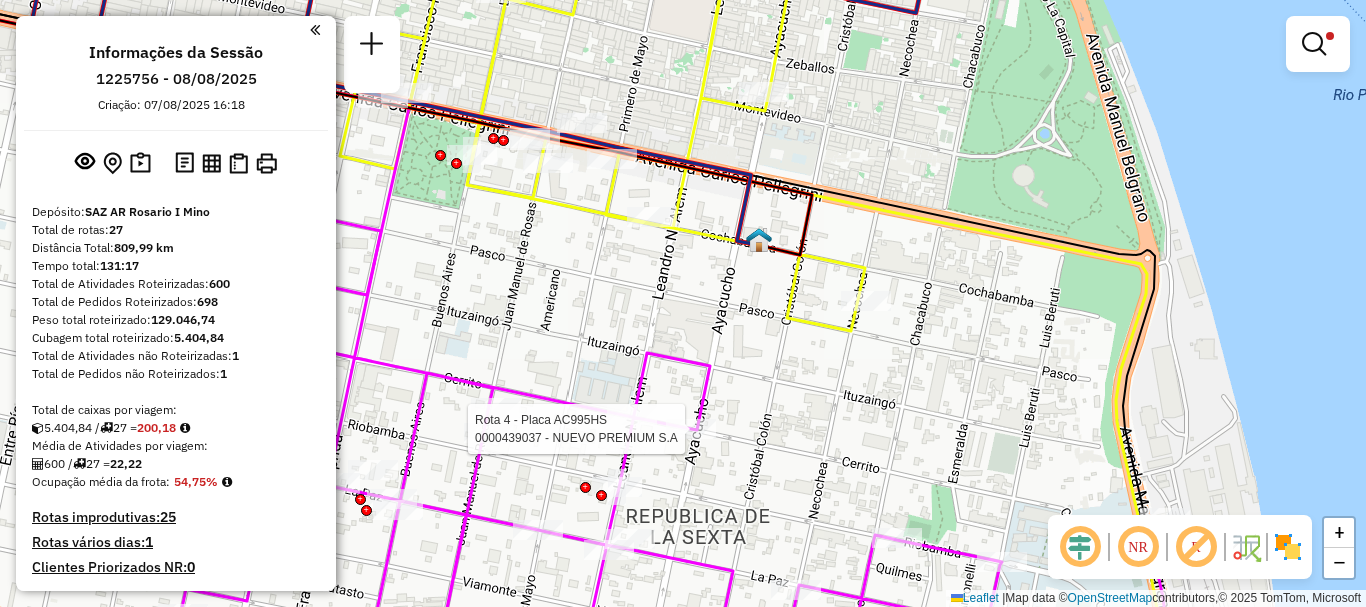 select on "**********" 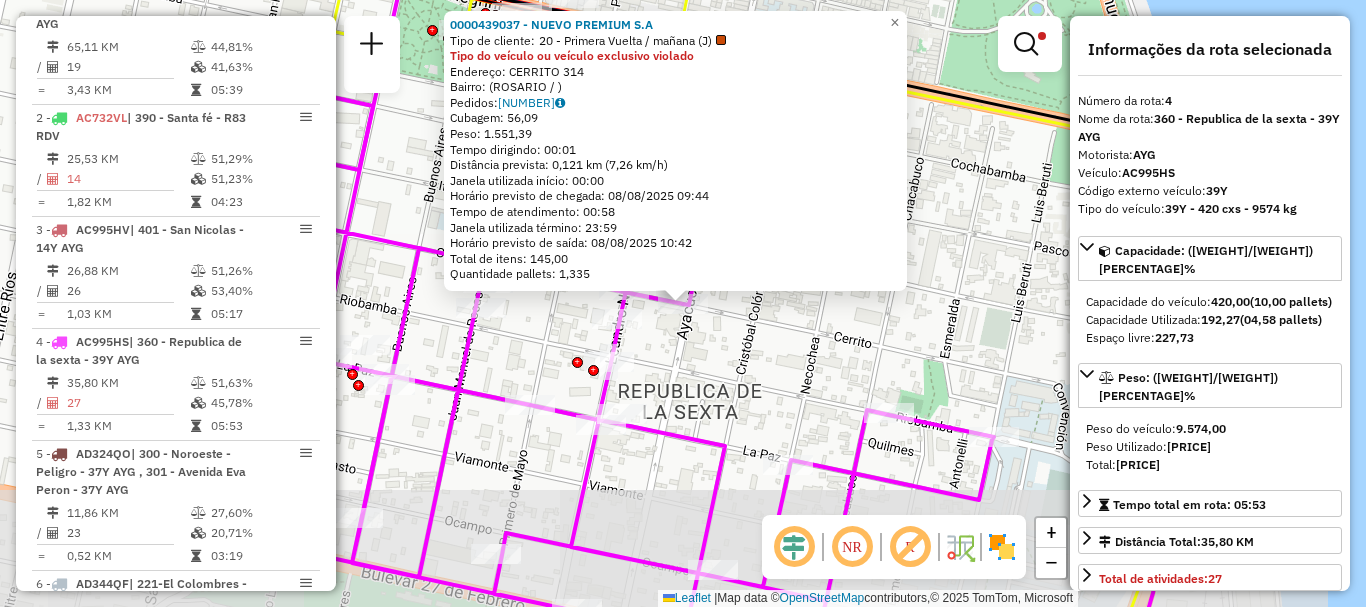 scroll, scrollTop: 1041, scrollLeft: 0, axis: vertical 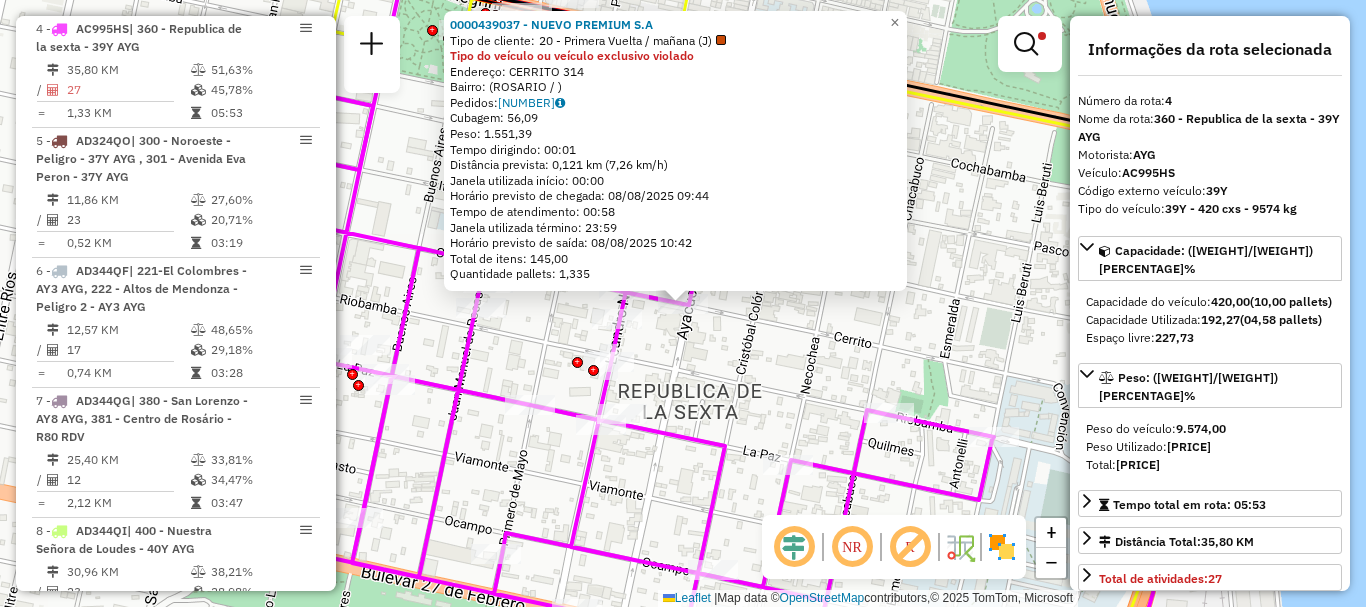 click on "Endereço: [STREET] [NUMBER] Bairro: ( [CITY] / ) Pedidos: [NUMBER] Cubagem: [WEIGHT] Peso: [WEIGHT] Tempo dirigindo: [TIME] Distância prevista: [DISTANCE] ( [SPEED] ) Janela utilizada início: [TIME] Horário previsto de chegada: [DATE] [TIME] Tempo de atendimento: [TIME] Janela utilizada término: [TIME] Horário previsto de saída: [DATE] [TIME] Total de itens: [PRICE] Quantidade pallets: [PALLETS] × Limpar filtros Janela de atendimento Grade de atendimento Capacidade Transportadoras Veículos Cliente Pedidos Rotas Selecione os dias de semana para filtrar as janelas de atendimento Seg Ter Qua Qui Sex Sáb Dom Informe o período da janela de atendimento: De: Até: Filtrar exatamente a janela do cliente Considerar janela de atendimento padrão Selecione os dias de semana para filtrar as grades de atendimento Seg Ter Qua Qui Sex AYG" 